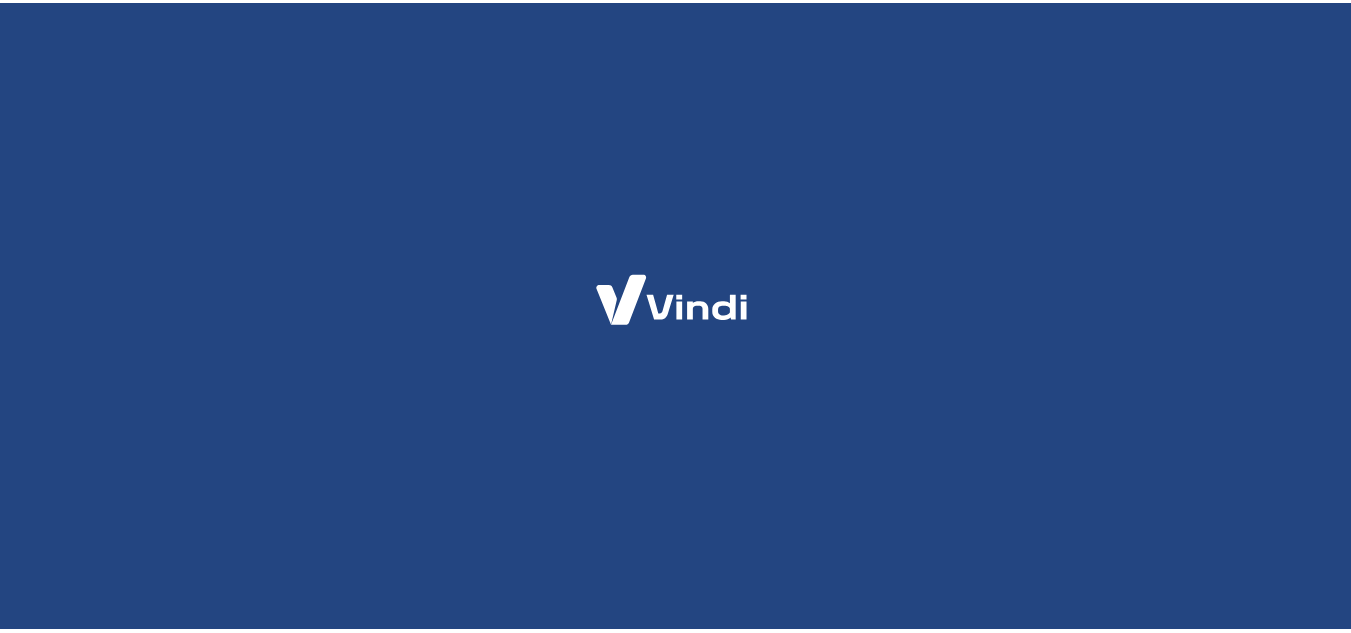 scroll, scrollTop: 0, scrollLeft: 0, axis: both 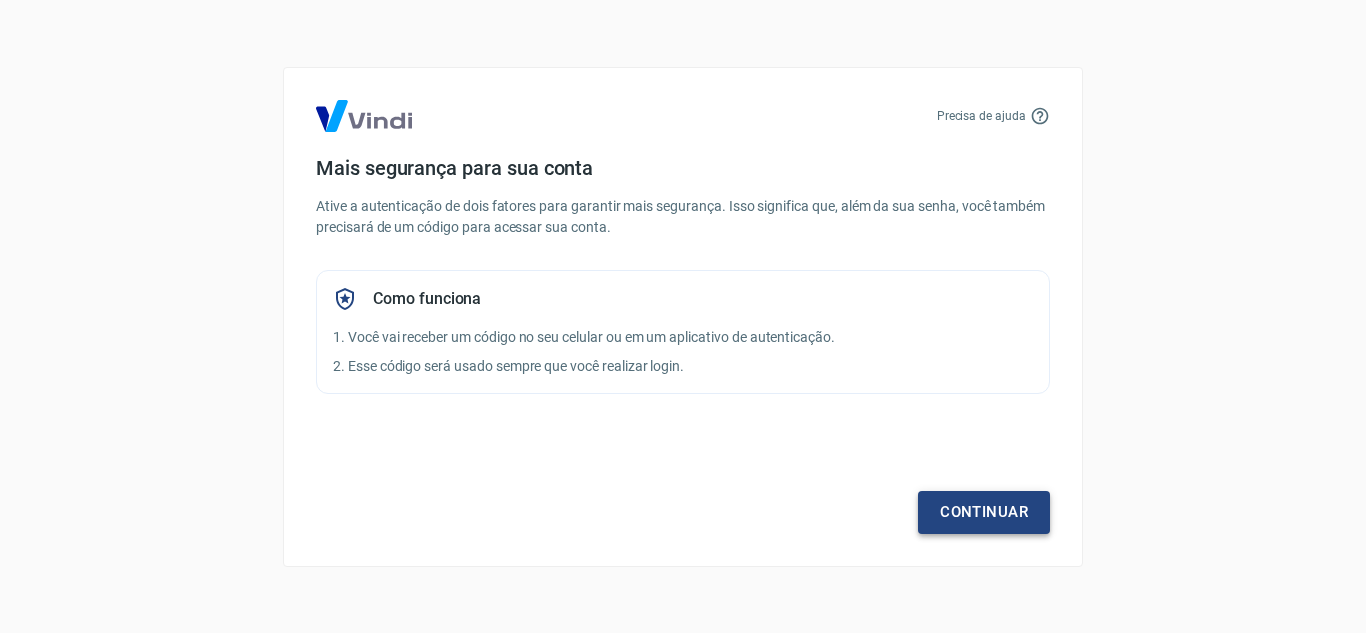 click on "Continuar" at bounding box center [984, 512] 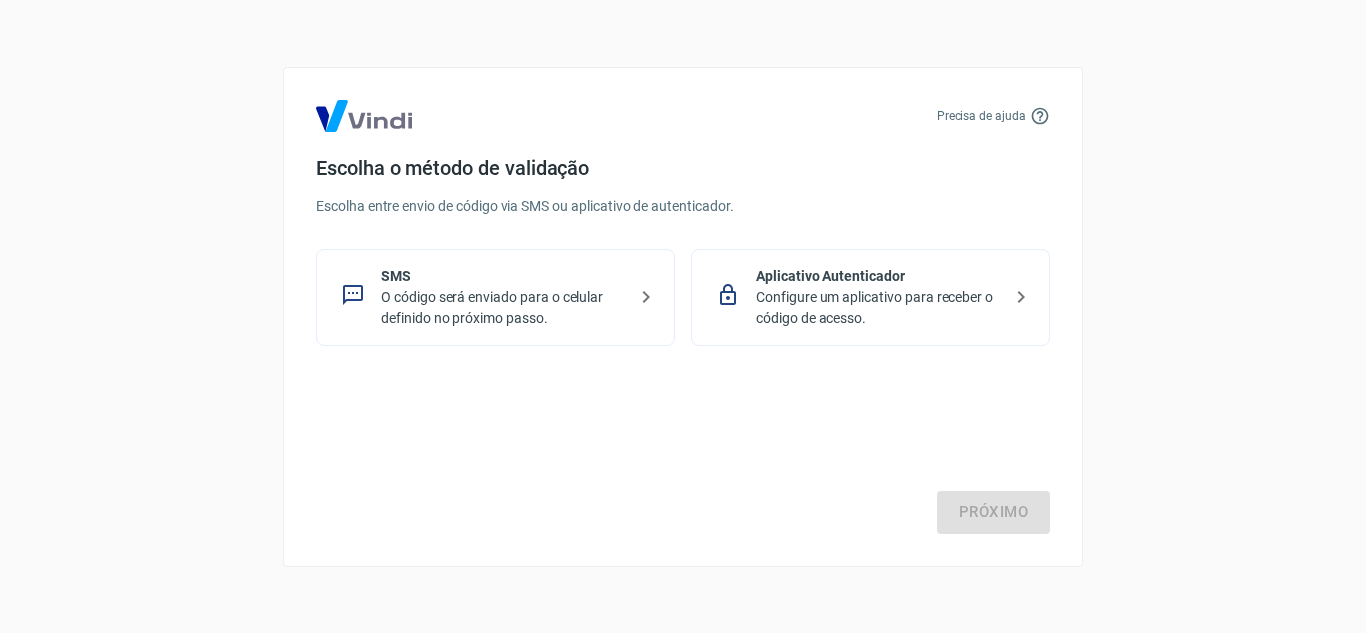 click on "O código será enviado para o celular definido no próximo passo." at bounding box center (503, 308) 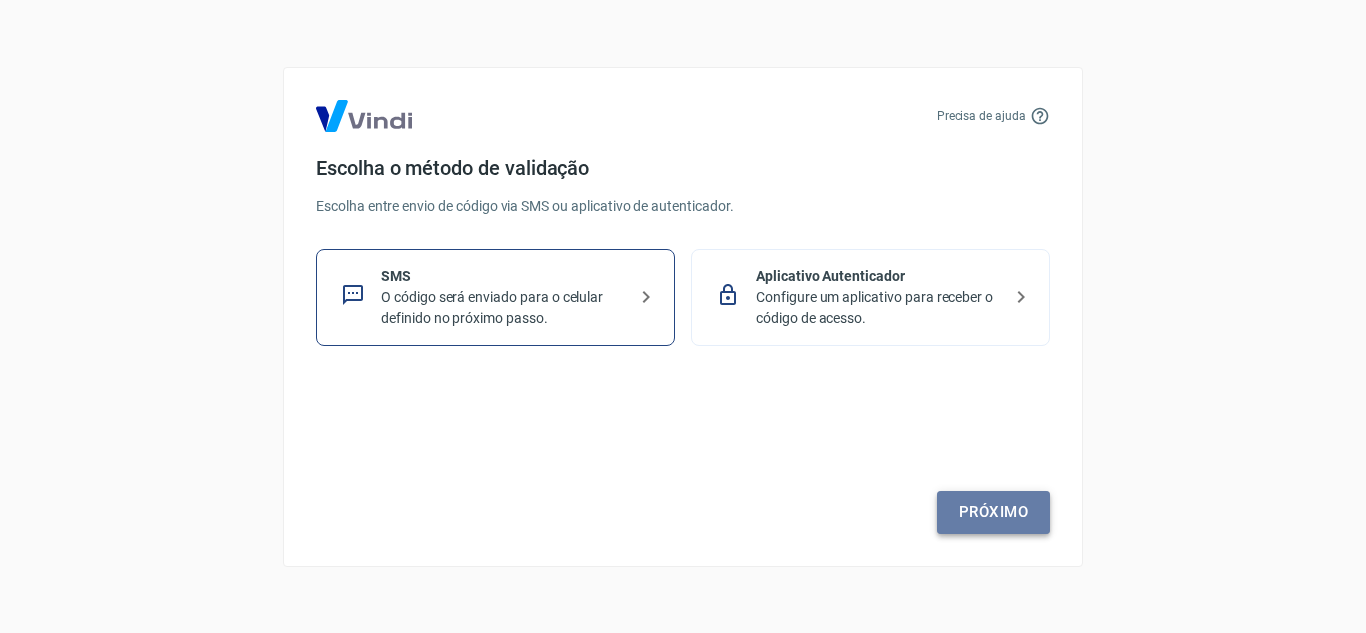 click on "Próximo" at bounding box center [993, 512] 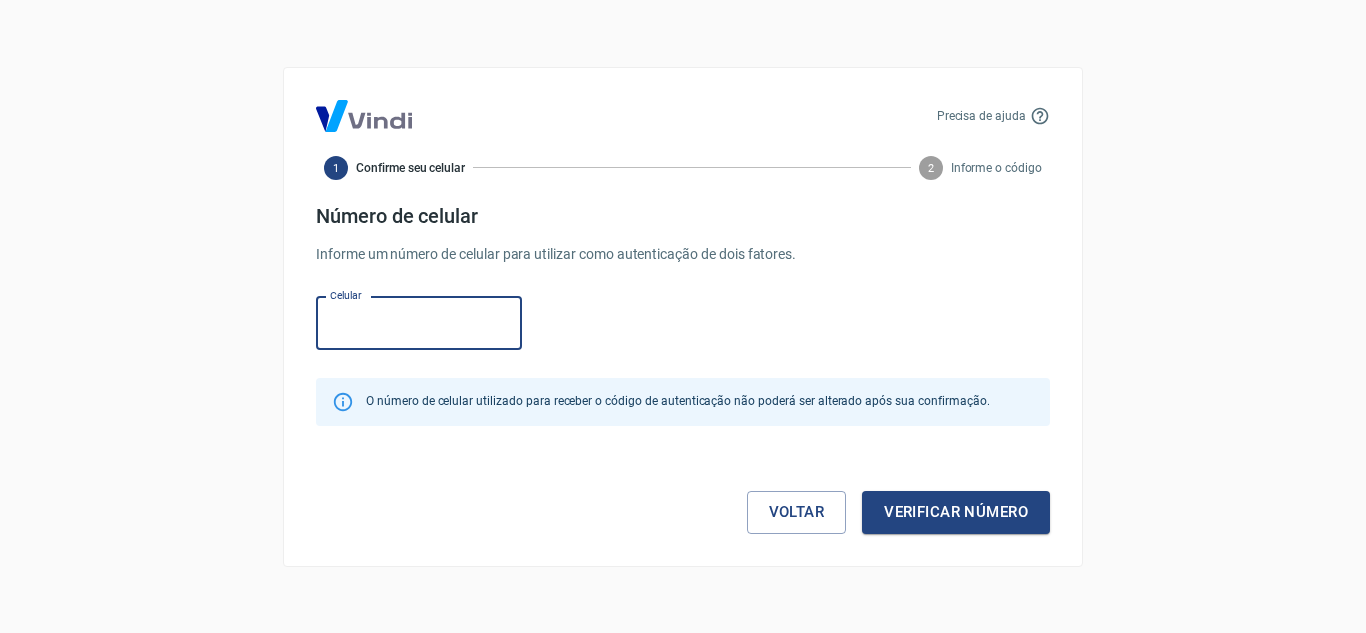 click on "Celular" at bounding box center (419, 323) 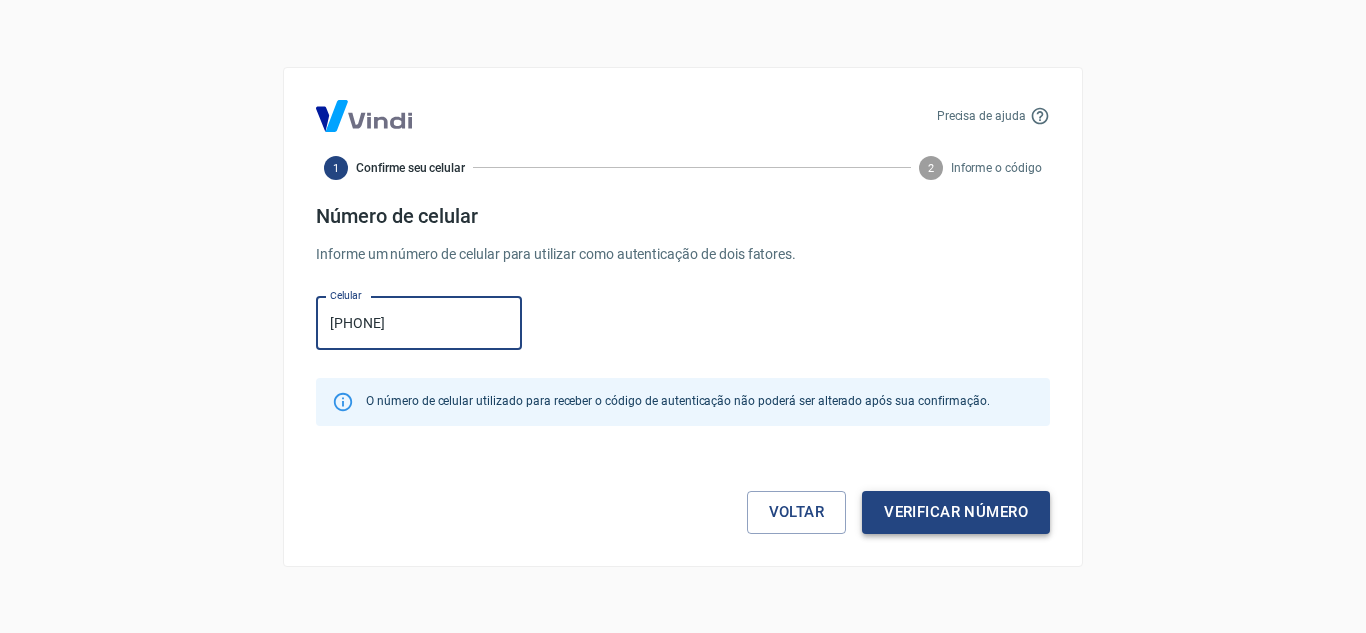 type on "[PHONE]" 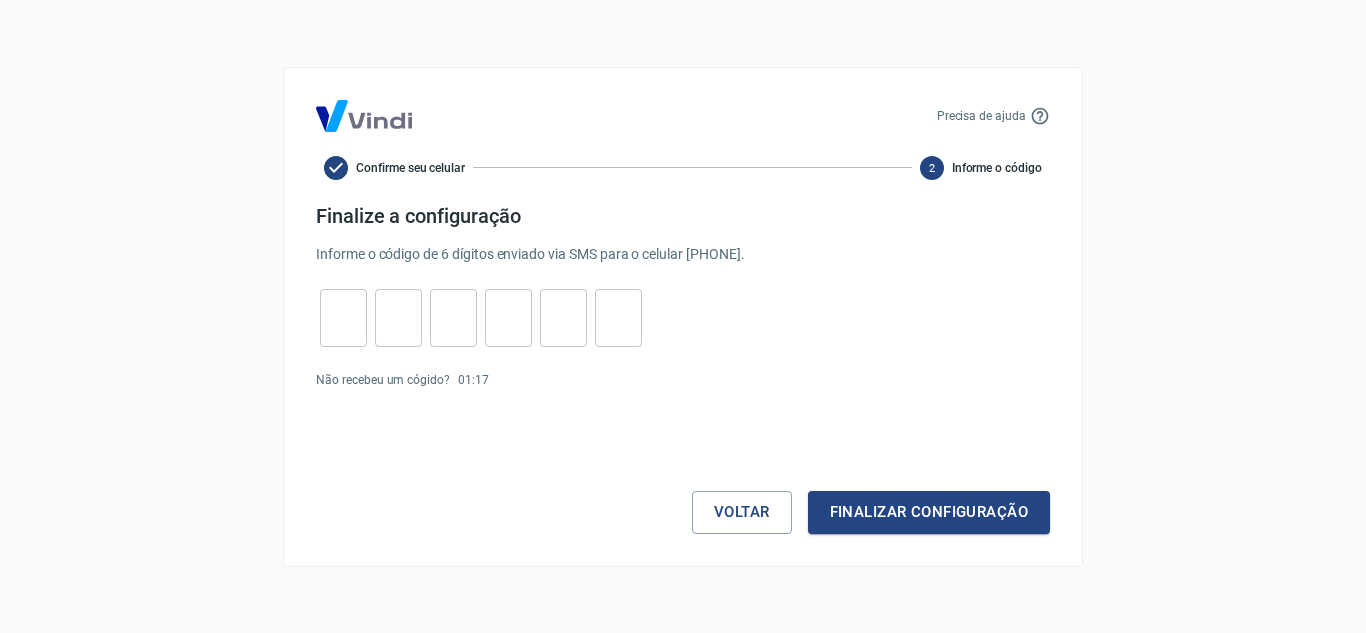 click at bounding box center (343, 317) 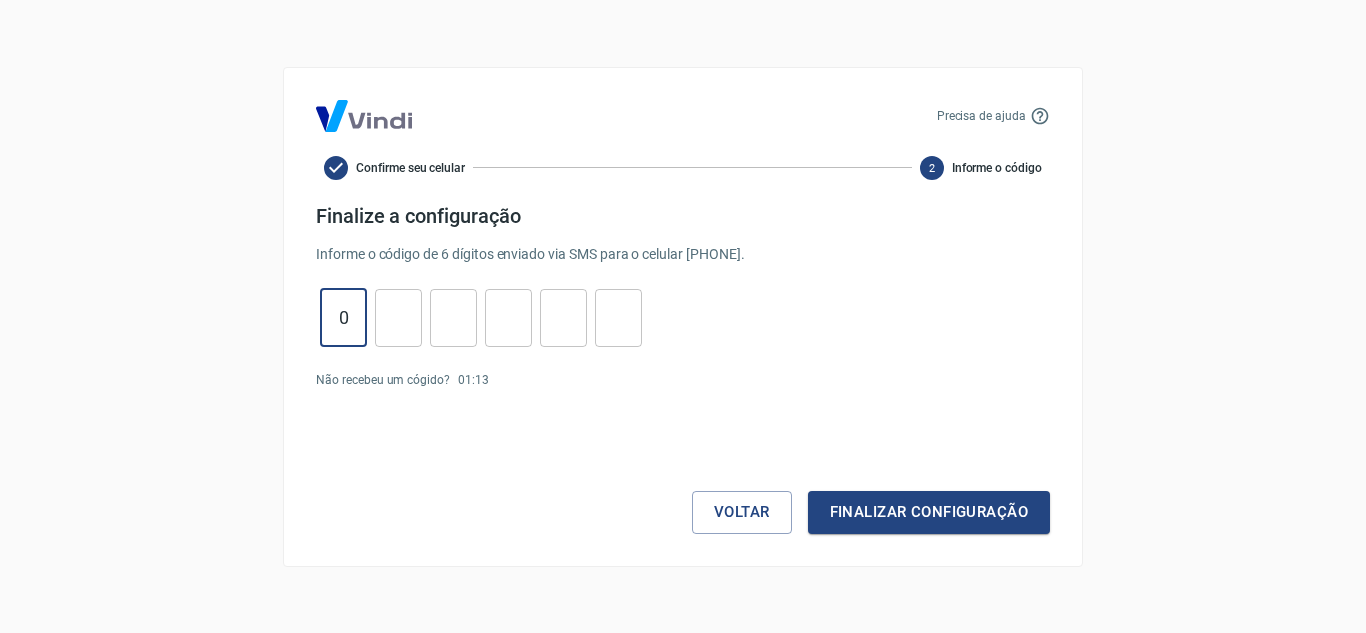 type on "0" 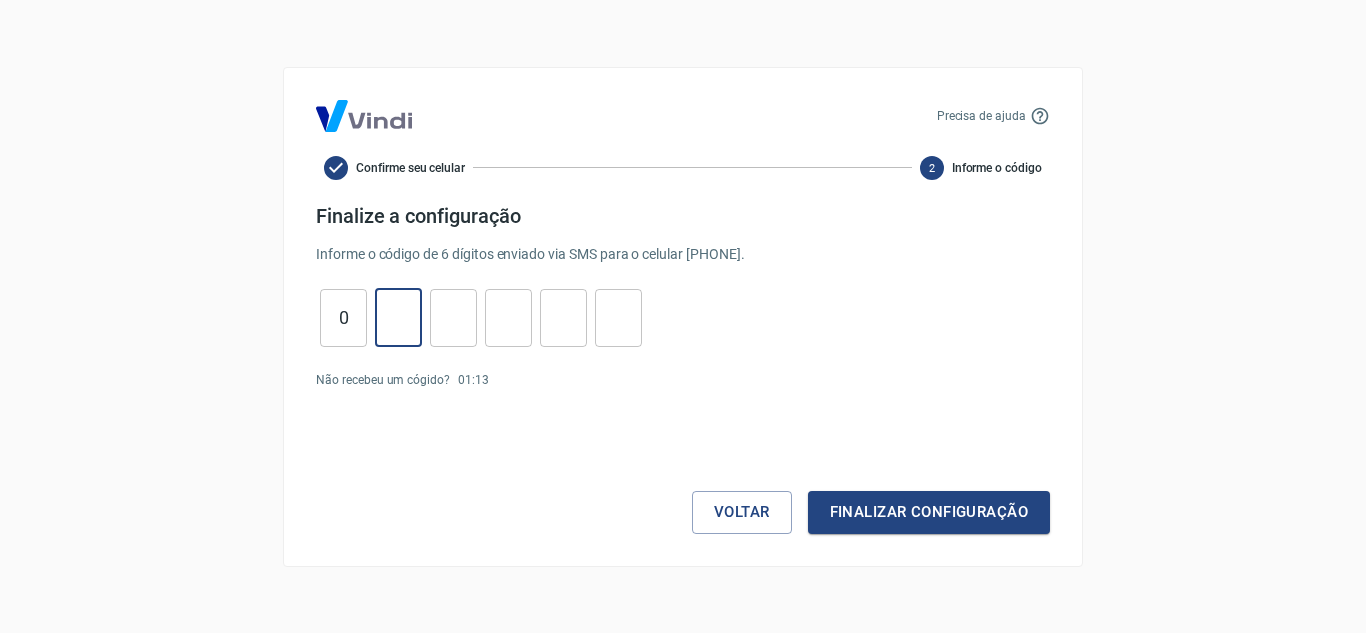 type on "4" 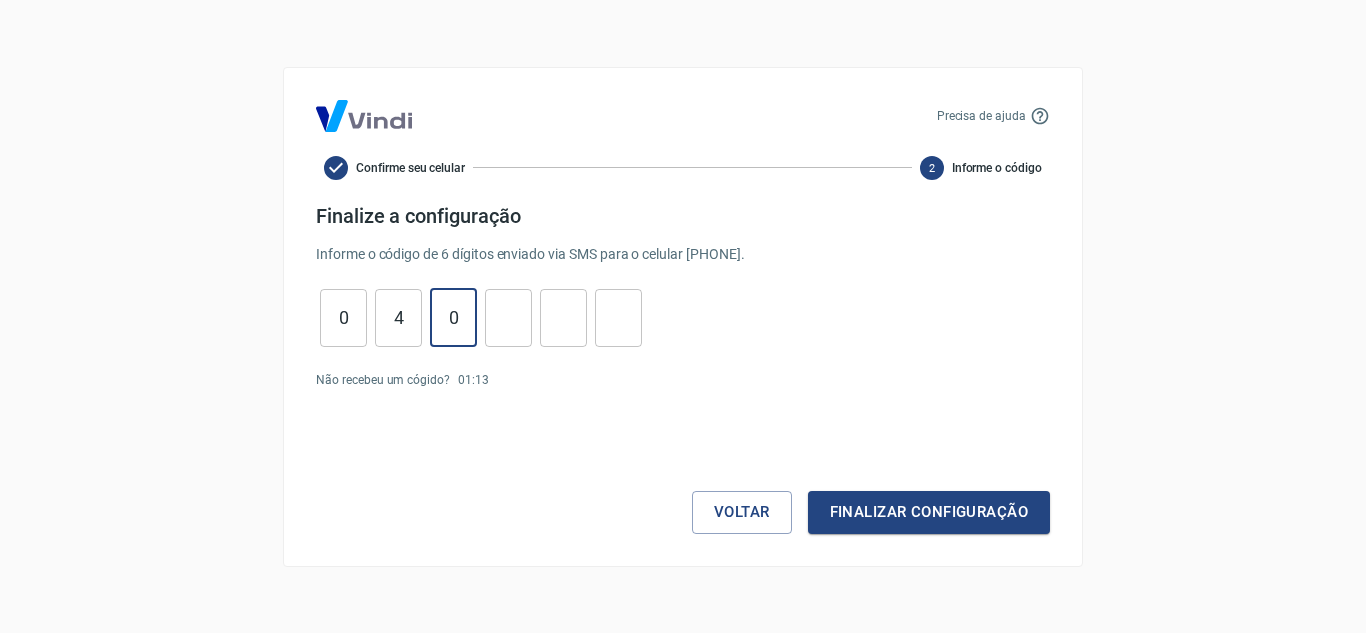 type on "0" 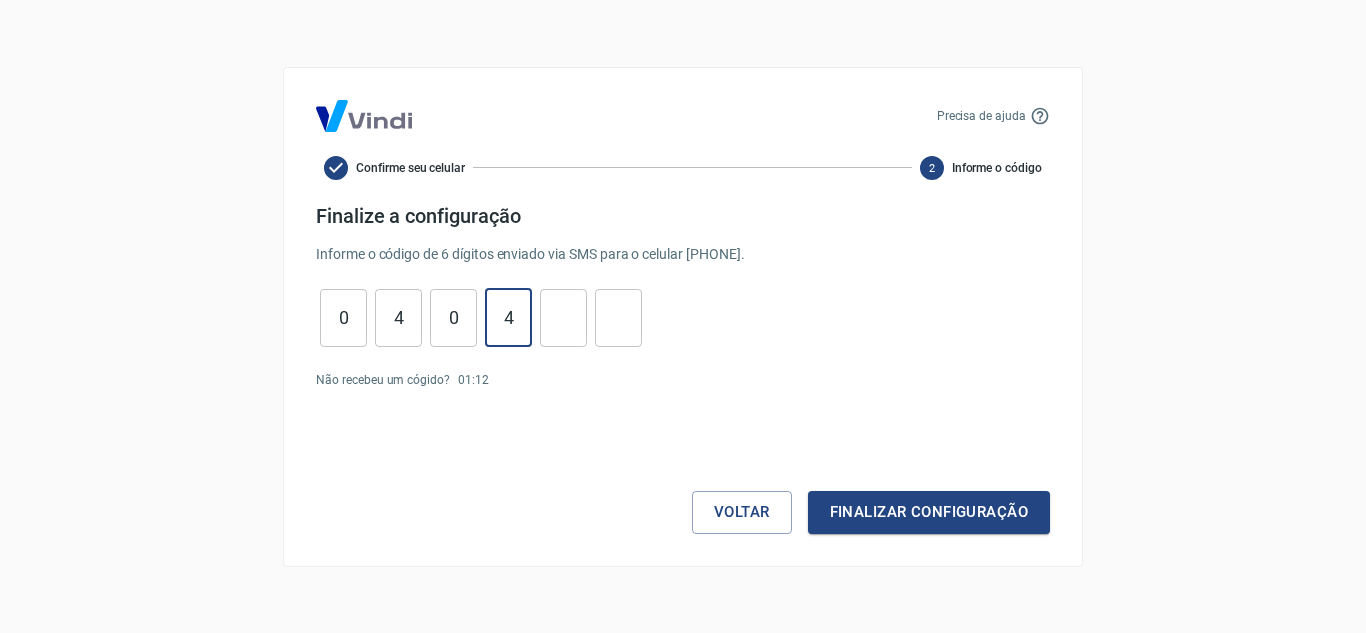 type on "4" 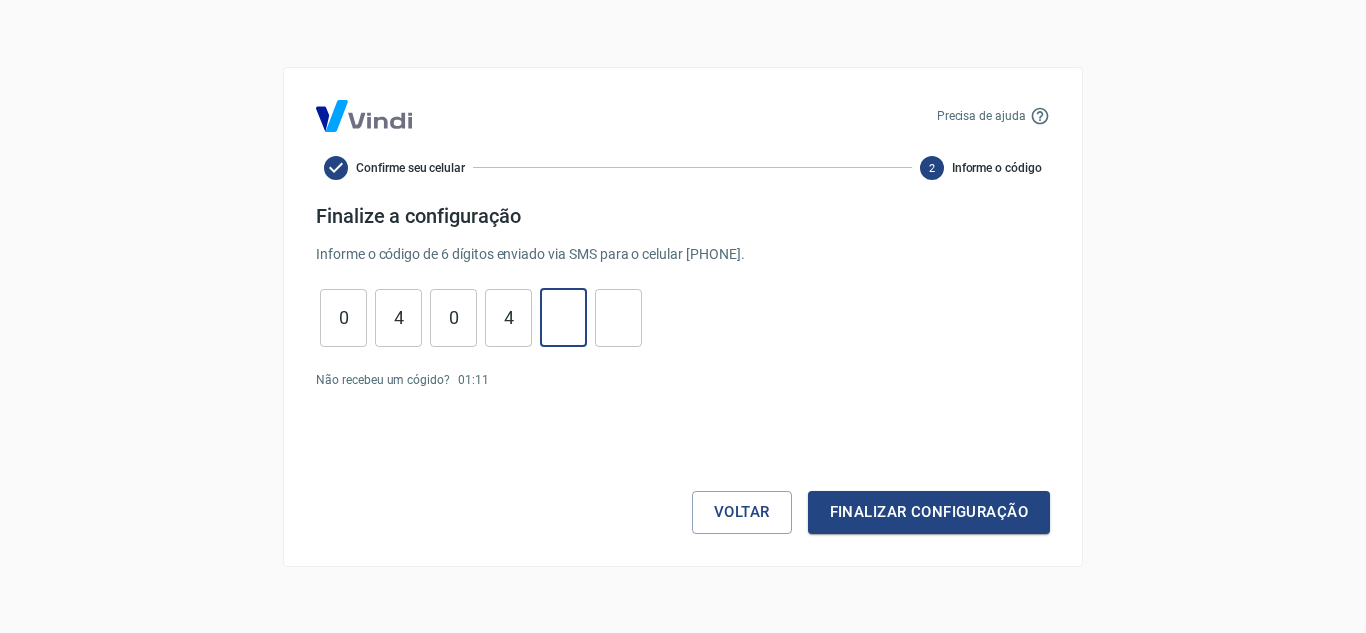 type on "3" 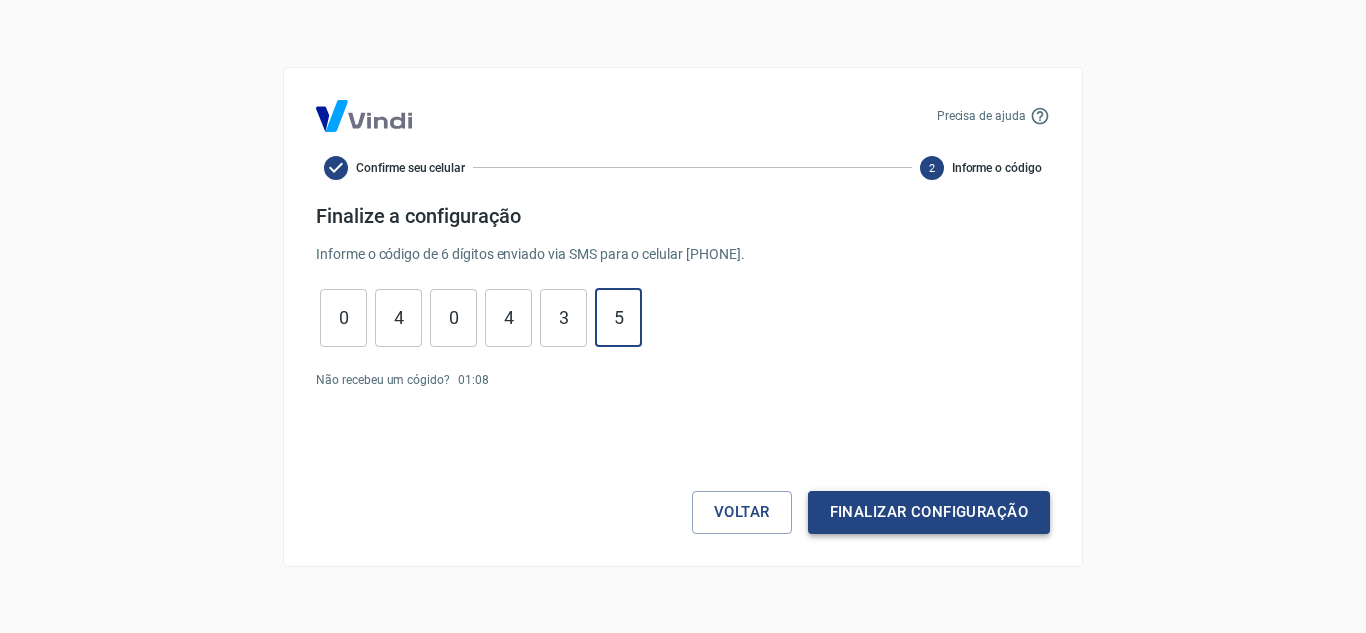 type on "5" 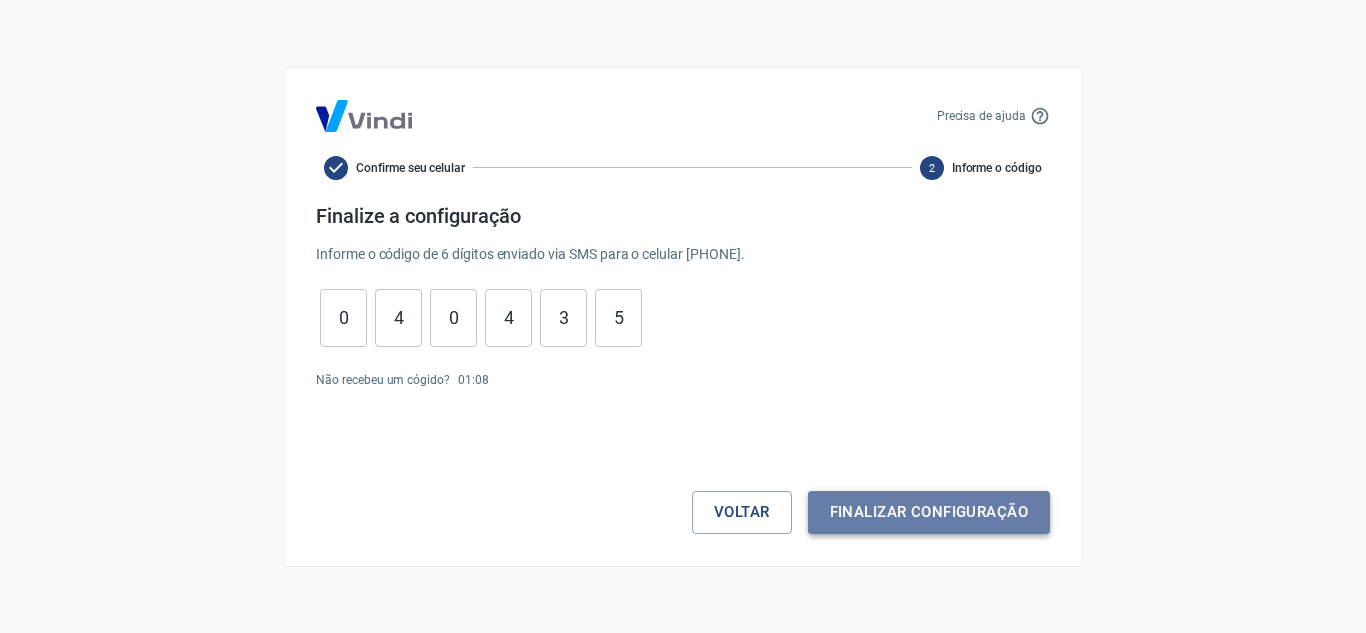 click on "Finalizar configuração" at bounding box center [929, 512] 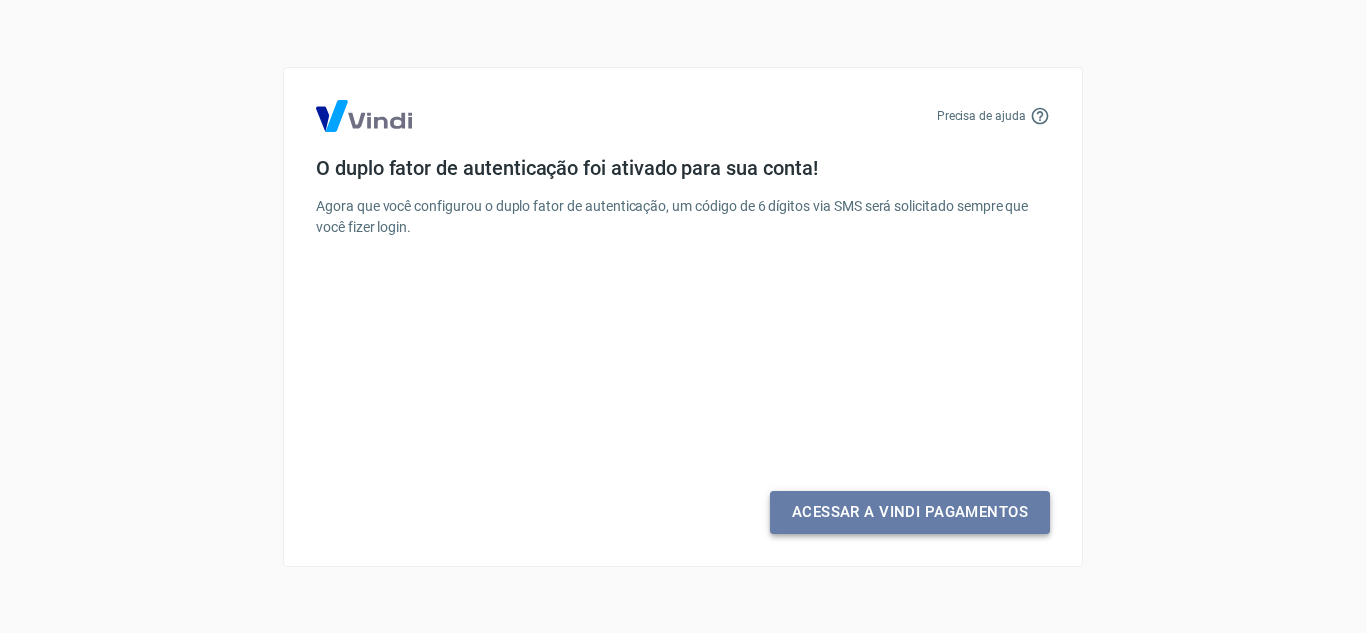 click on "Acessar a Vindi Pagamentos" at bounding box center (910, 512) 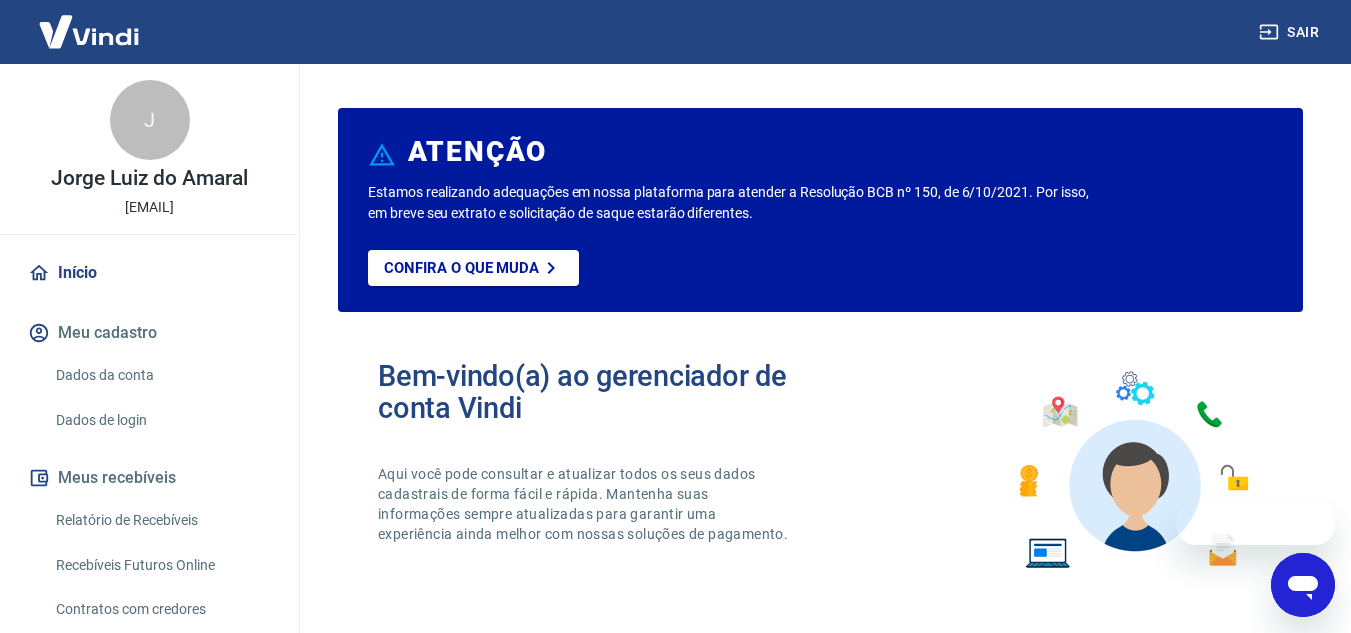 scroll, scrollTop: 0, scrollLeft: 0, axis: both 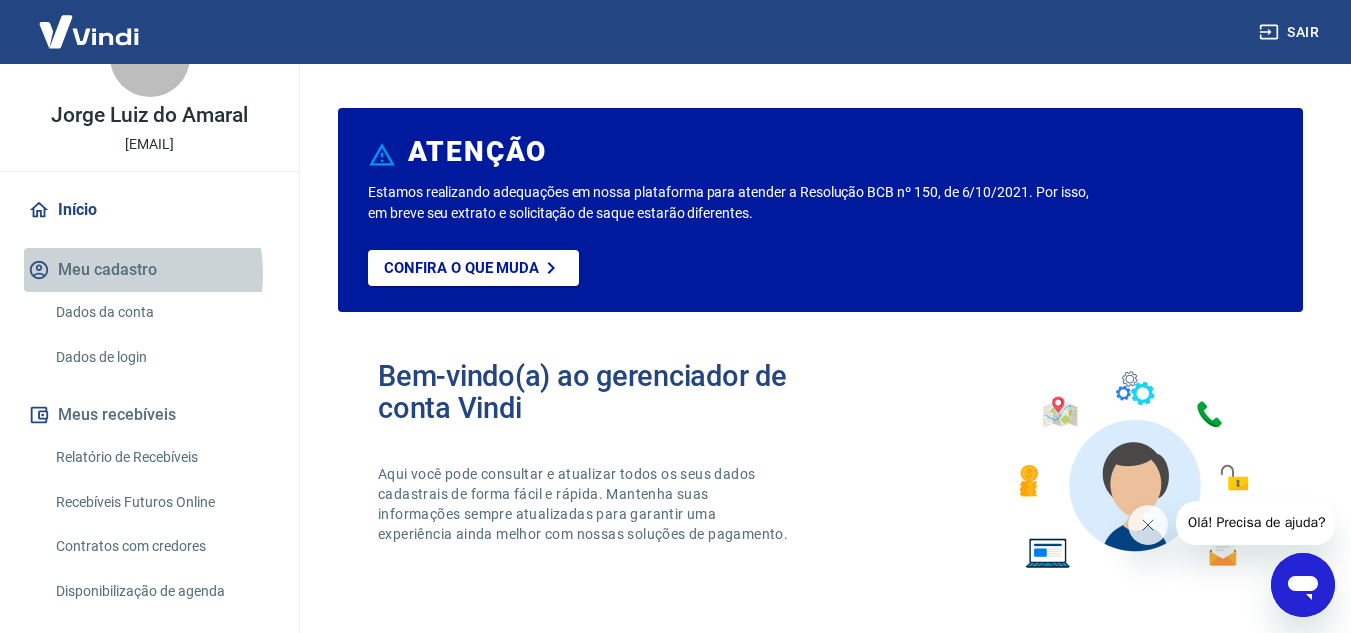 click on "Meu cadastro" at bounding box center [149, 270] 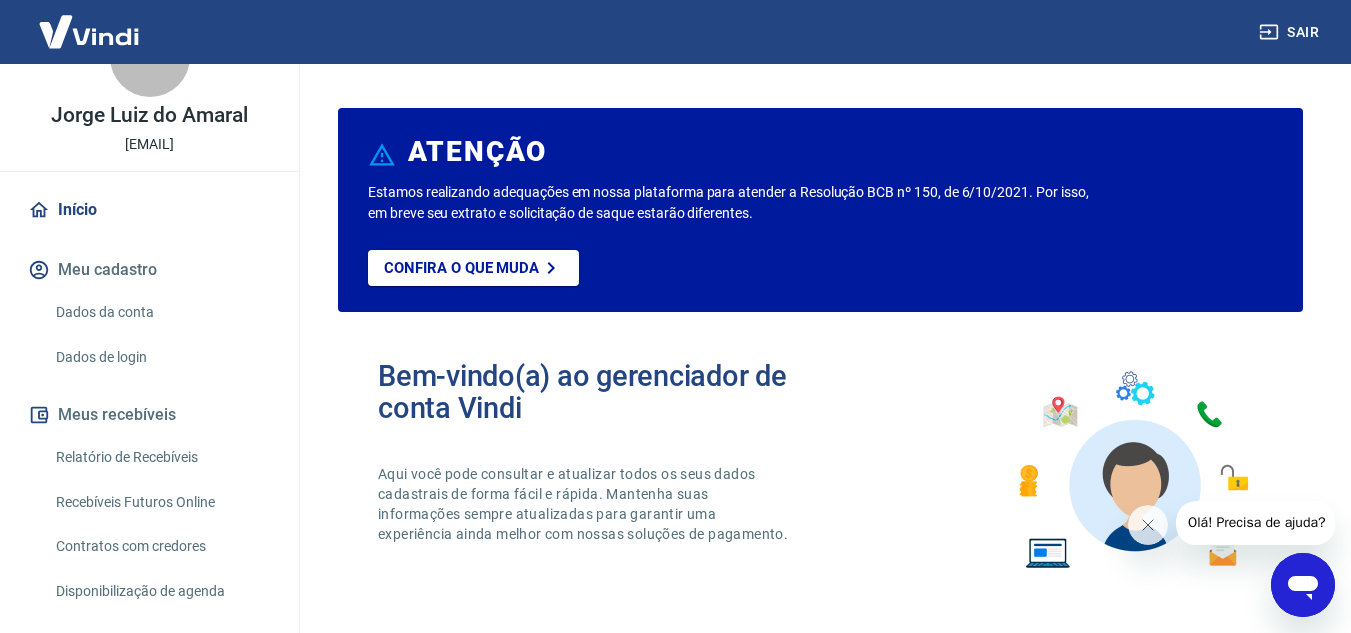 click on "Dados da conta" at bounding box center (161, 312) 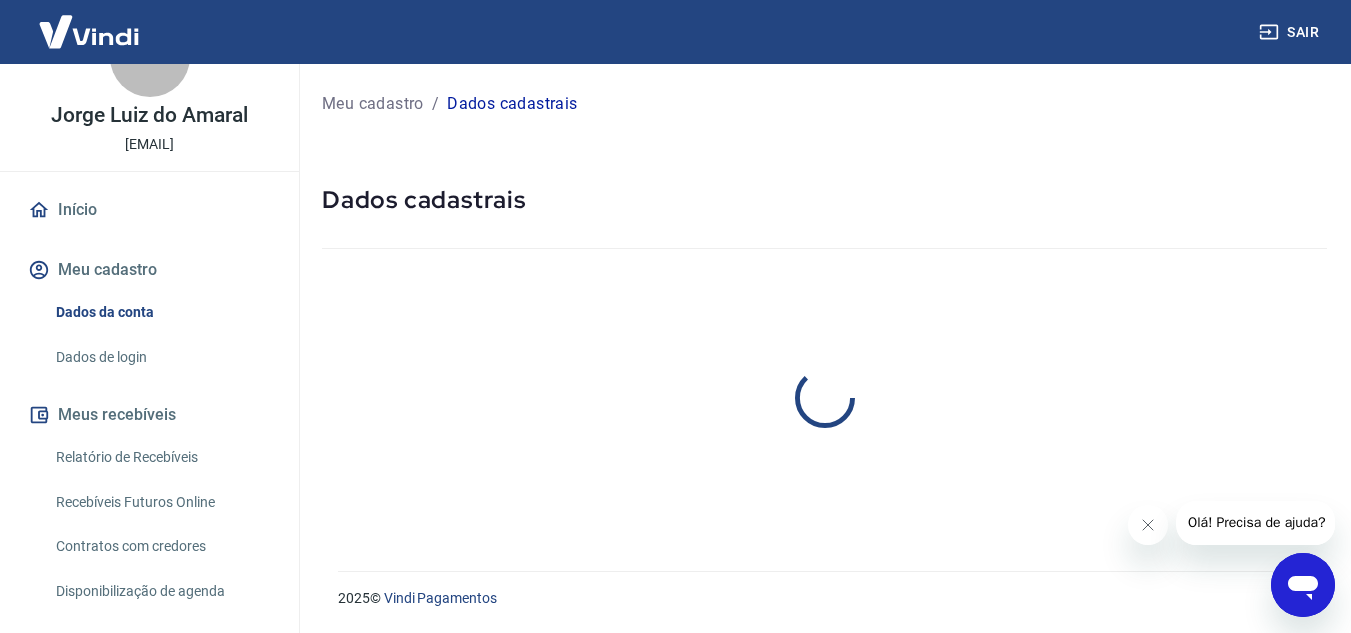 select on "DF" 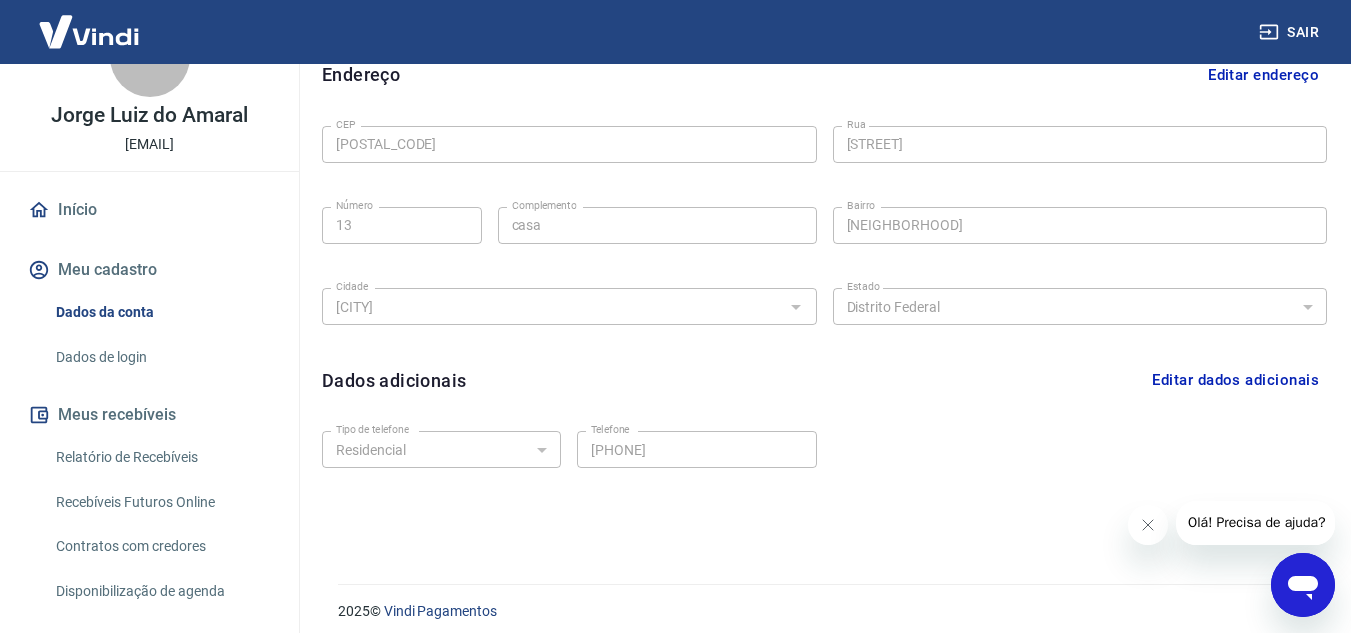 scroll, scrollTop: 636, scrollLeft: 0, axis: vertical 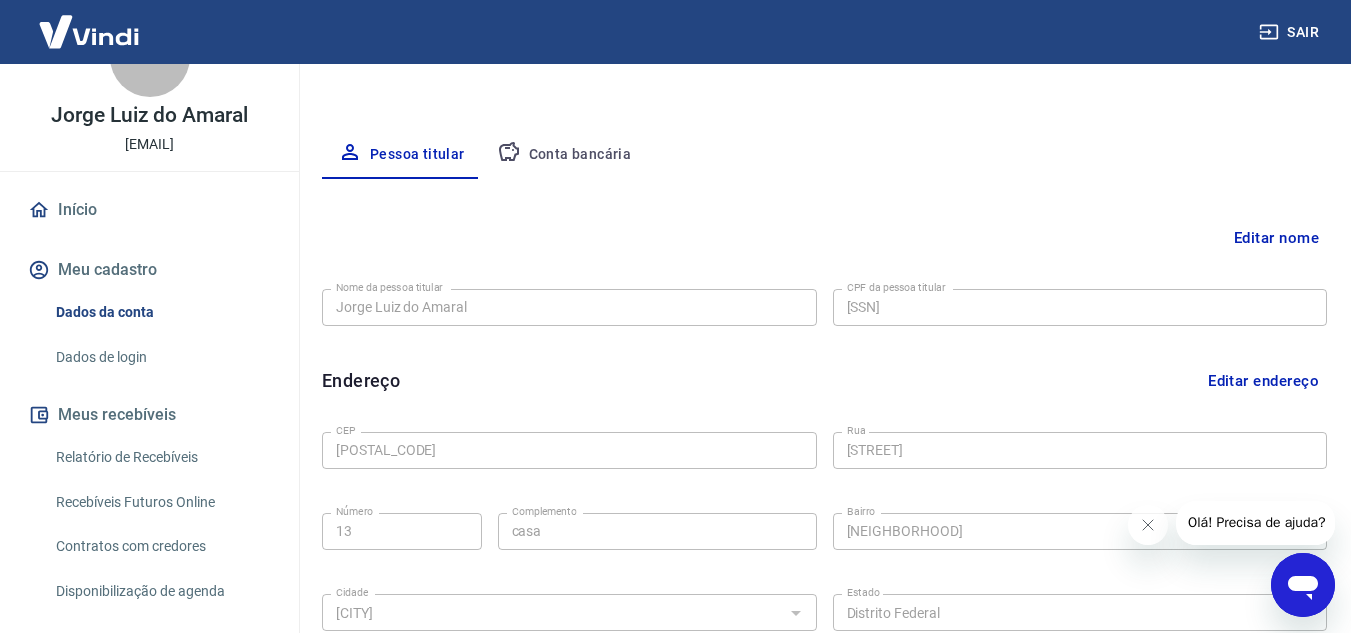 click on "Meu cadastro / Dados cadastrais Dados cadastrais Cancelar conta Conta [FIRST] [LAST] [object Object] Conta Pessoa titular Conta bancária Editar nome Nome da pessoa titular [FIRST] [LAST] Nome da pessoa titular CPF da pessoa titular [SSN] CPF da pessoa titular Atenção! Seus recebimentos podem ficar temporariamente bloqueados se o nome da pessoa titular for editado. Isso ocorre devido a uma rápida validação automática que fazemos do novo nome informado como medida de segurança para garantir a autenticidade da pessoa titular da conta. Em alguns casos, poderá ser solicitado que você envie um documento para comprovação.
Após o novo nome ser validado, os recebimentos serão desbloqueados e a conta poderá continuar operando normalmente na Vindi. Salvar Cancelar Endereço Editar endereço CEP [POSTAL_CODE] CEP Rua [STREET] Rua Número [NUMBER] Número Complemento casa Complemento Bairro [NEIGHBORHOOD] Bairro Cidade [CITY] Cidade Estado Acre Alagoas Amapá Amazonas Bahia Ceará" at bounding box center (824, 301) 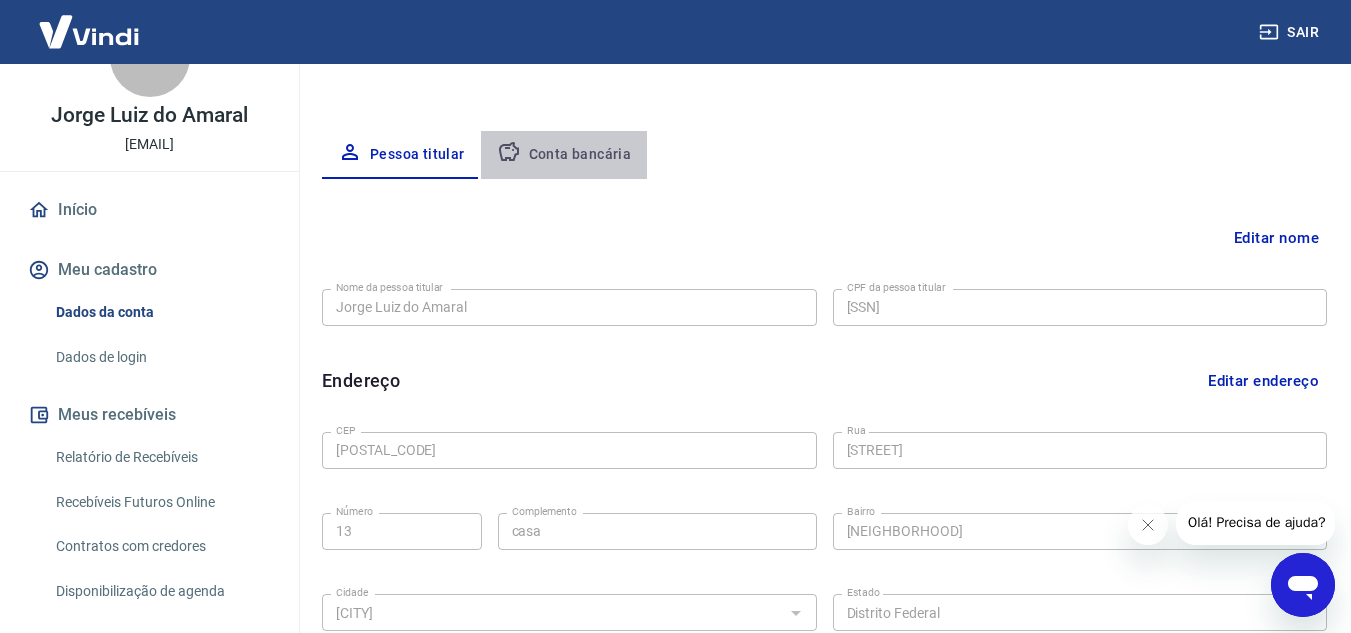 click on "Conta bancária" at bounding box center (564, 155) 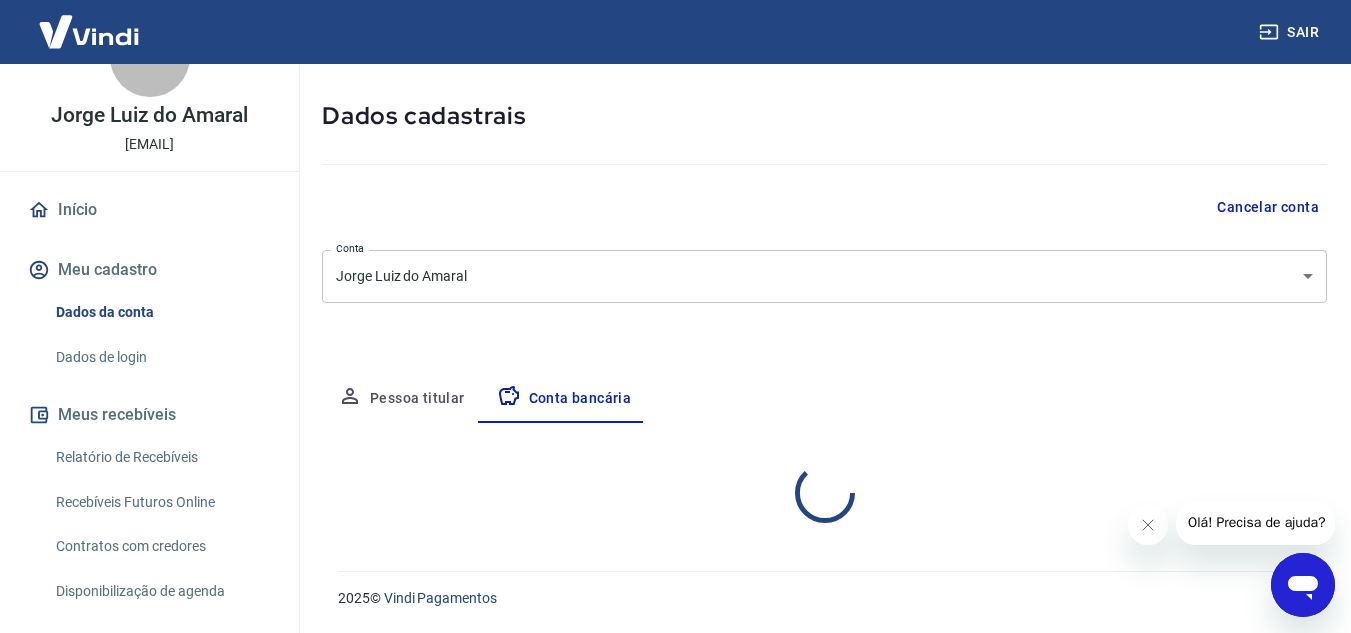 scroll, scrollTop: 278, scrollLeft: 0, axis: vertical 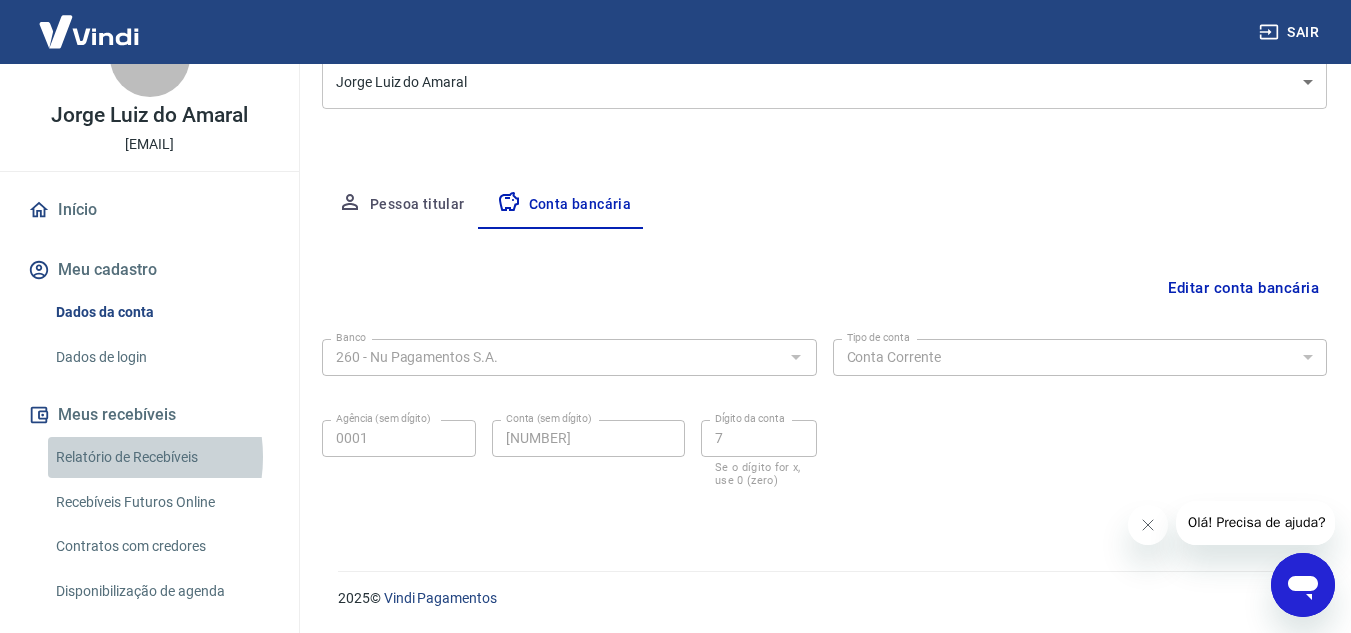 click on "Relatório de Recebíveis" at bounding box center [161, 457] 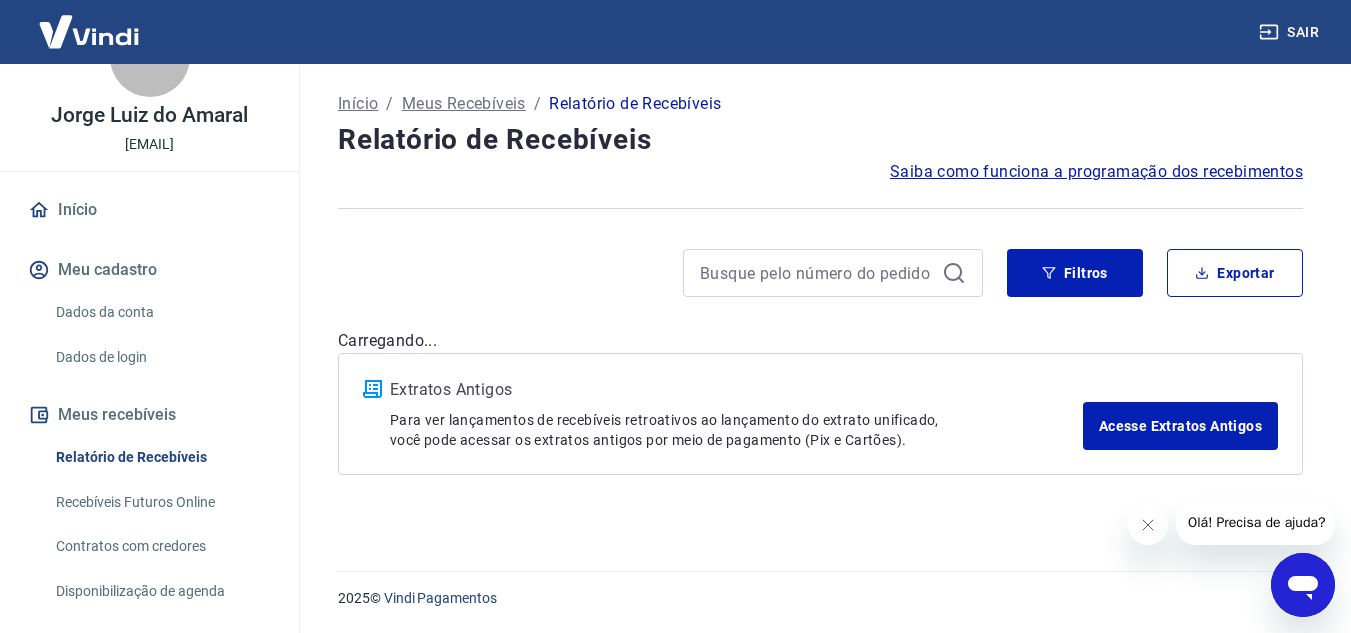 scroll, scrollTop: 0, scrollLeft: 0, axis: both 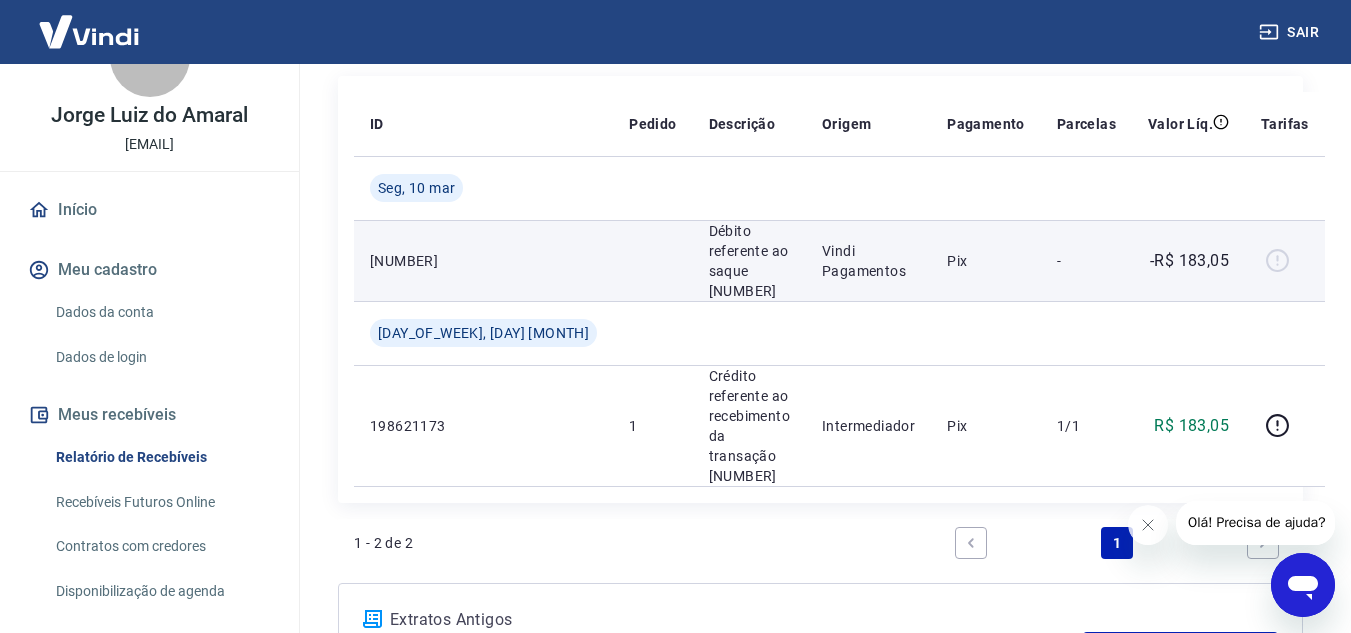 click on "Vindi Pagamentos" at bounding box center [868, 261] 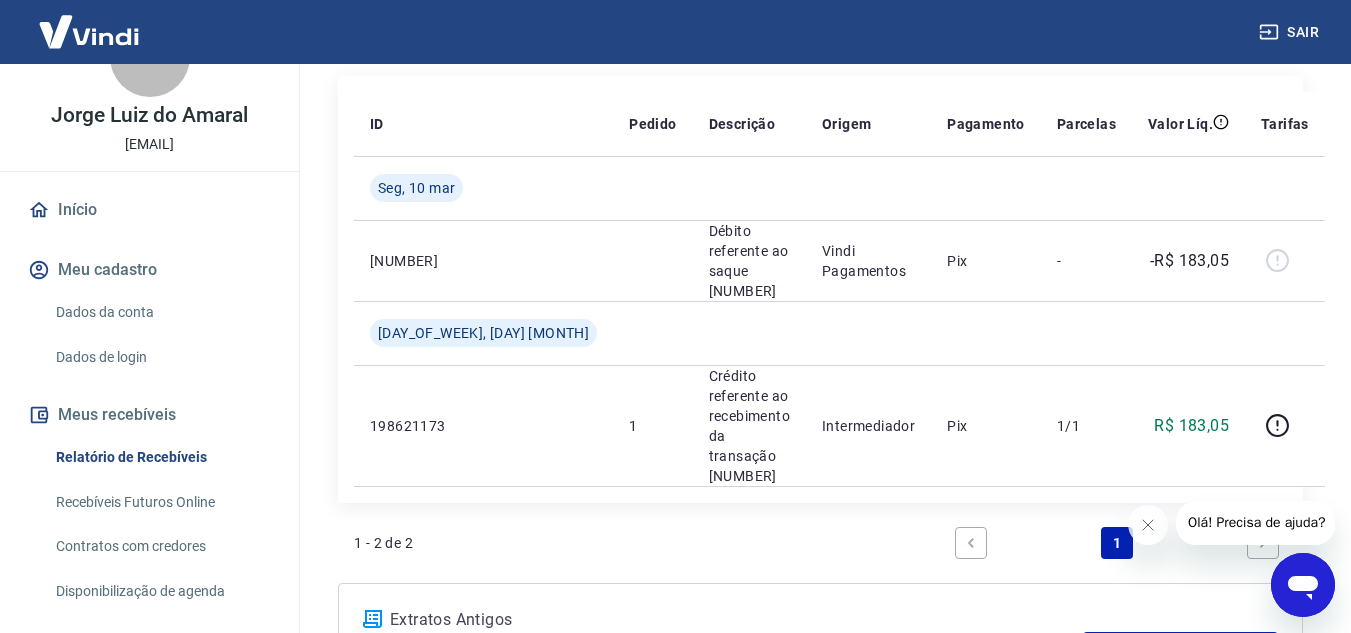 click 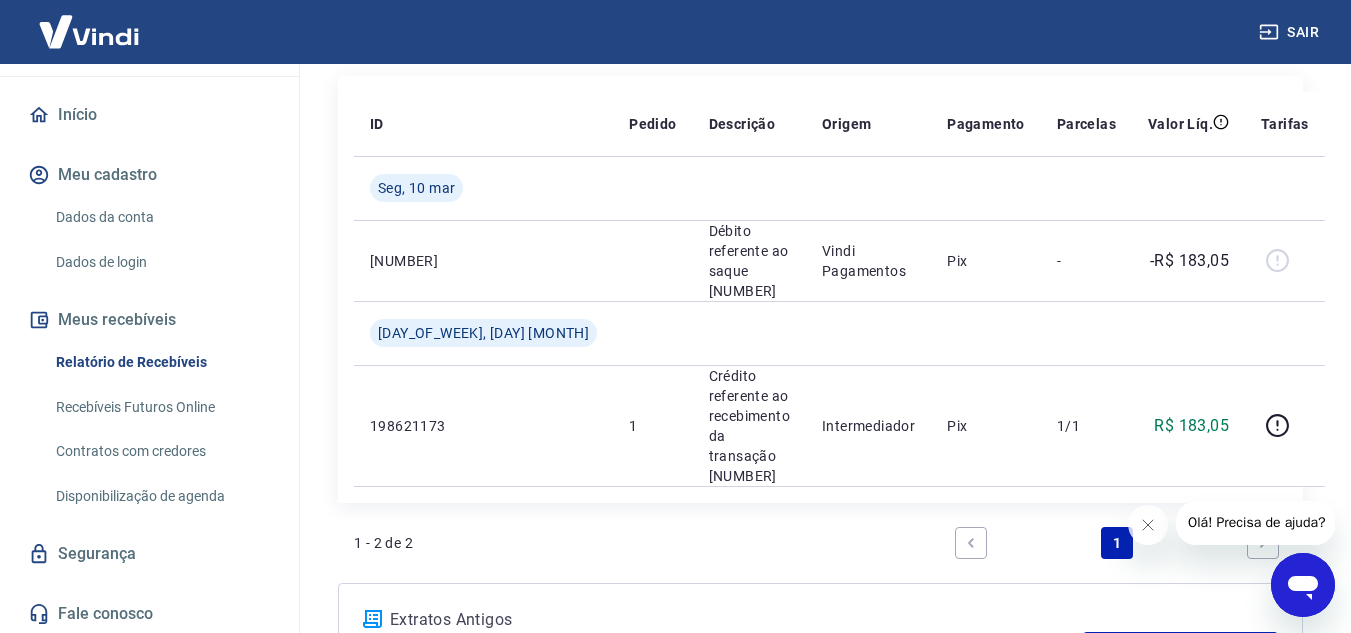 scroll, scrollTop: 161, scrollLeft: 0, axis: vertical 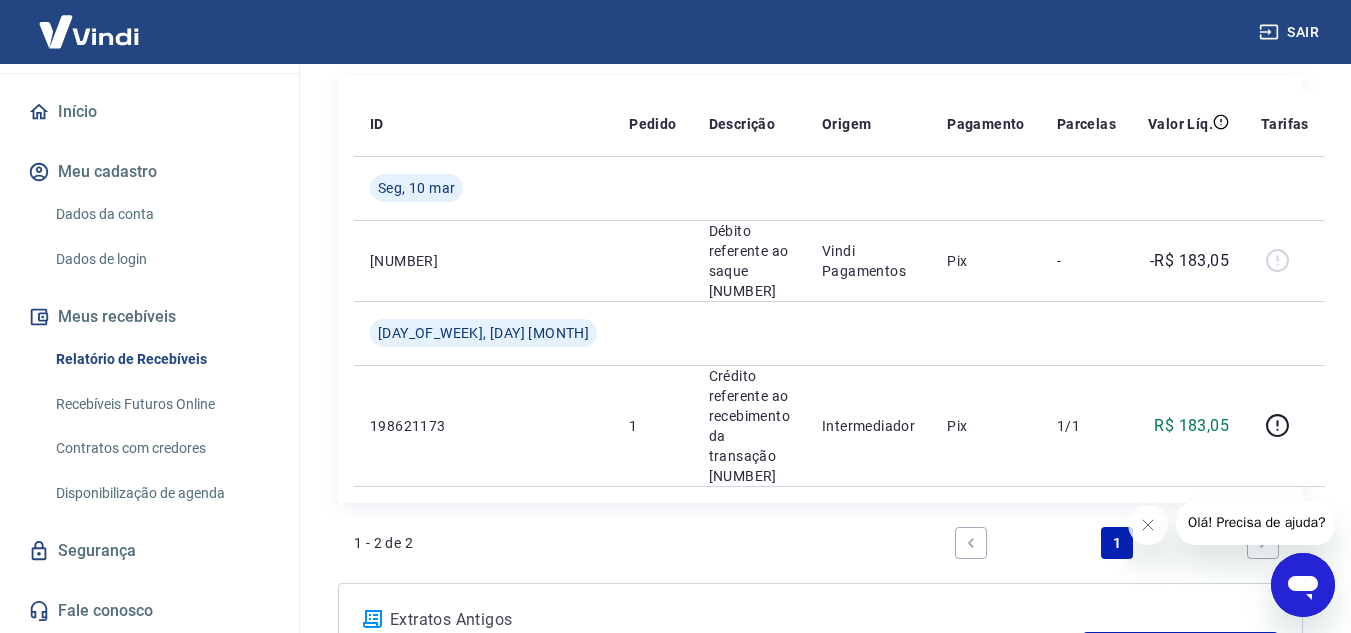 click on "Recebíveis Futuros Online" at bounding box center (161, 404) 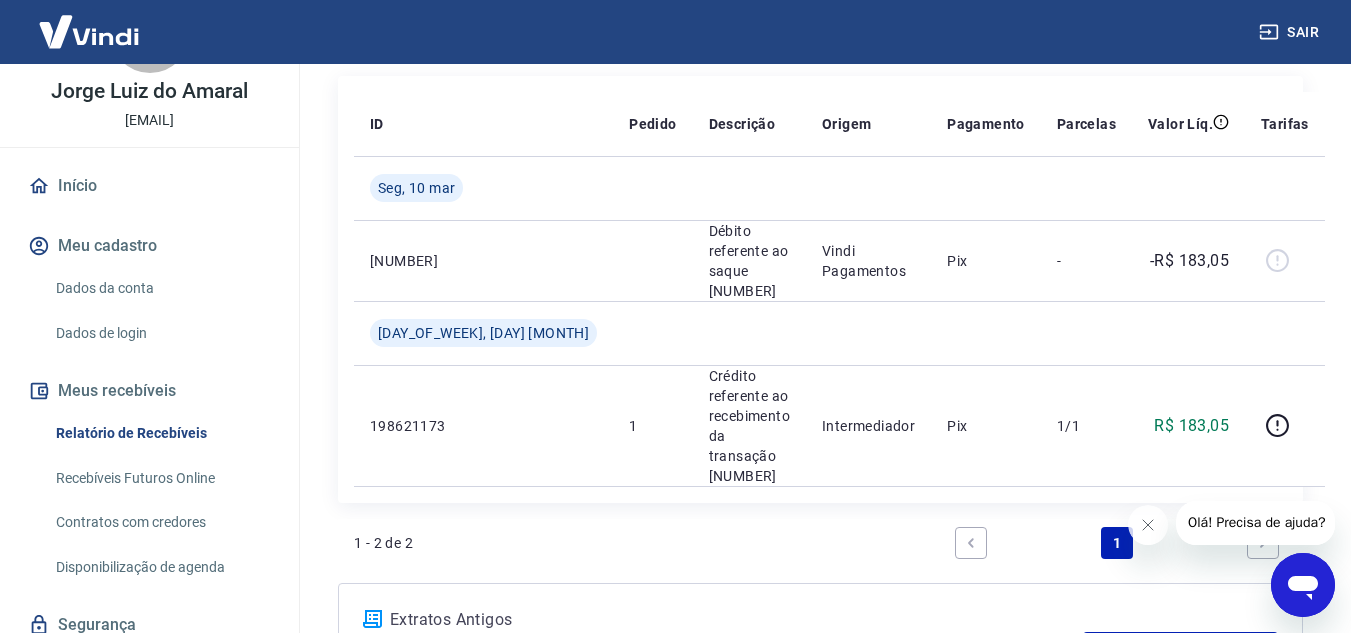 scroll, scrollTop: 0, scrollLeft: 0, axis: both 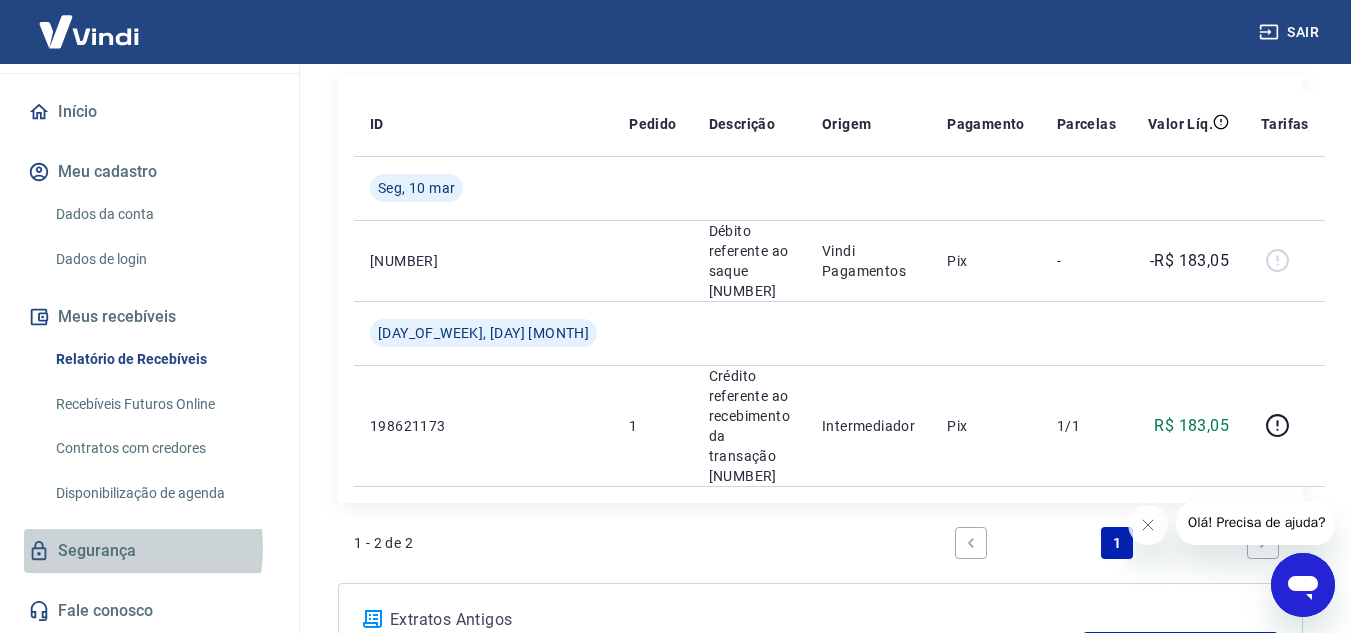 click on "Segurança" at bounding box center (149, 551) 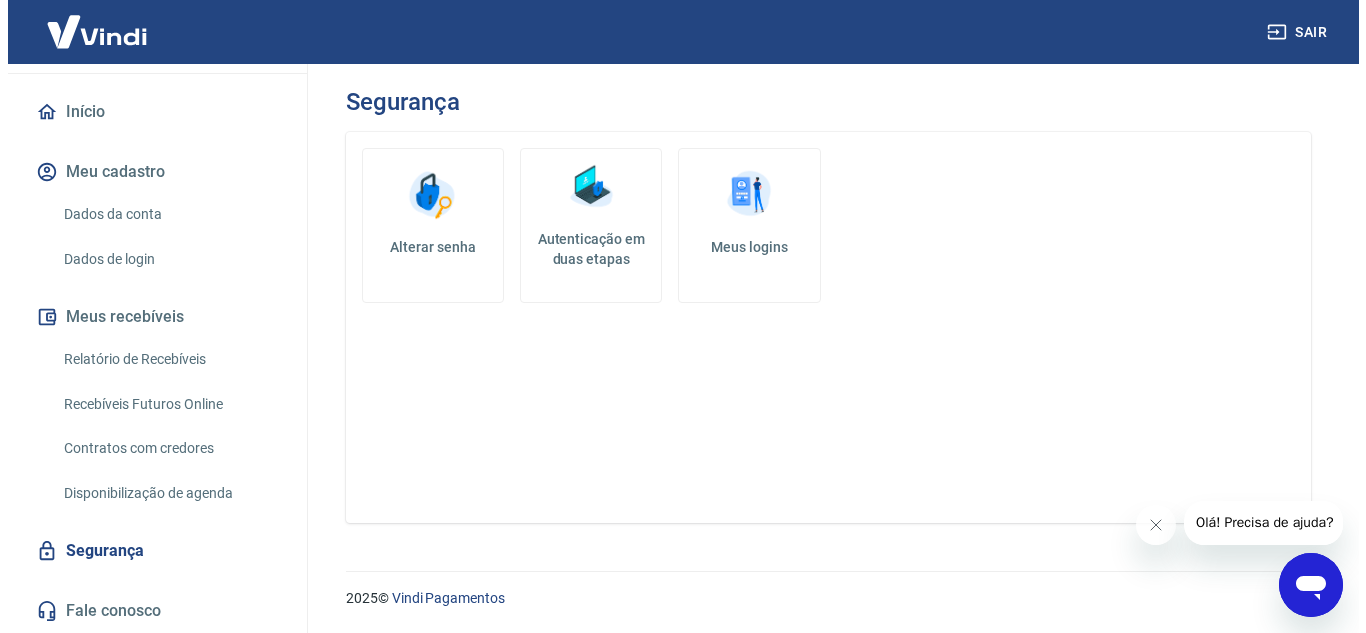 scroll, scrollTop: 0, scrollLeft: 0, axis: both 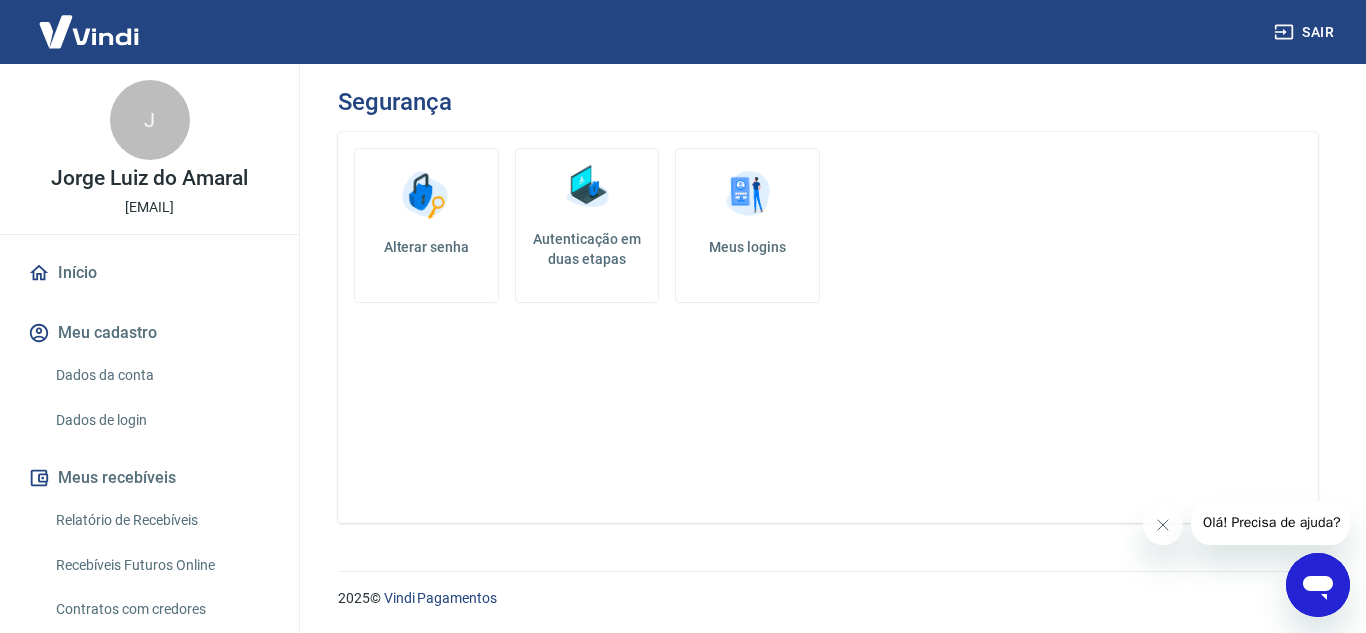 click on "Meu cadastro" at bounding box center (149, 333) 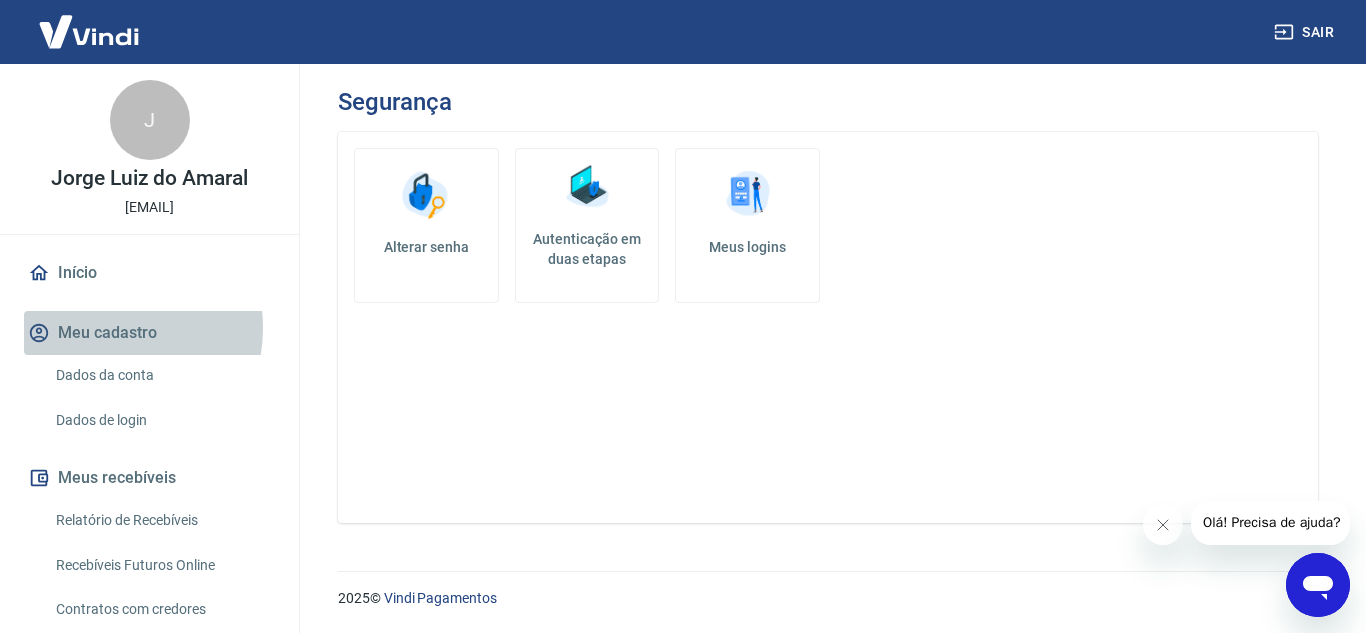 click on "Meu cadastro" at bounding box center (149, 333) 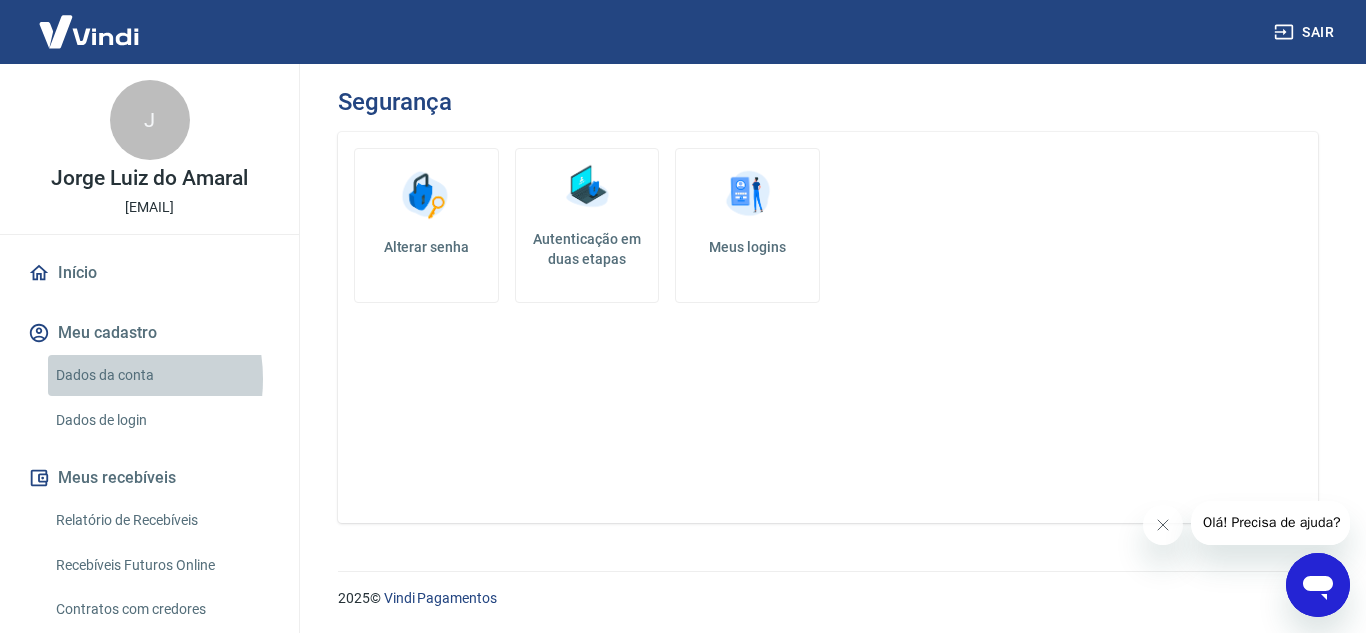 click on "Dados da conta" at bounding box center (161, 375) 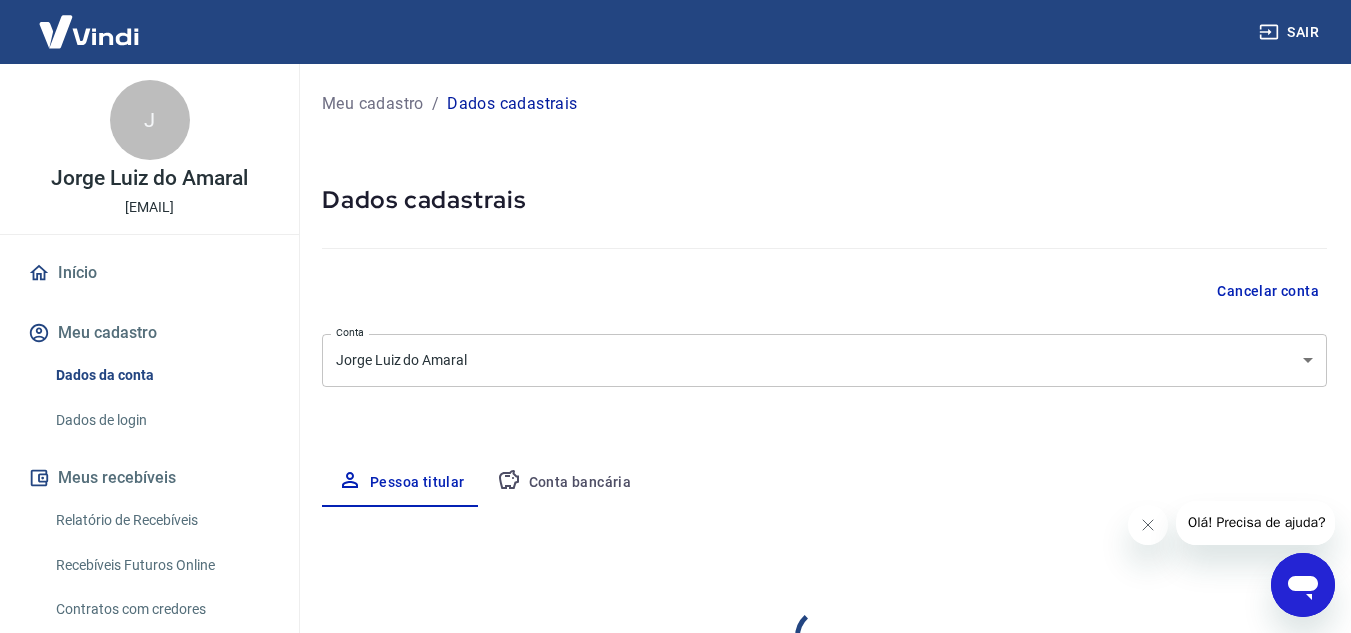 select on "DF" 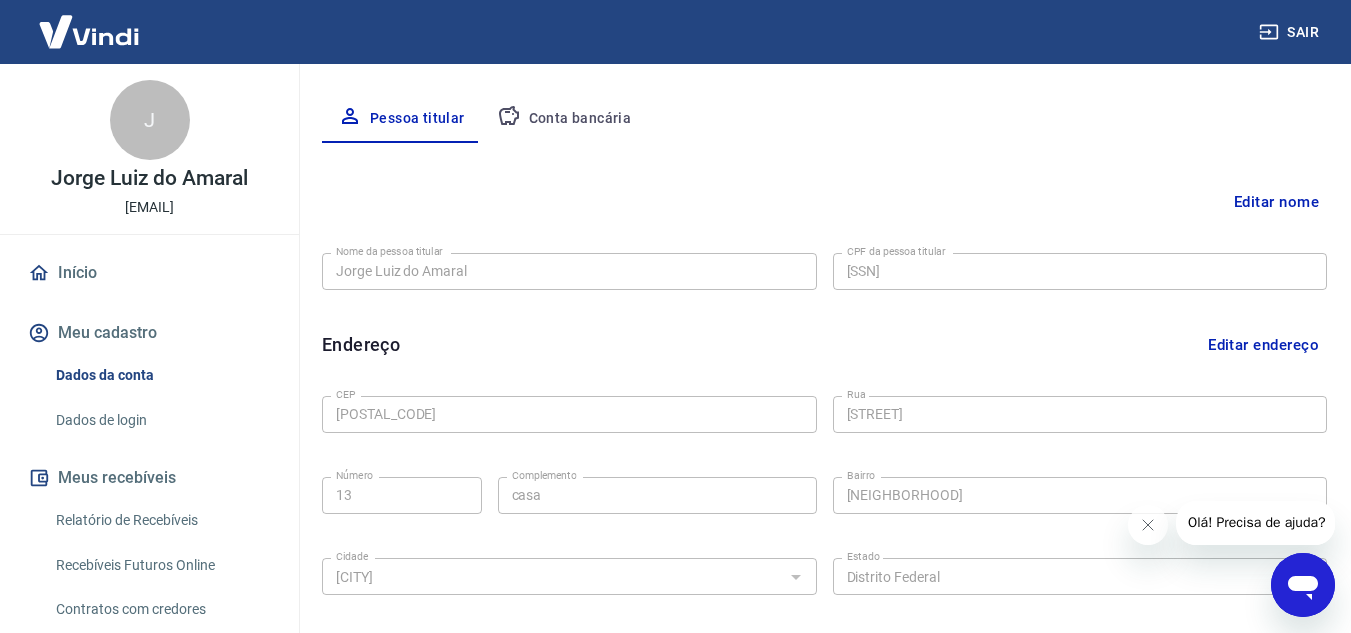 scroll, scrollTop: 377, scrollLeft: 0, axis: vertical 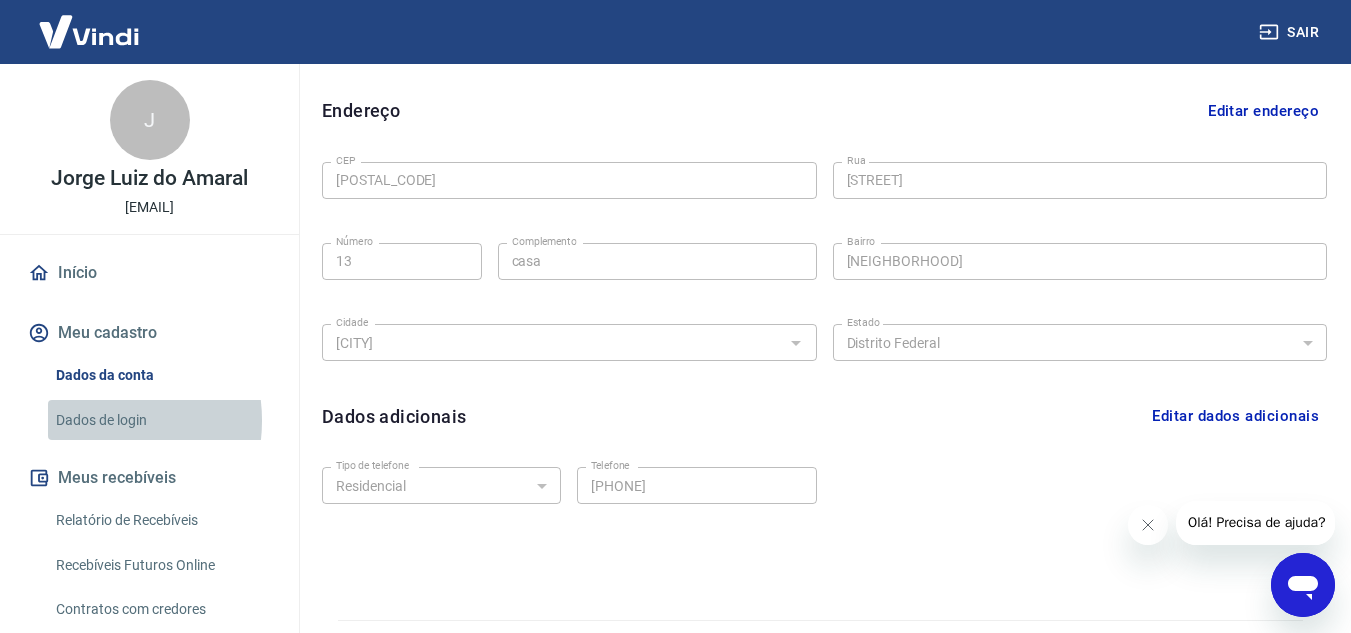click on "Dados de login" at bounding box center (161, 420) 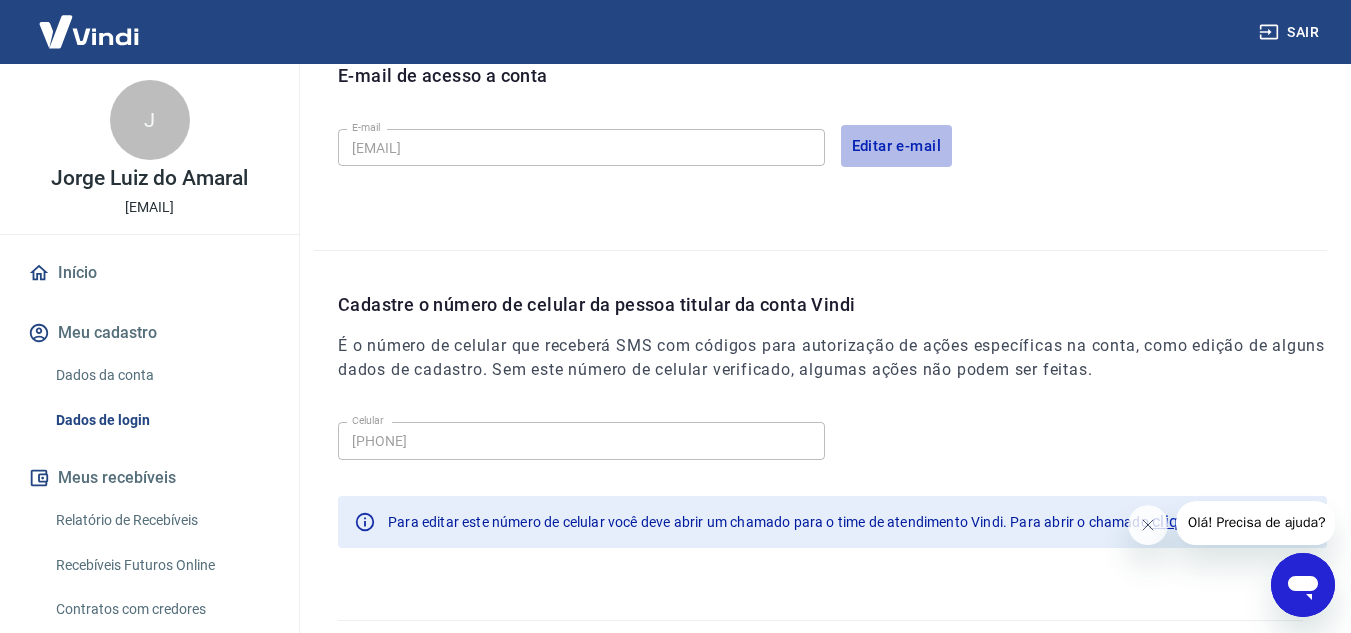 click on "Editar e-mail" at bounding box center [897, 146] 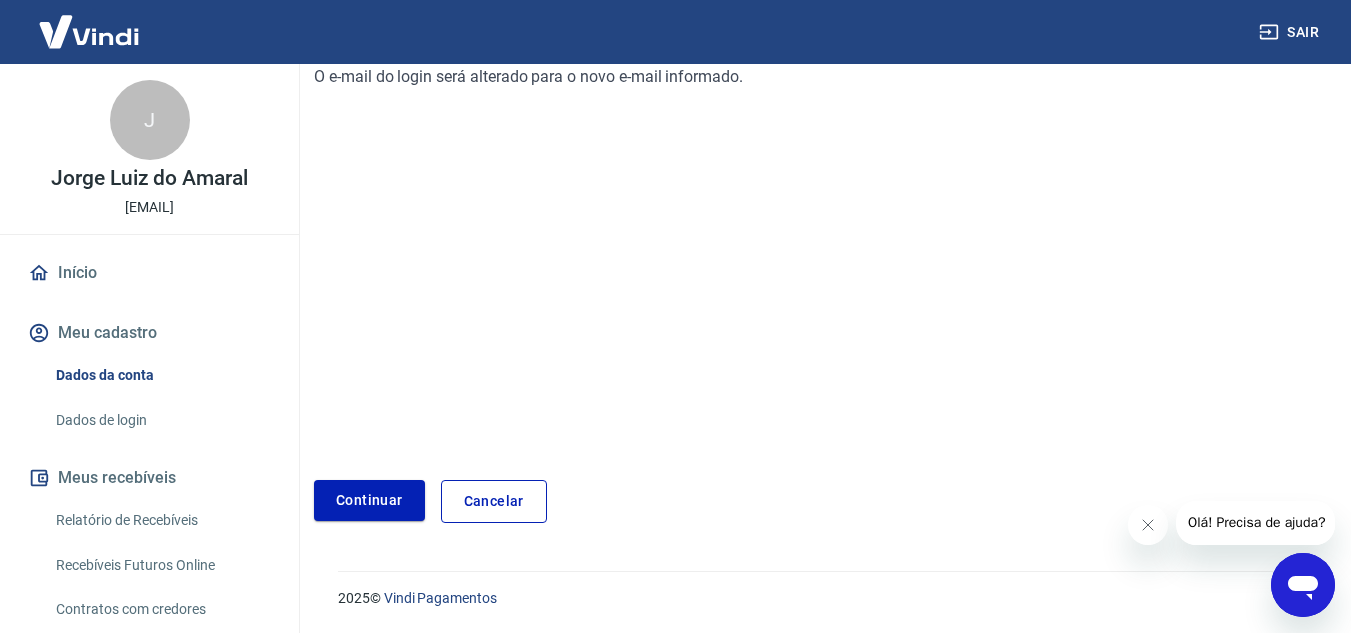 scroll, scrollTop: 0, scrollLeft: 0, axis: both 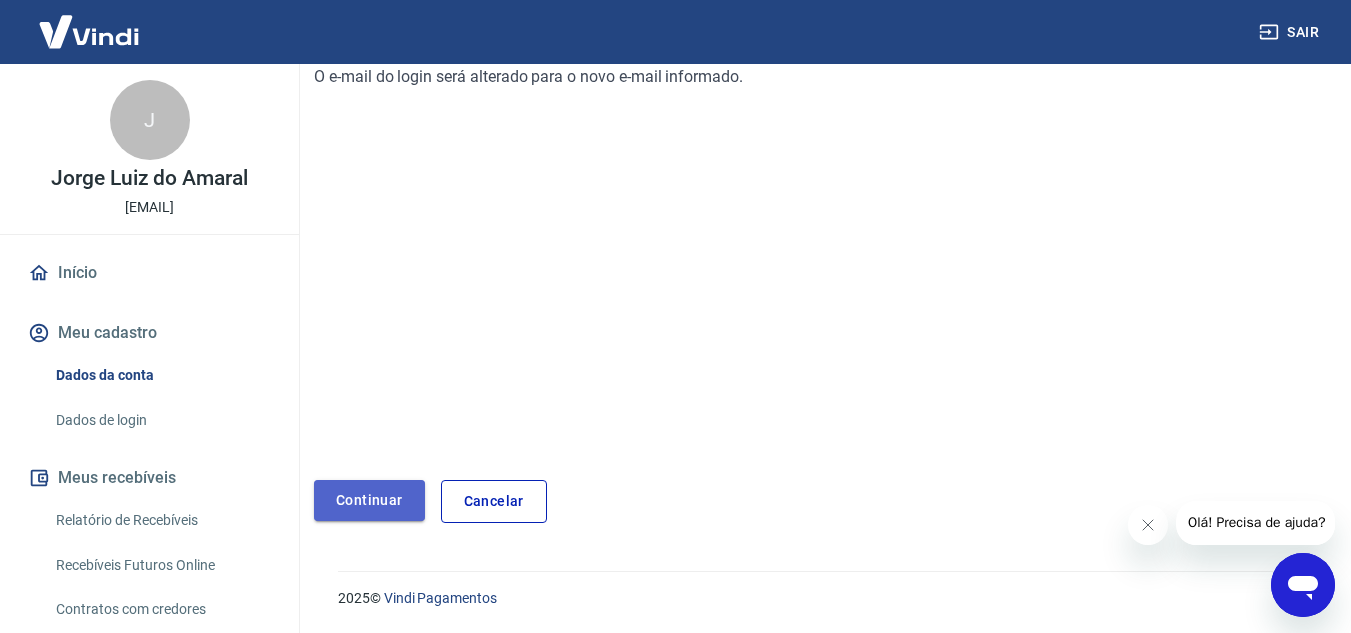 click on "Continuar" at bounding box center (369, 500) 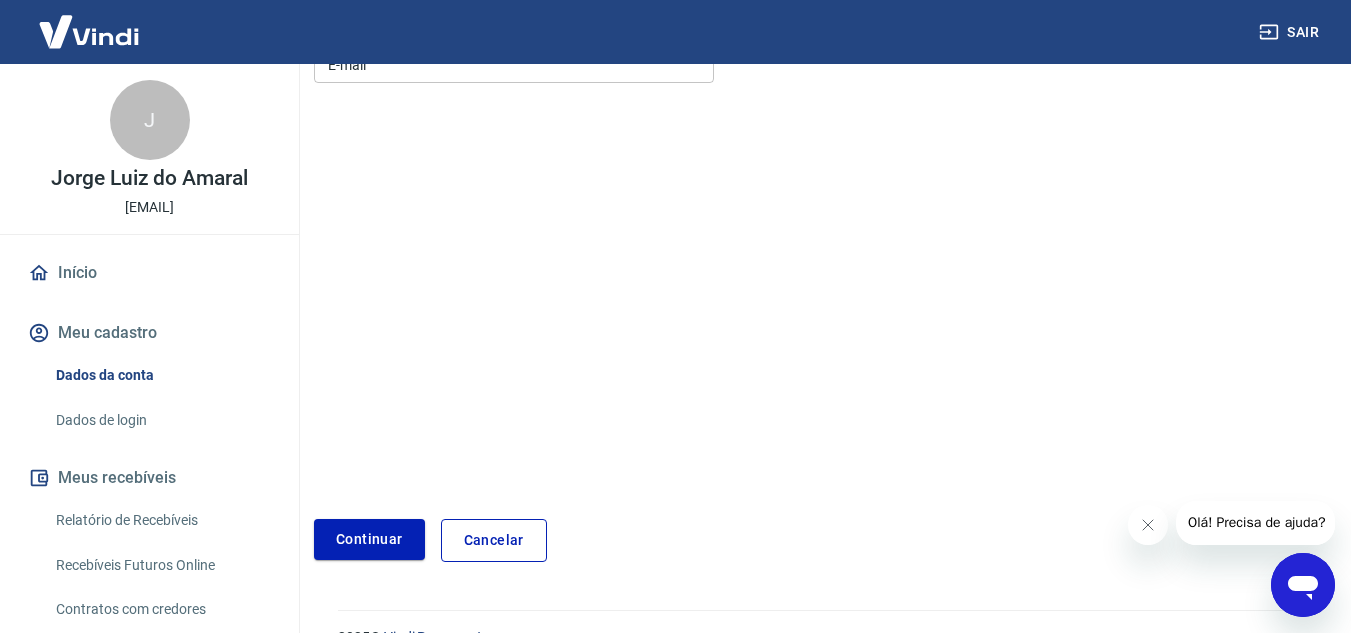 scroll, scrollTop: 347, scrollLeft: 0, axis: vertical 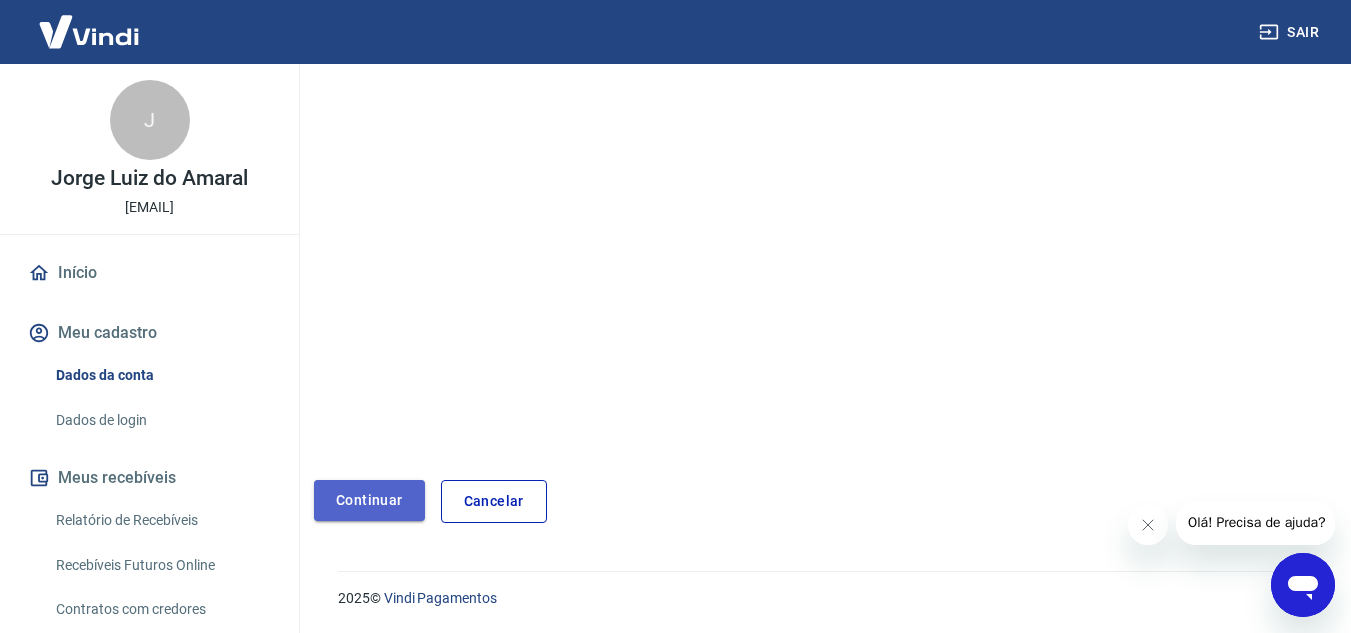 click on "Continuar" at bounding box center (369, 500) 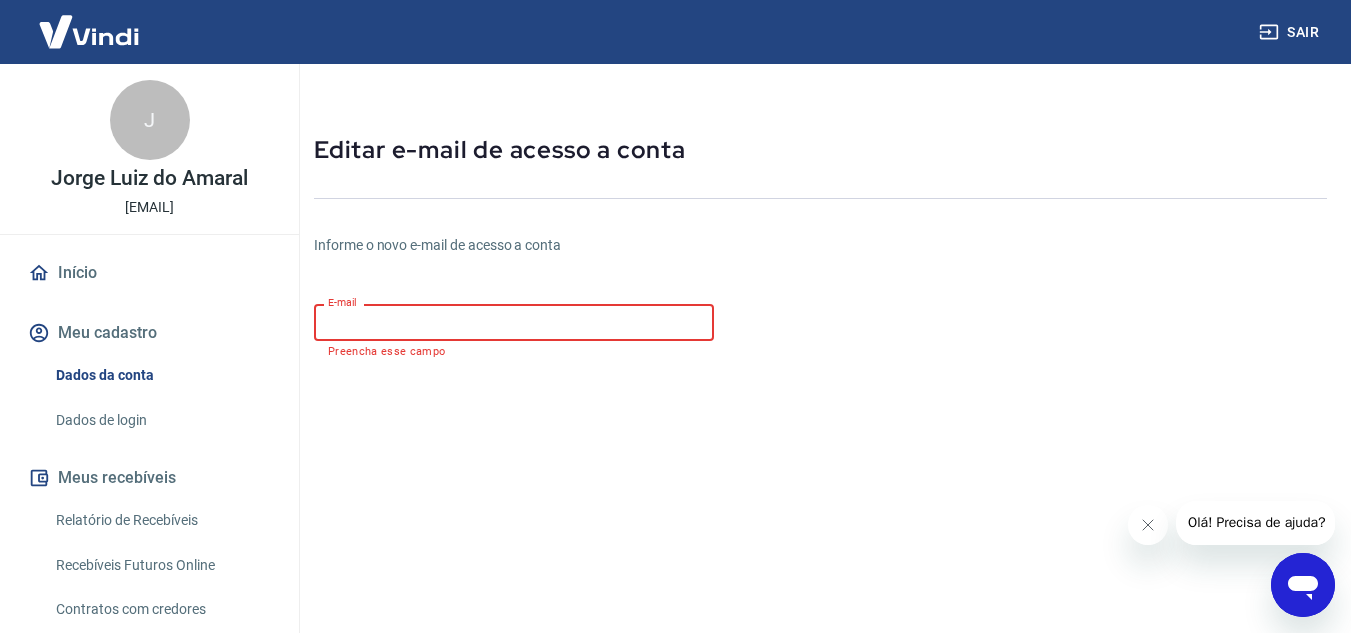 scroll, scrollTop: 46, scrollLeft: 0, axis: vertical 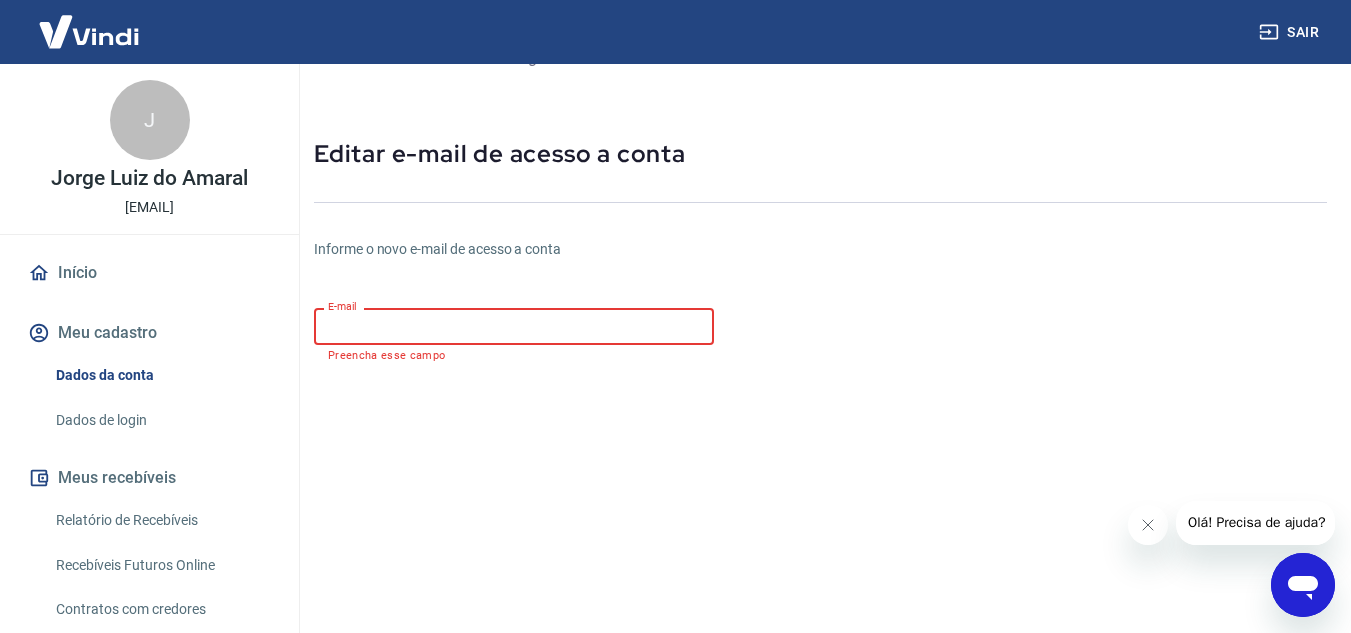 click on "E-mail" at bounding box center (514, 326) 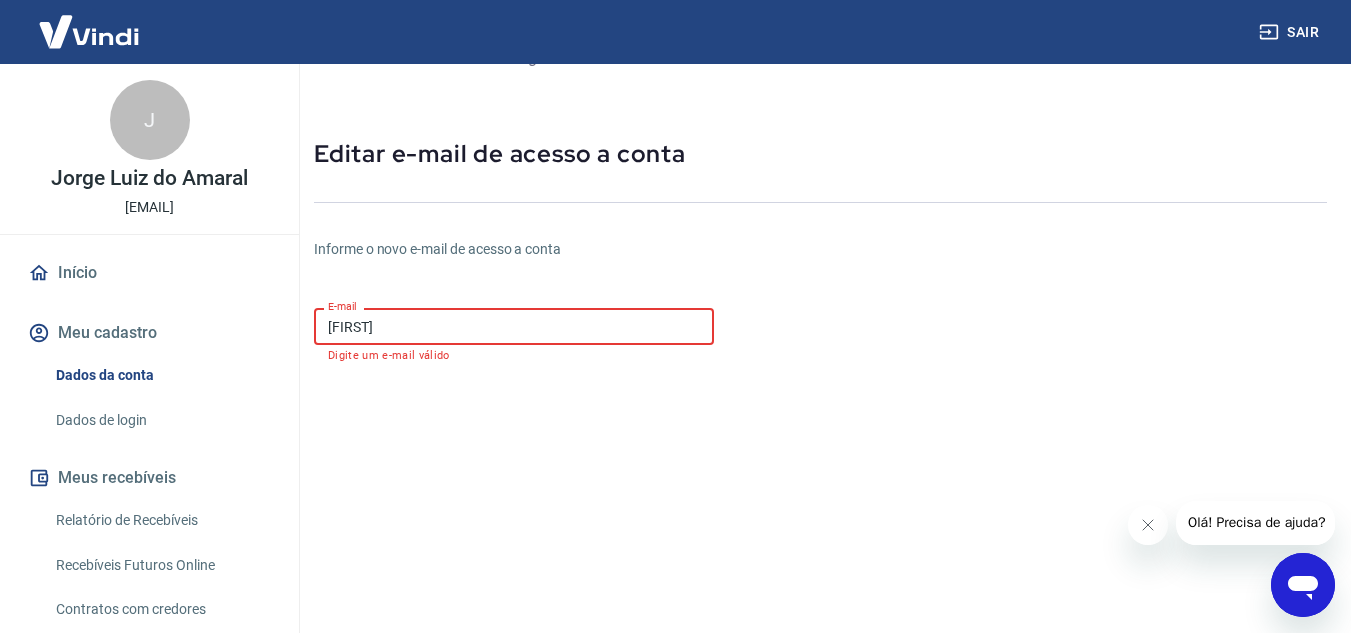 type on "jorgelikebrasil@gmail.com" 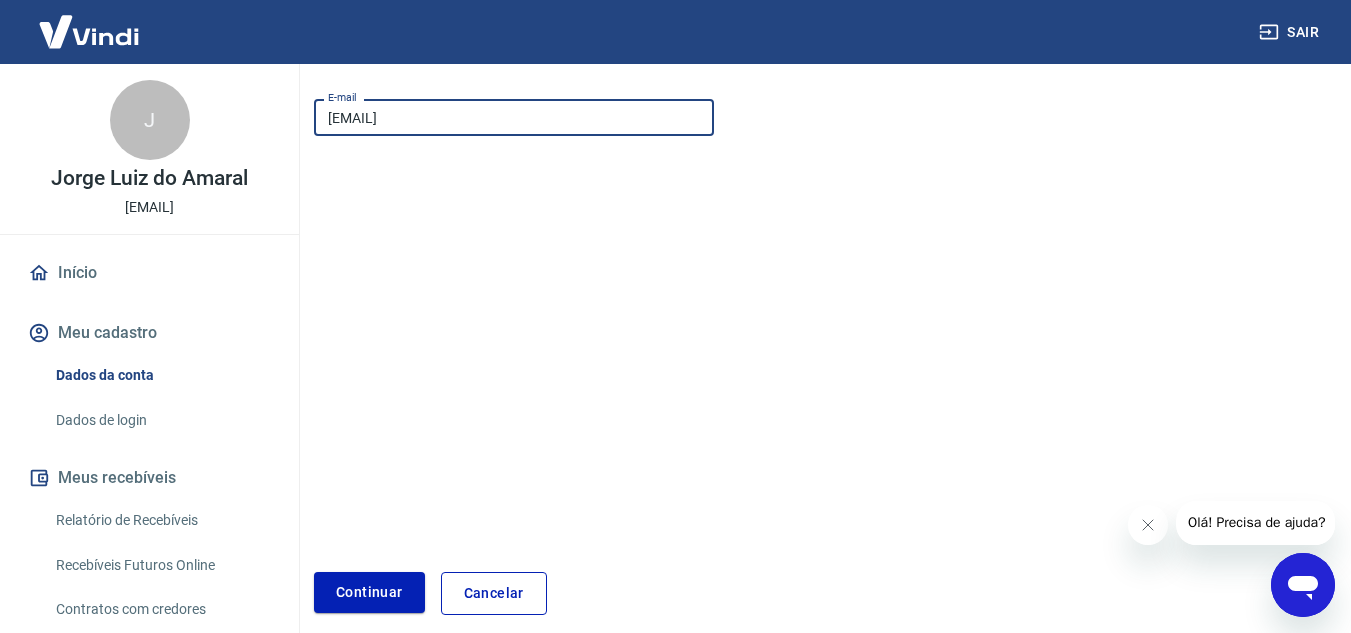 scroll, scrollTop: 347, scrollLeft: 0, axis: vertical 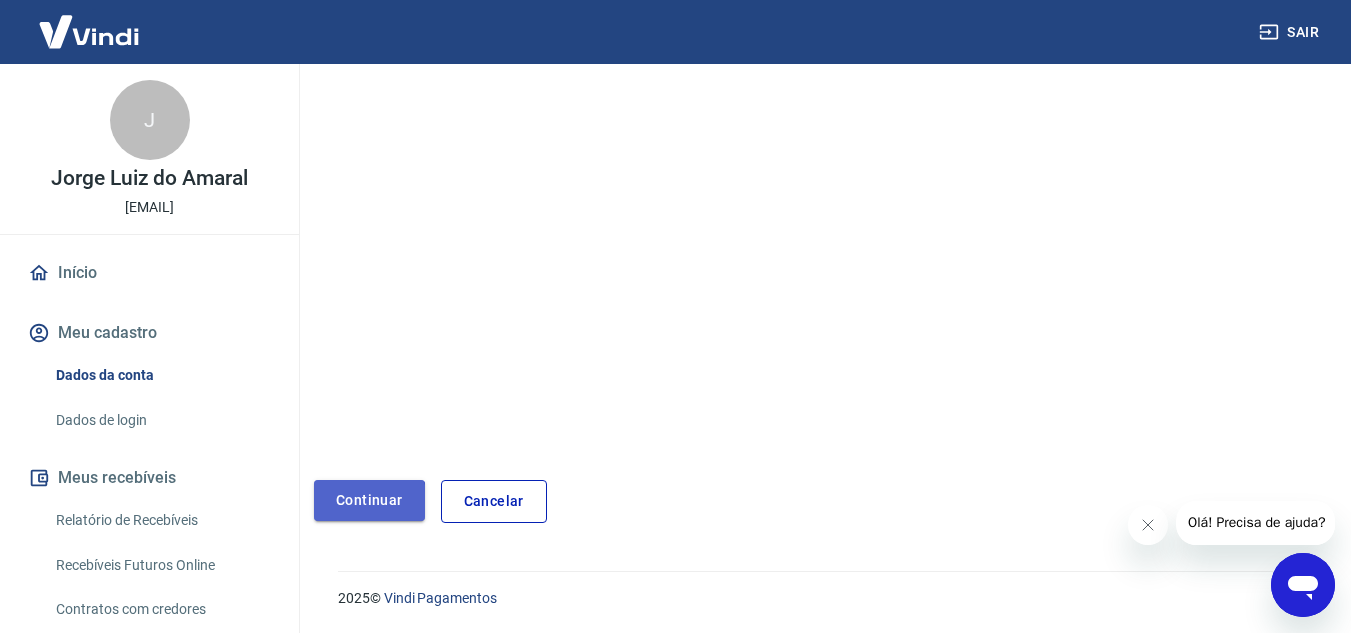 click on "Continuar" at bounding box center (369, 500) 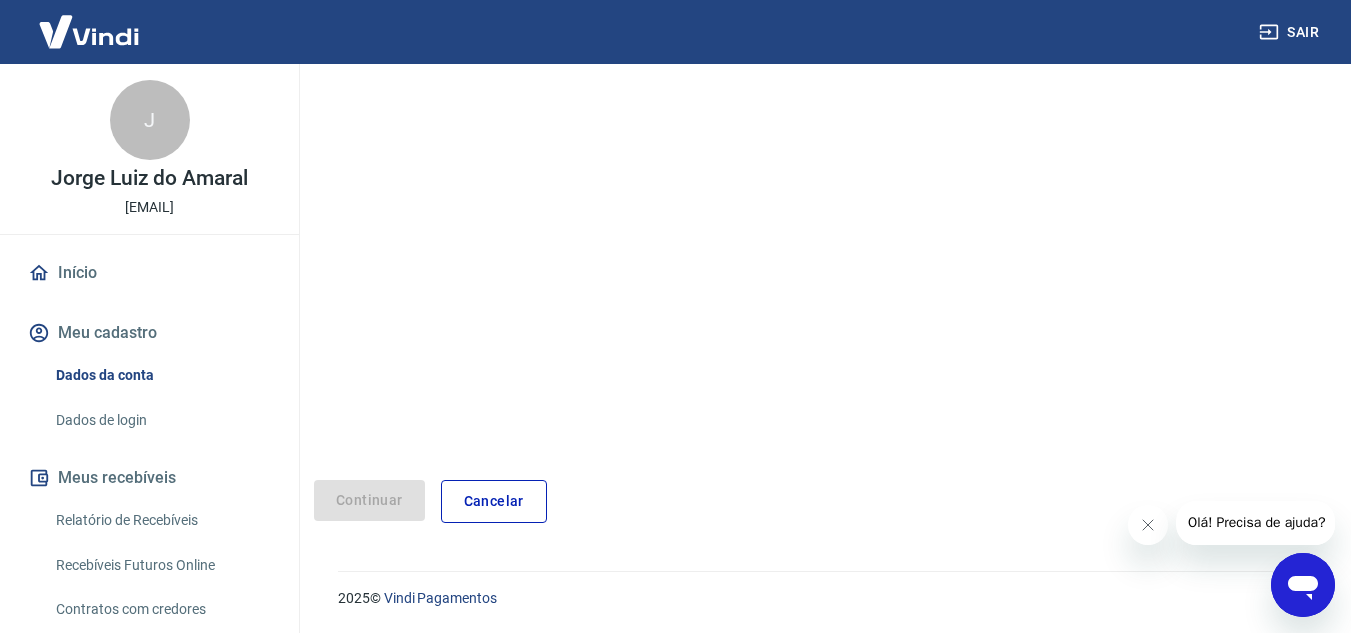 scroll, scrollTop: 289, scrollLeft: 0, axis: vertical 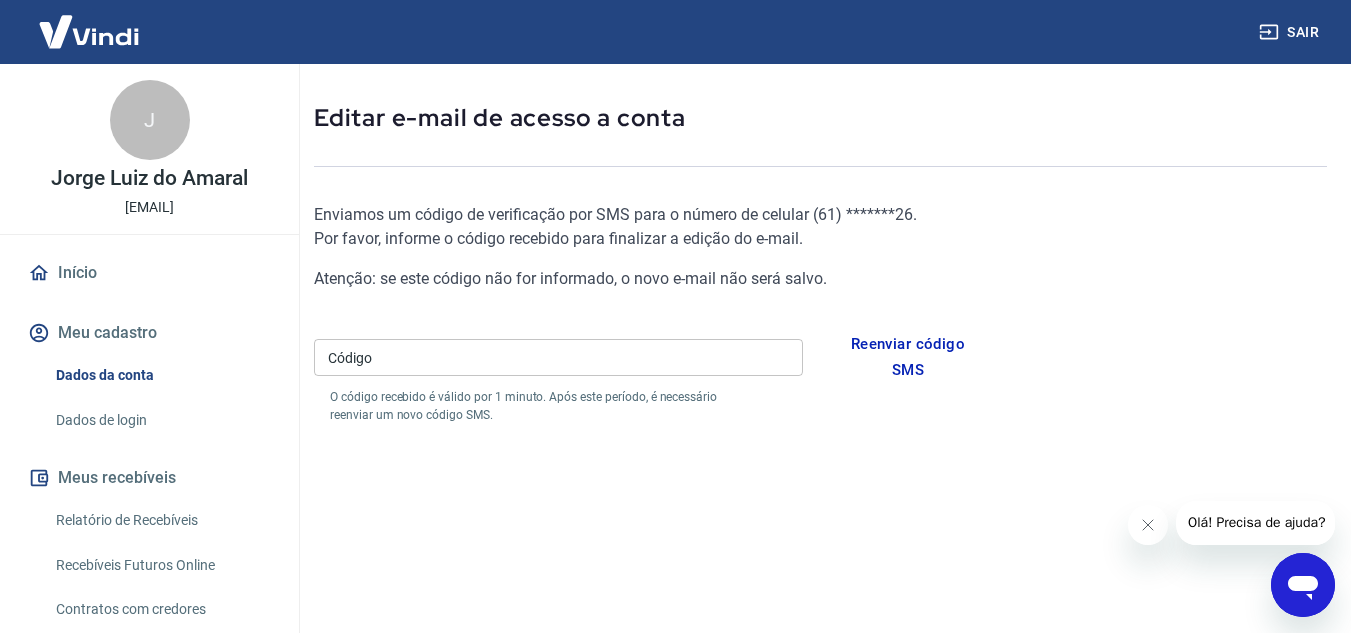 click on "Código" at bounding box center (558, 357) 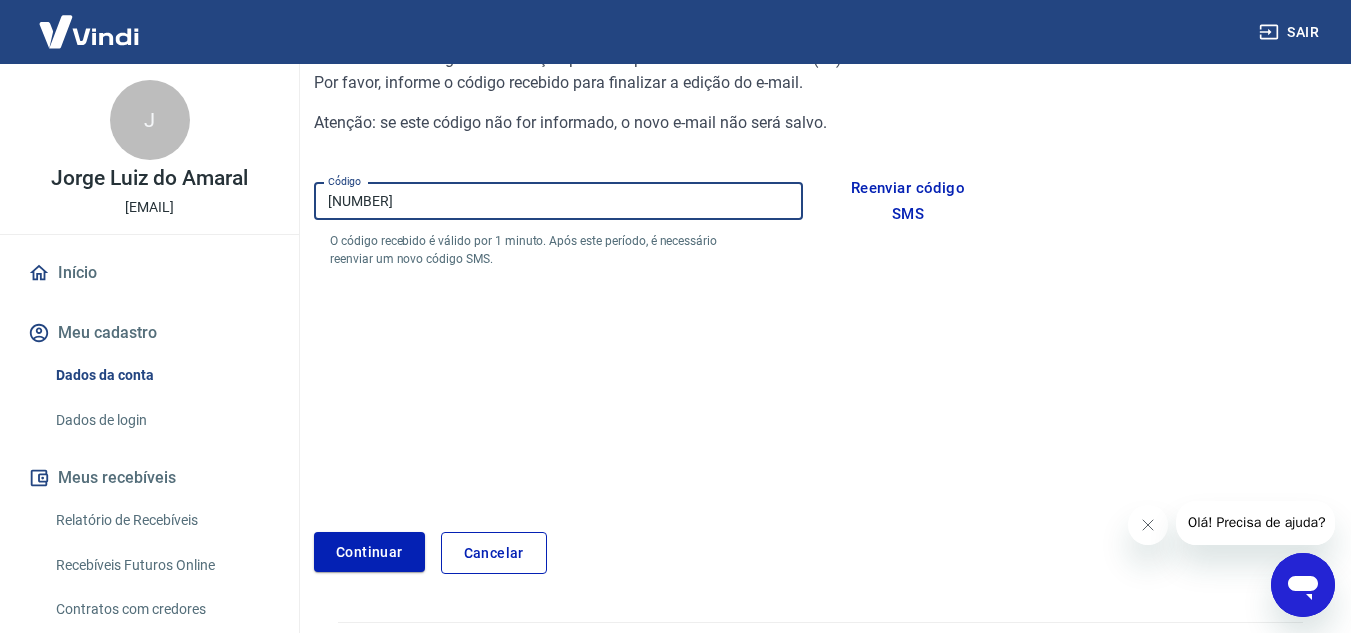 scroll, scrollTop: 289, scrollLeft: 0, axis: vertical 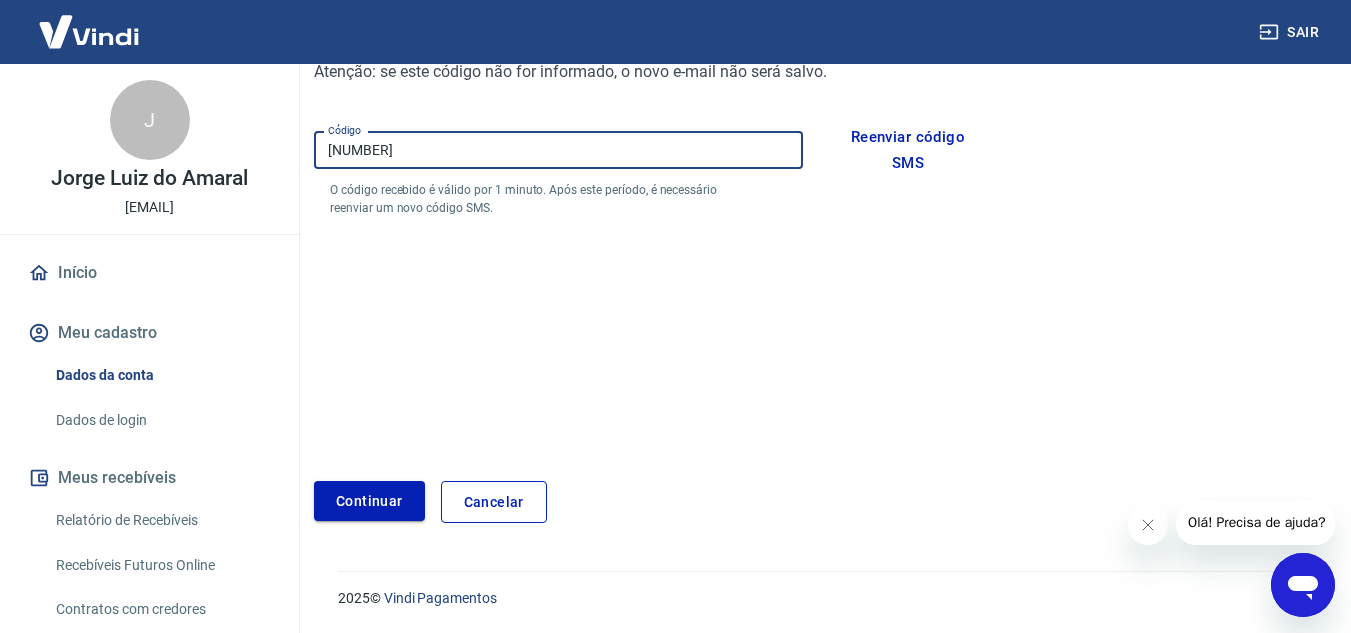 type on "875250" 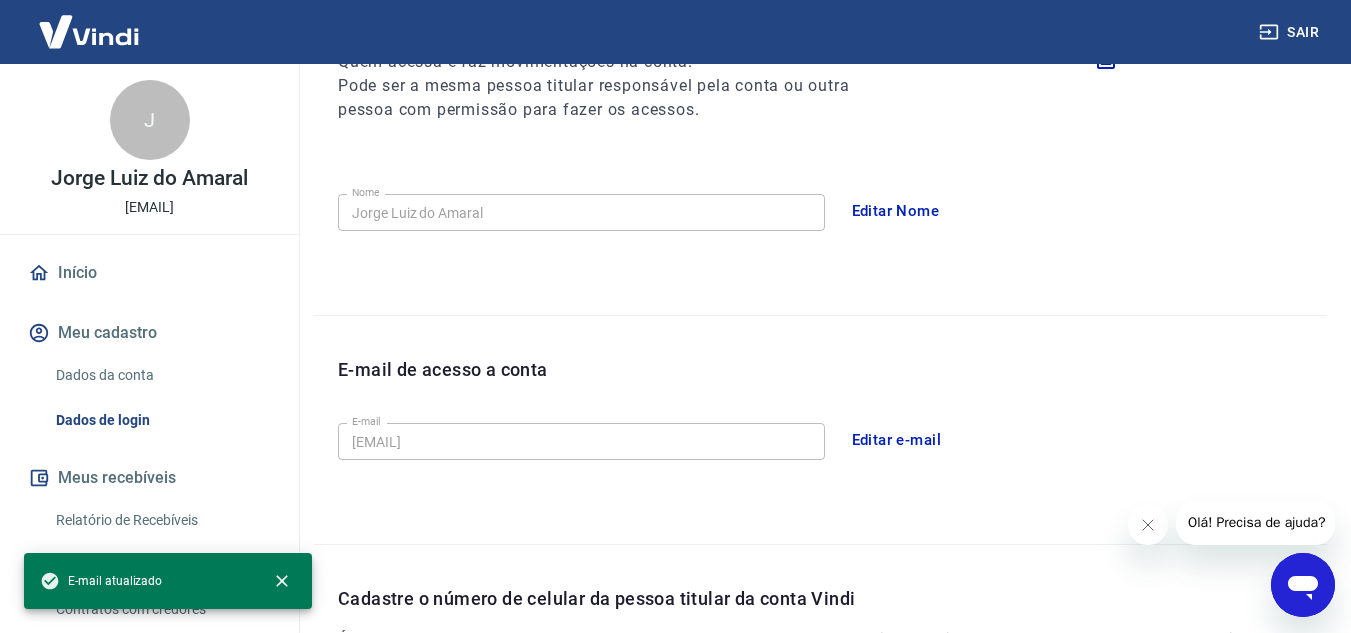 scroll, scrollTop: 632, scrollLeft: 0, axis: vertical 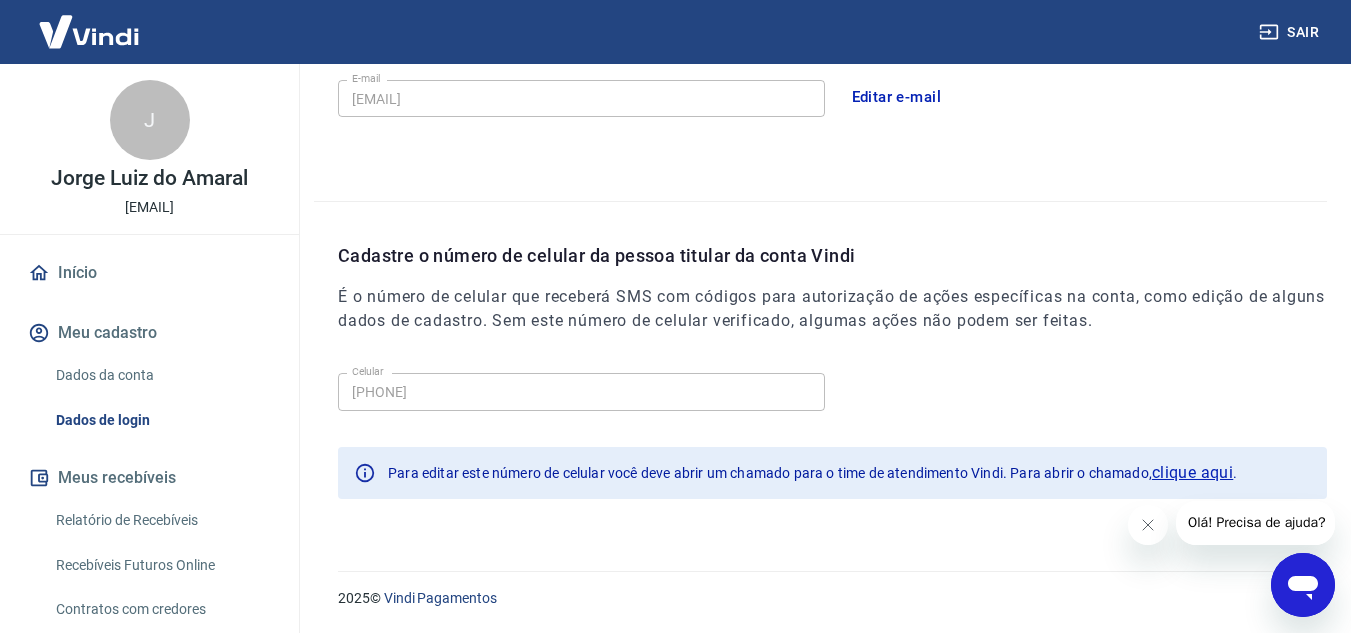 click on "Meus recebíveis" at bounding box center (149, 478) 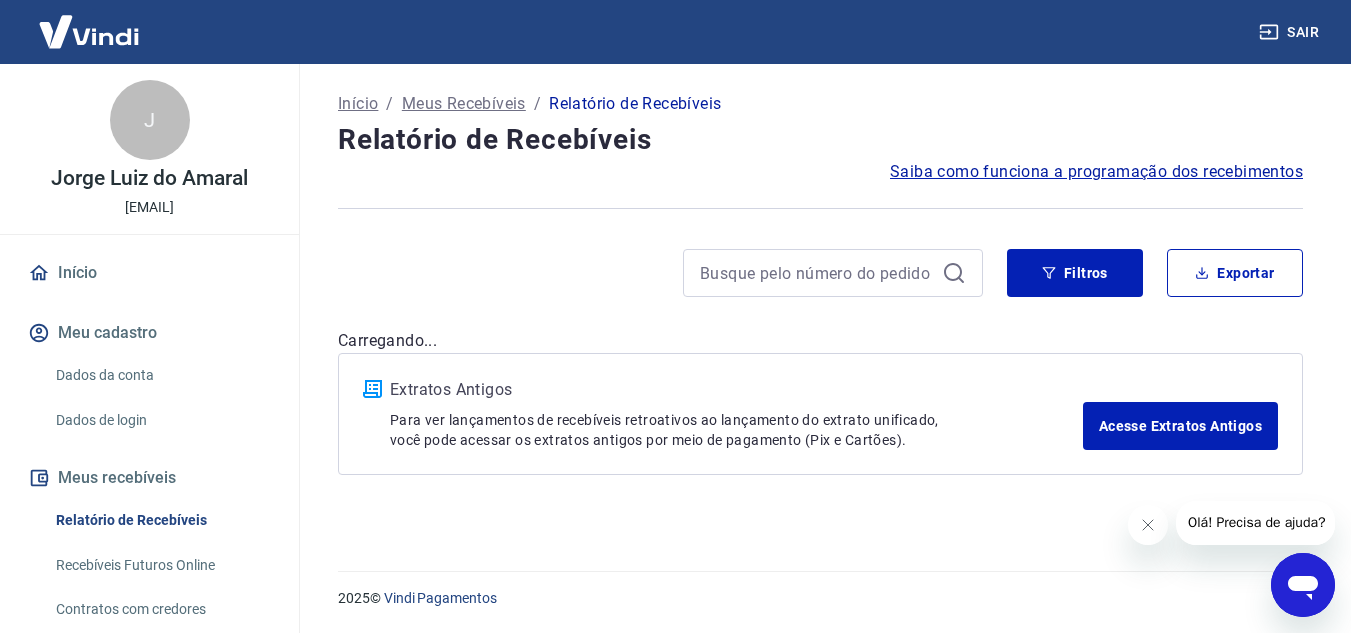 scroll, scrollTop: 0, scrollLeft: 0, axis: both 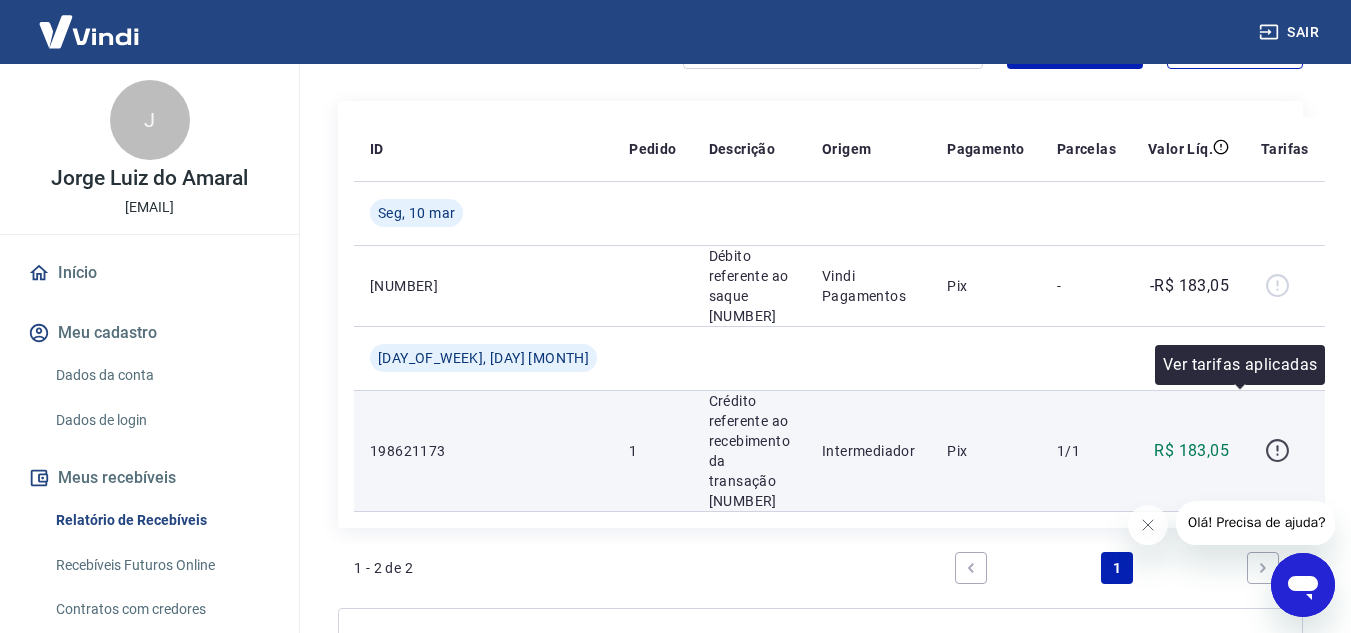 click 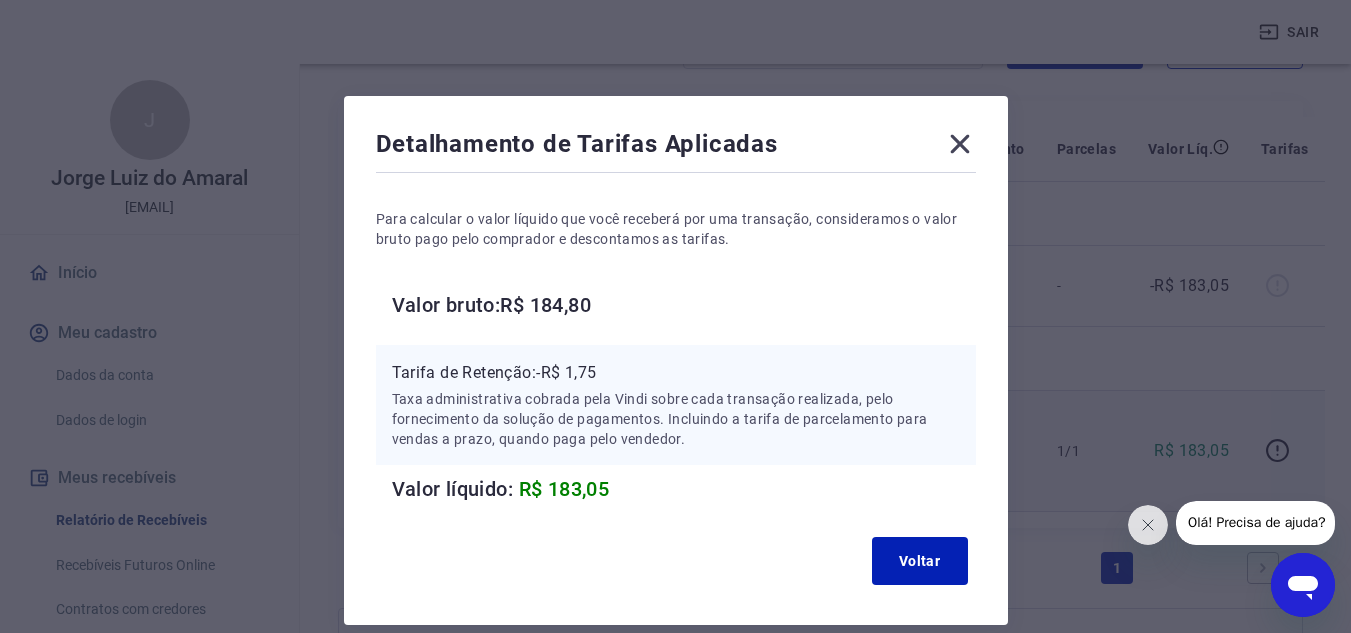 click 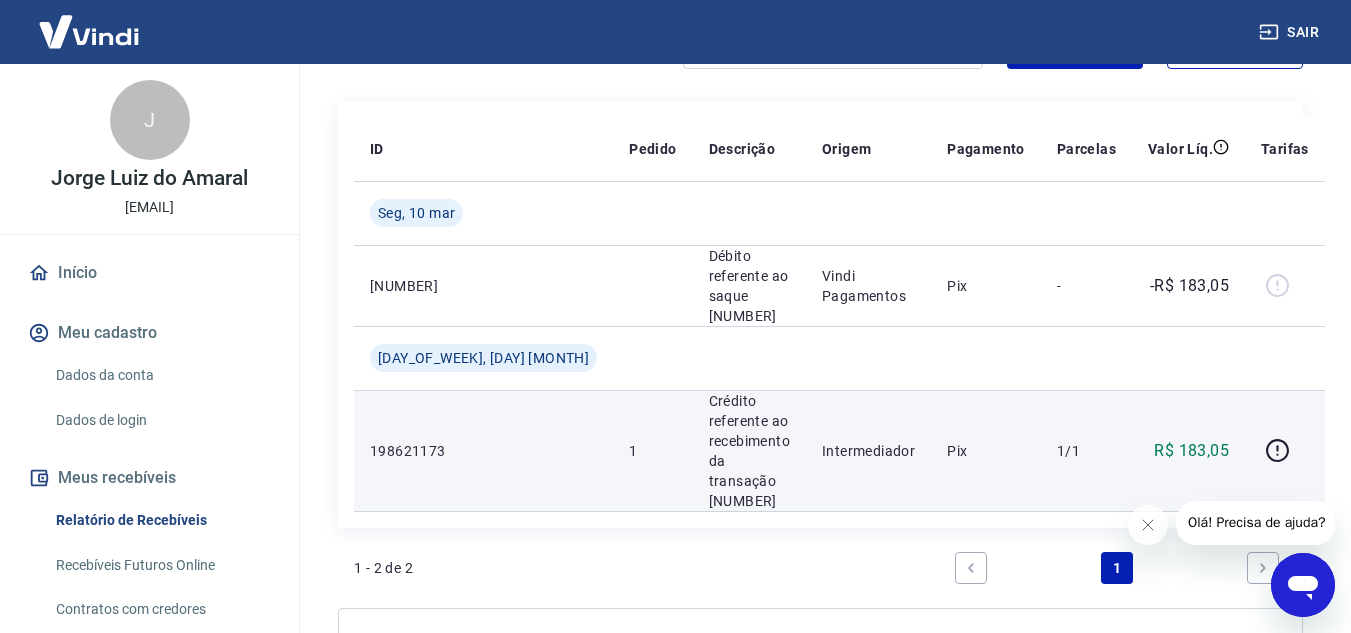 click on "198621173" at bounding box center [483, 451] 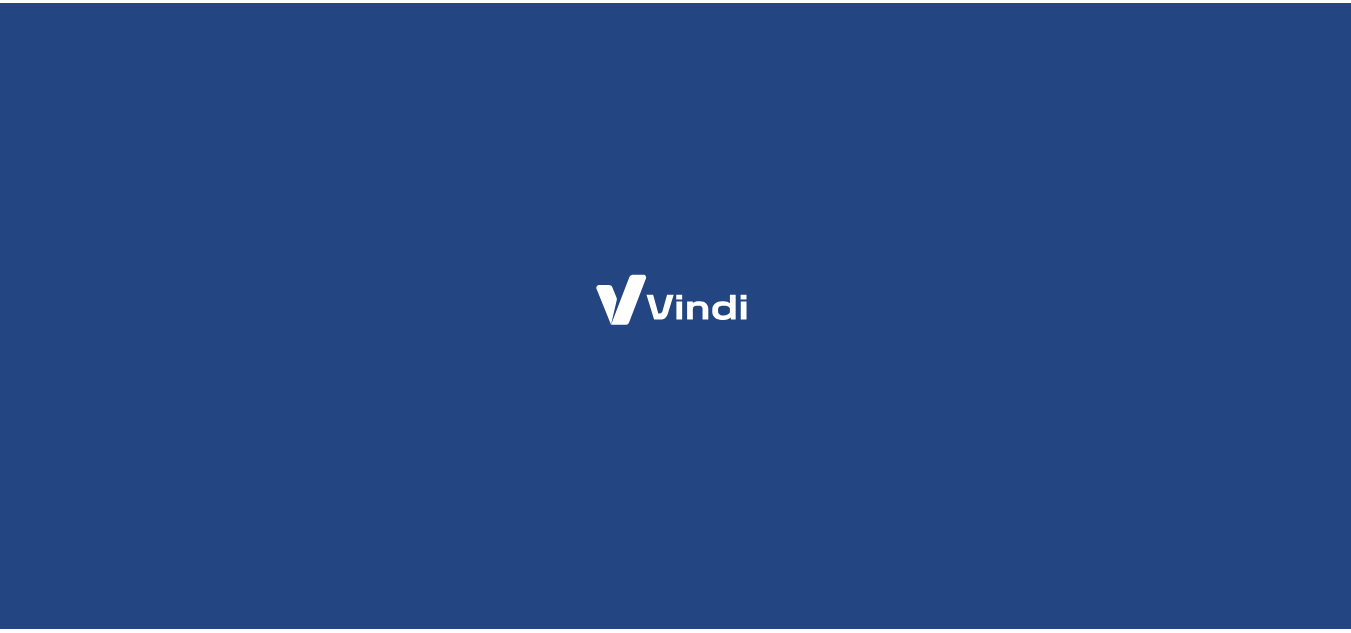 scroll, scrollTop: 0, scrollLeft: 0, axis: both 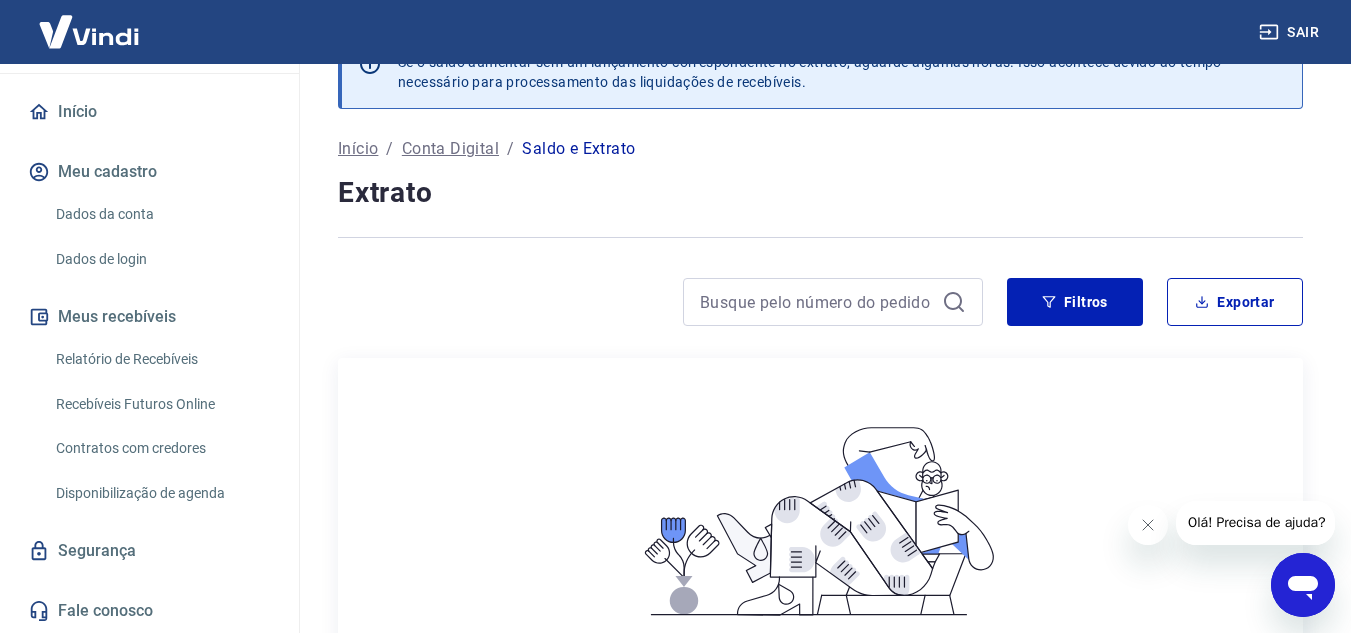 click on "Relatório de Recebíveis" at bounding box center [161, 359] 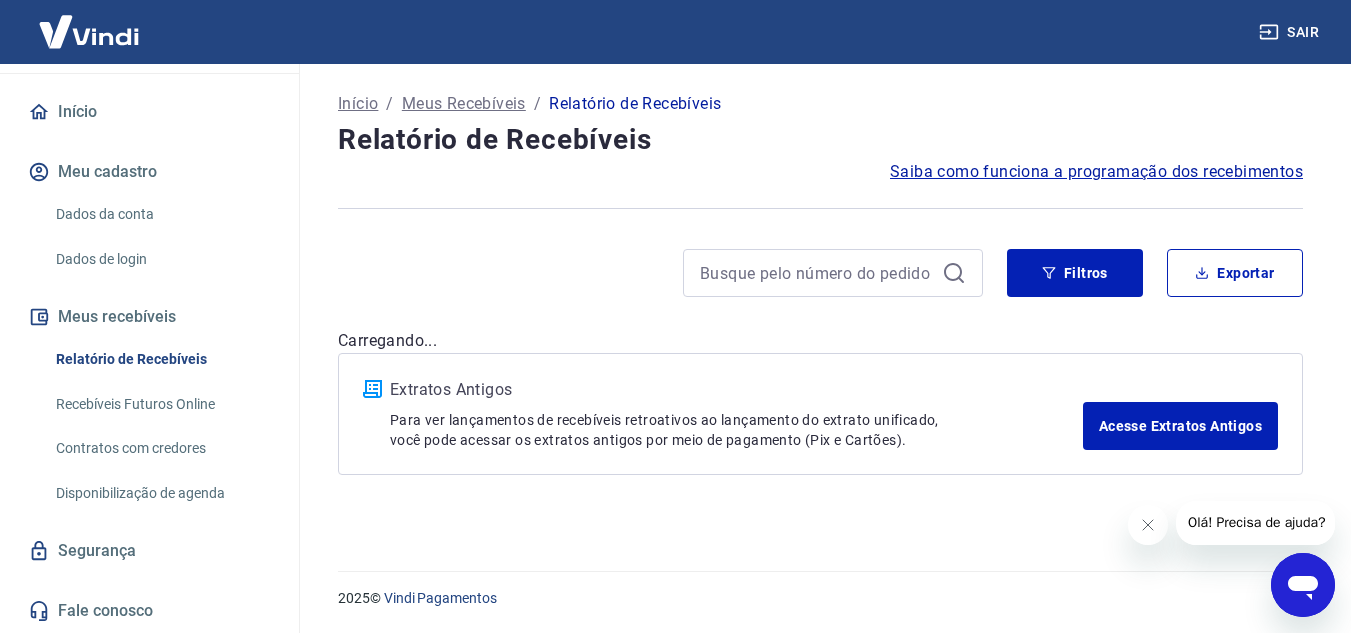 scroll, scrollTop: 0, scrollLeft: 0, axis: both 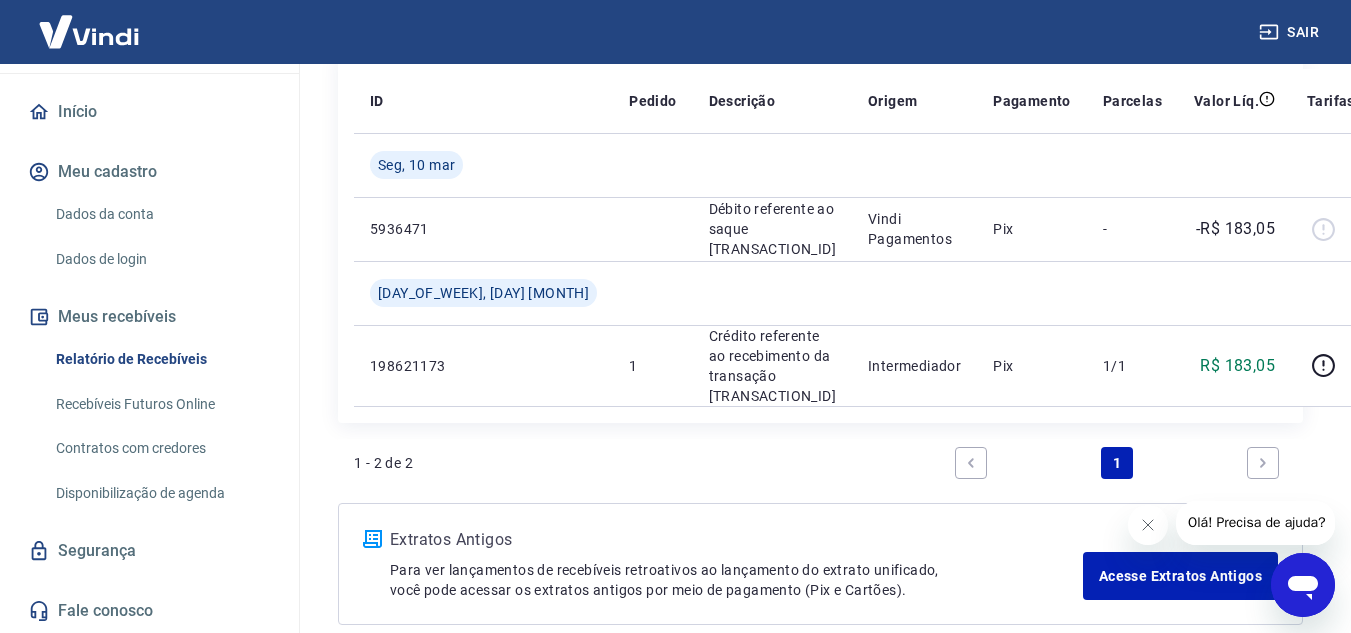 click on "Recebíveis Futuros Online" at bounding box center (161, 404) 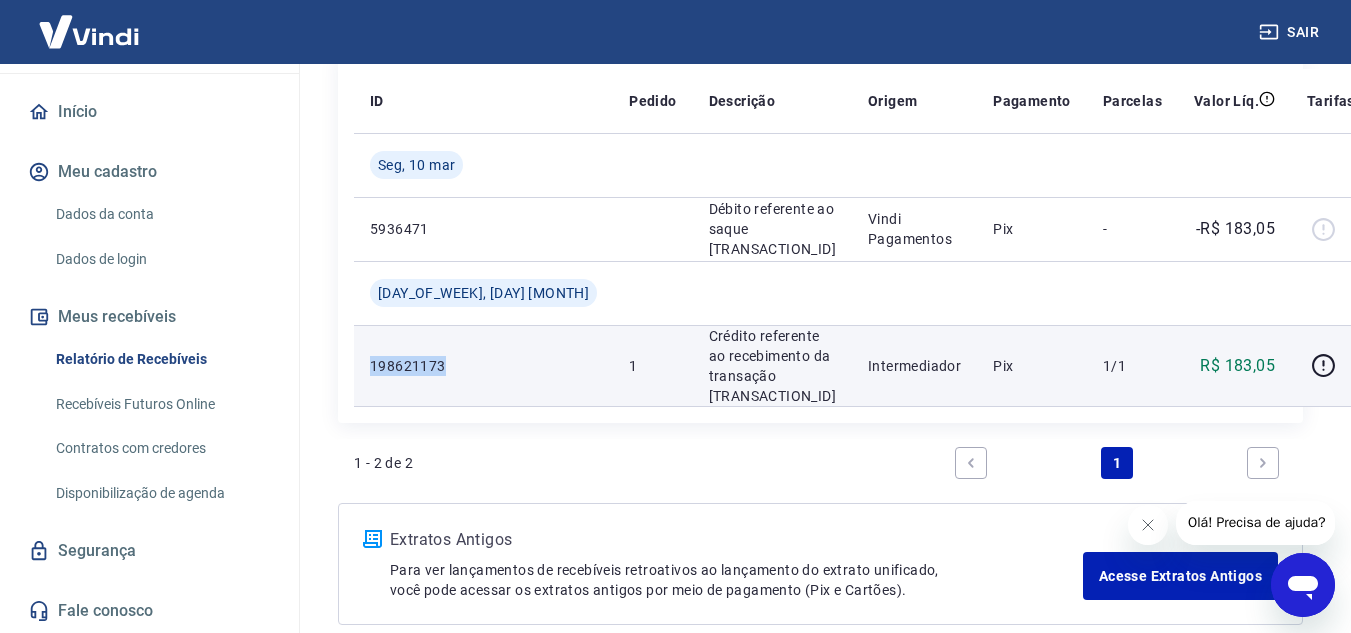 drag, startPoint x: 463, startPoint y: 352, endPoint x: 366, endPoint y: 351, distance: 97.00516 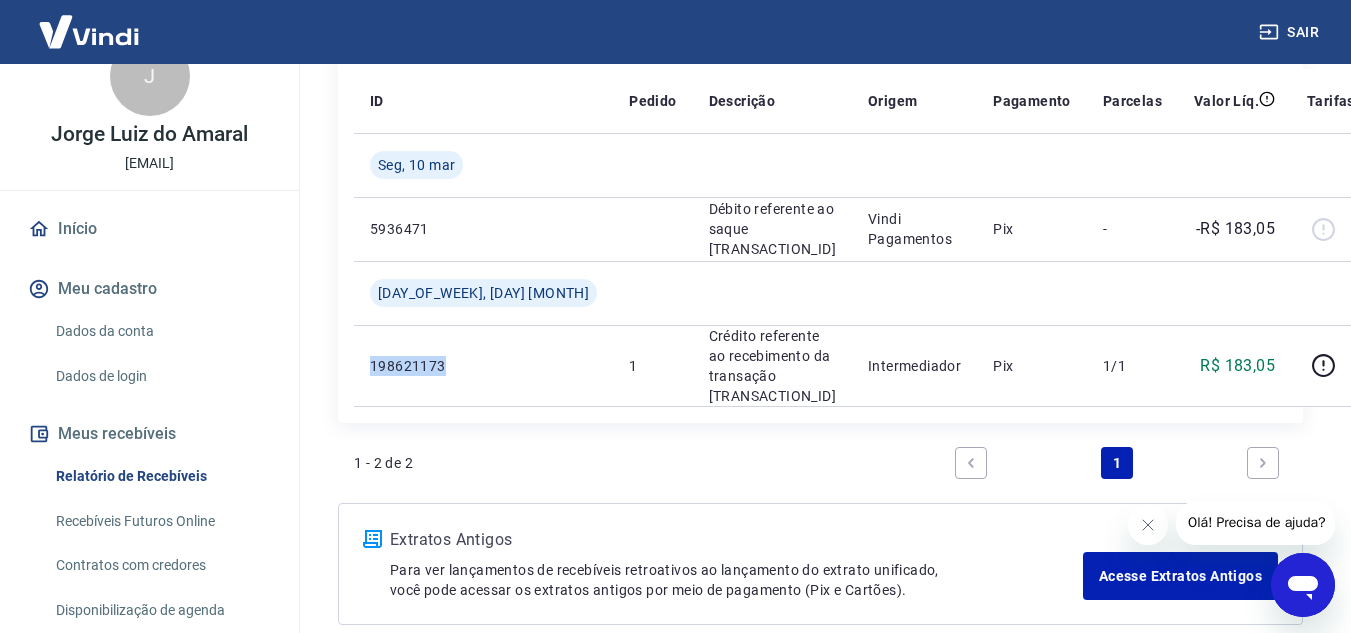 scroll, scrollTop: 0, scrollLeft: 0, axis: both 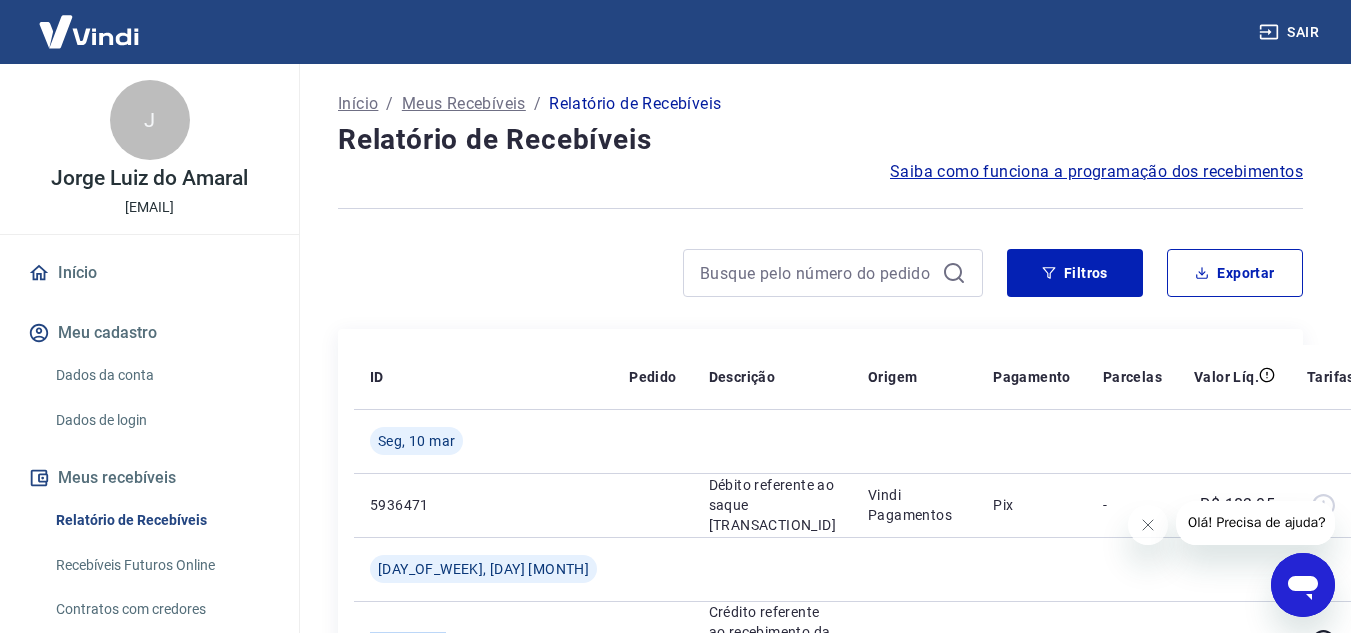 click on "Meus Recebíveis" at bounding box center [464, 104] 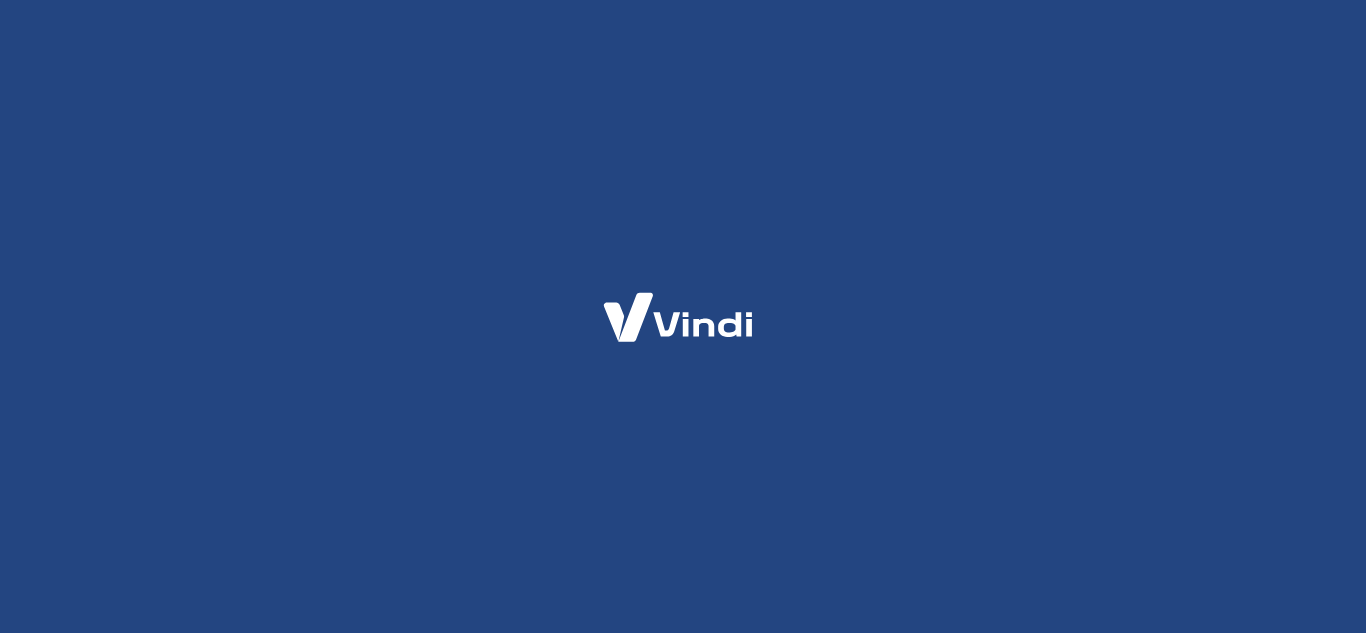 scroll, scrollTop: 0, scrollLeft: 0, axis: both 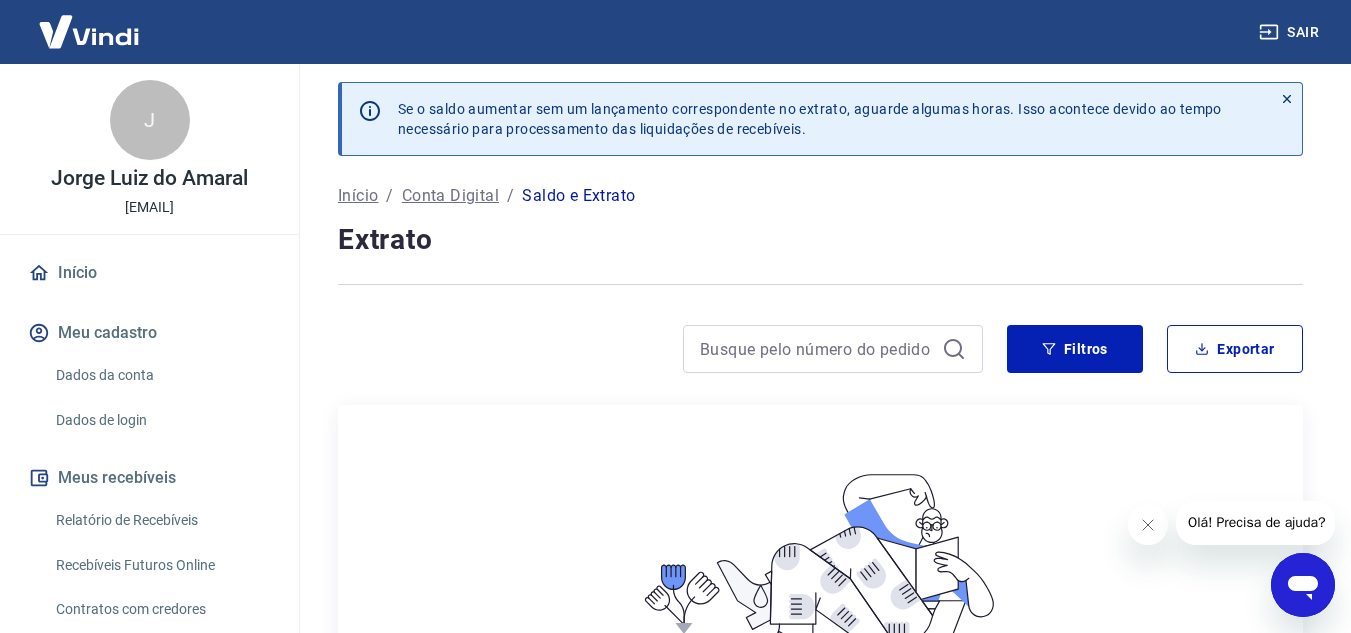 click on "Olá! Precisa de ajuda?" at bounding box center [1256, 522] 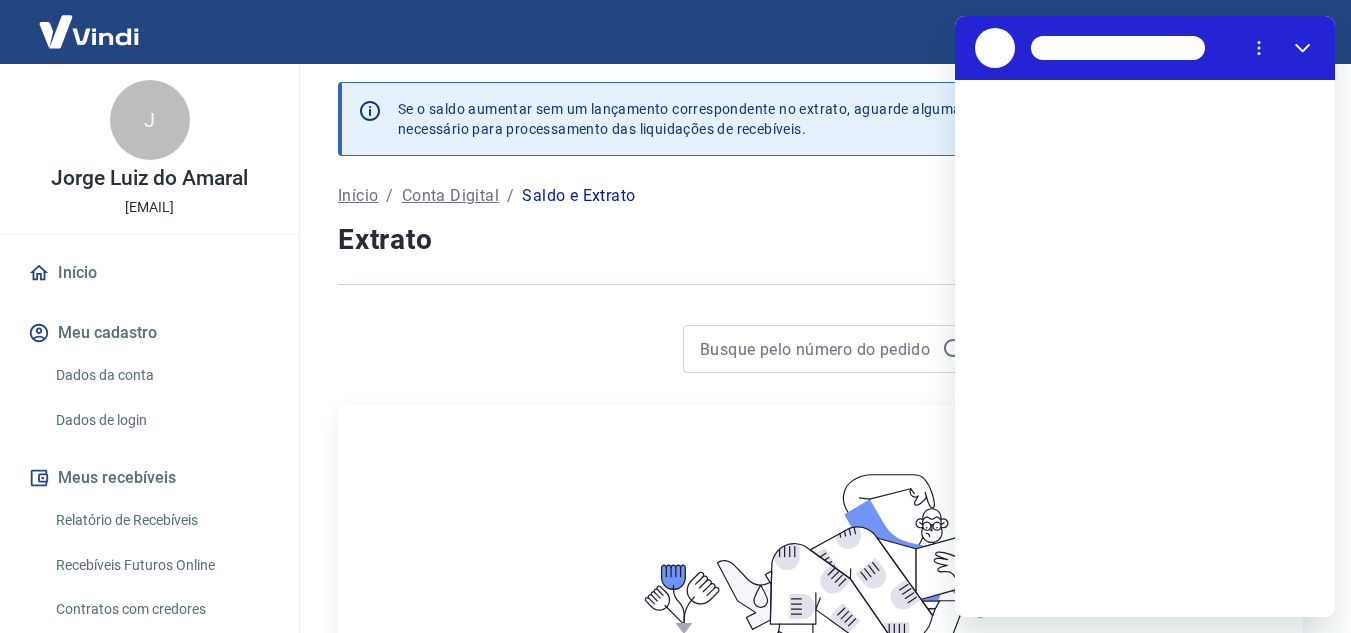 scroll, scrollTop: 0, scrollLeft: 0, axis: both 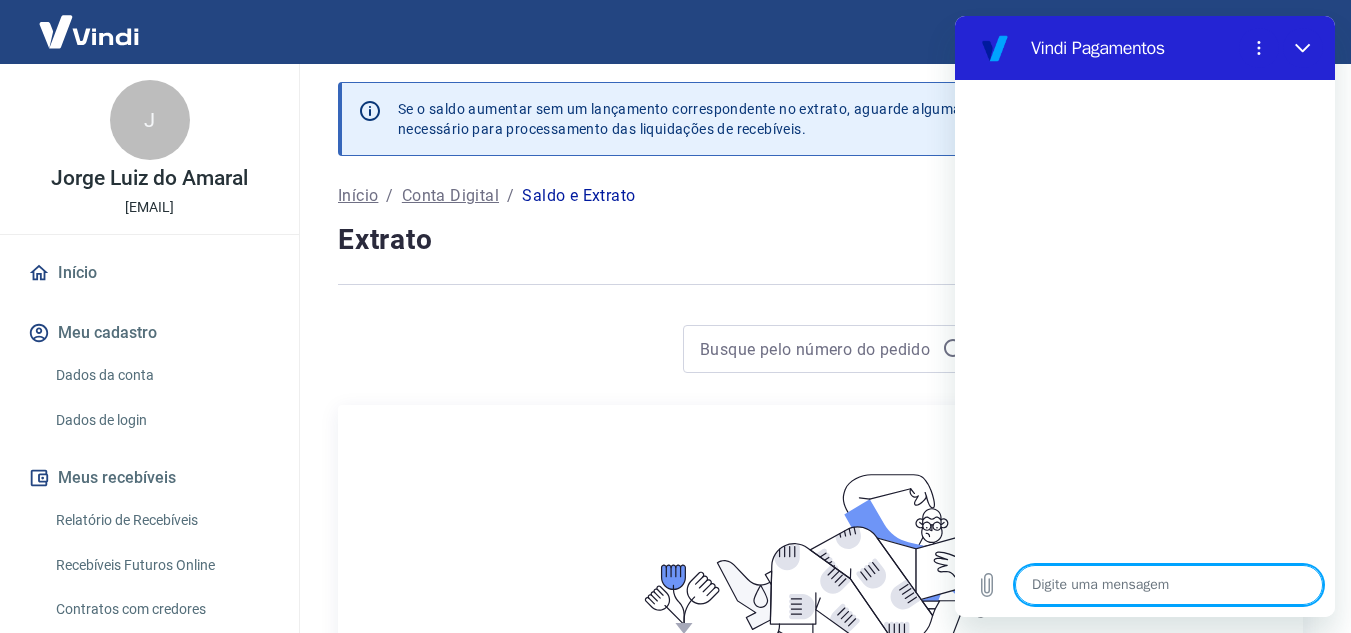 type on "F" 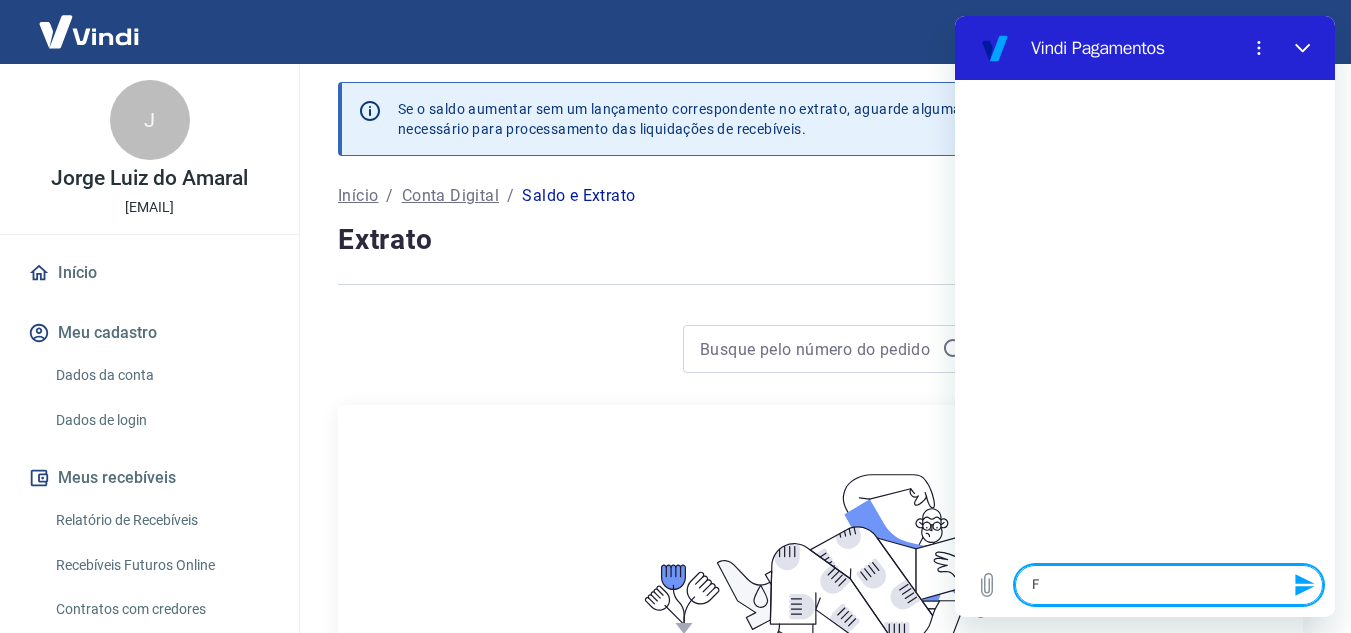 type on "Fo" 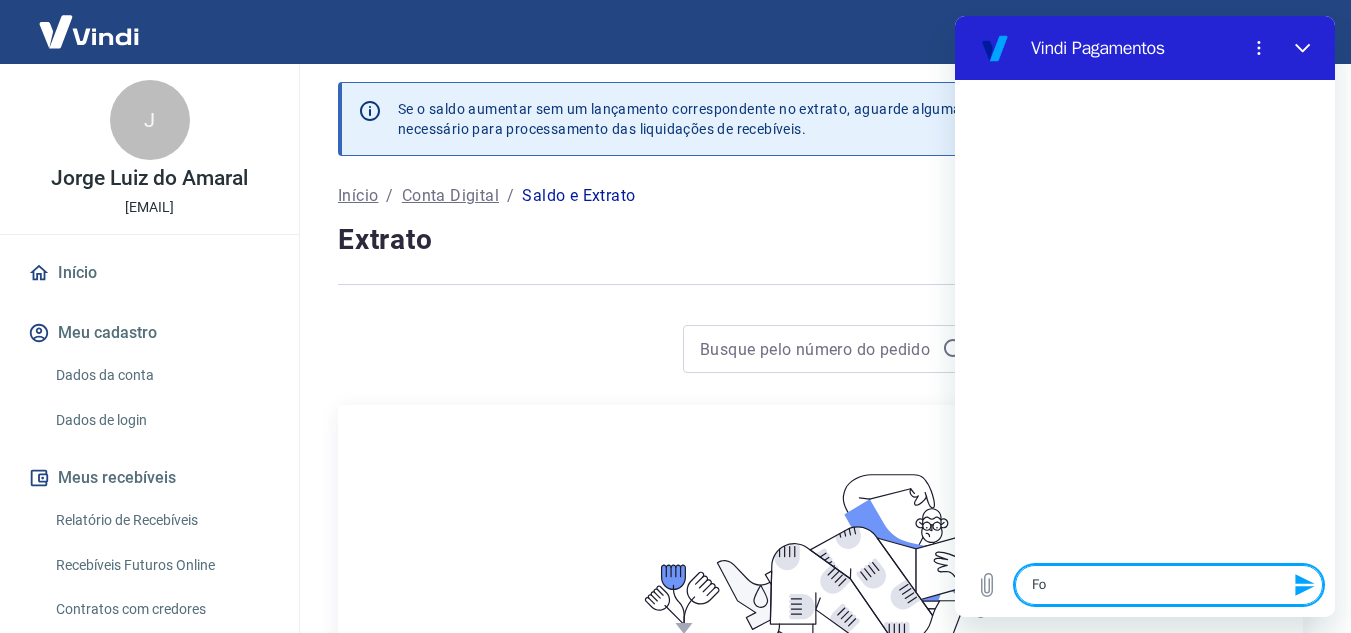 type on "Foi" 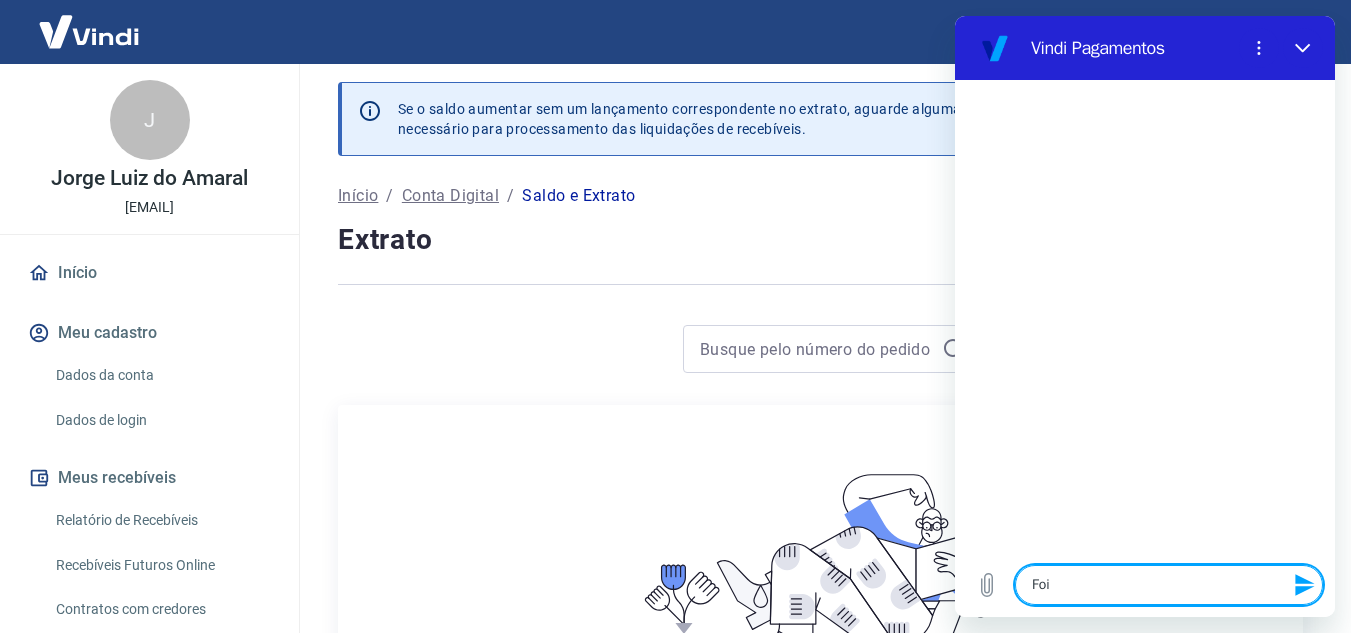 type on "Foi" 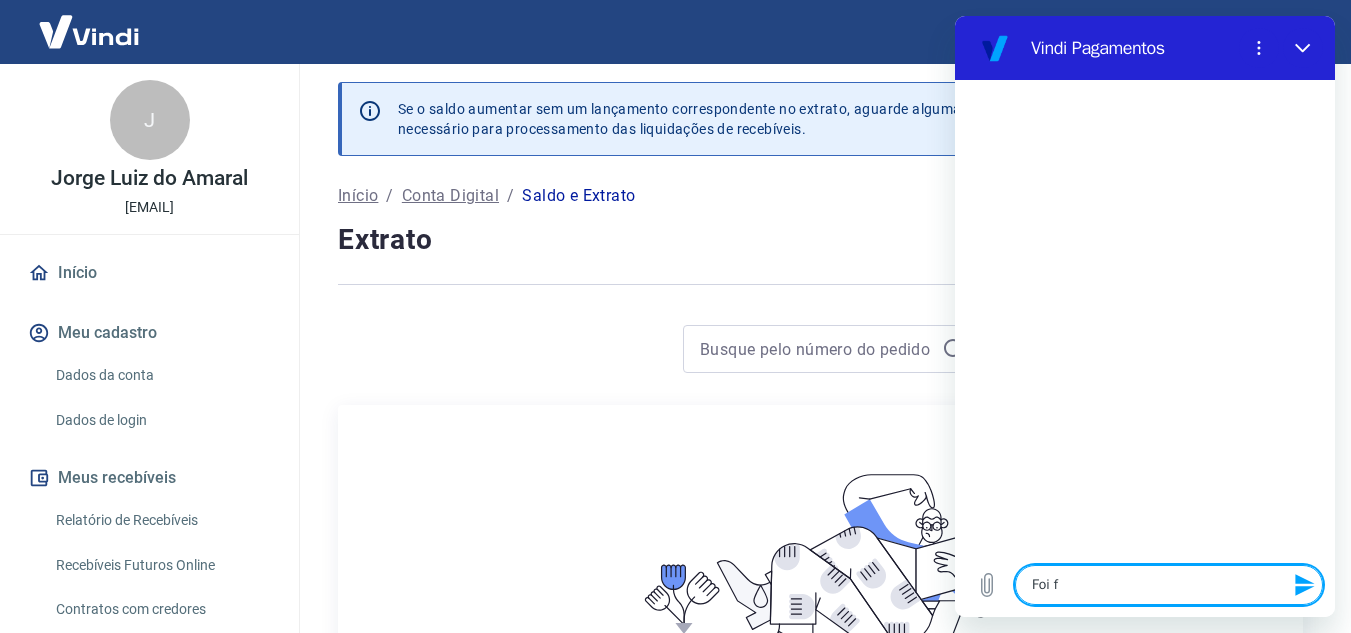 type on "Foi fe" 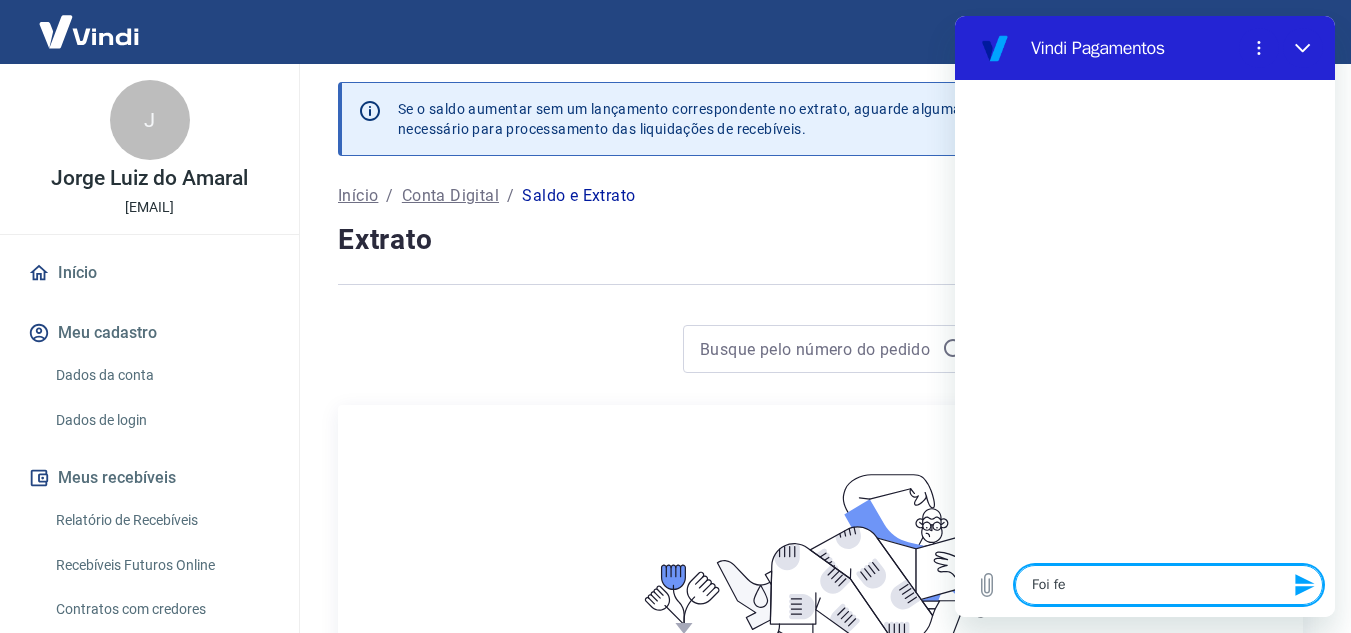 type on "Foi fei" 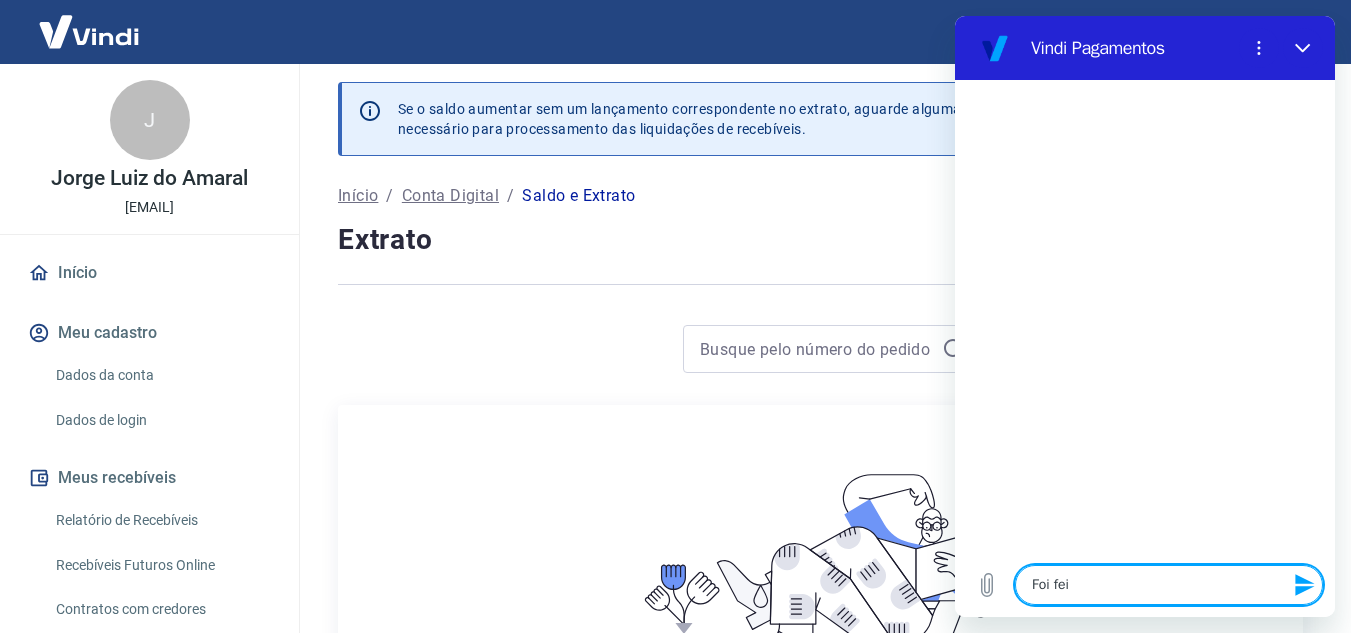 type on "Foi feit" 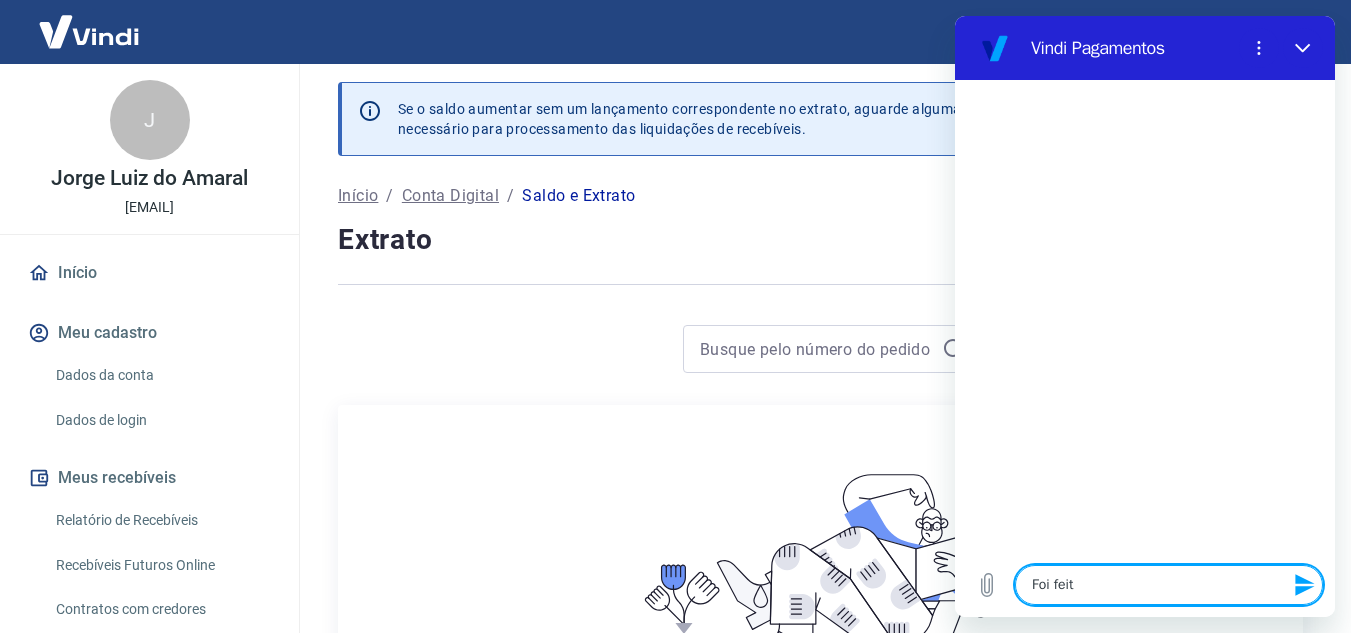 type on "Foi feito" 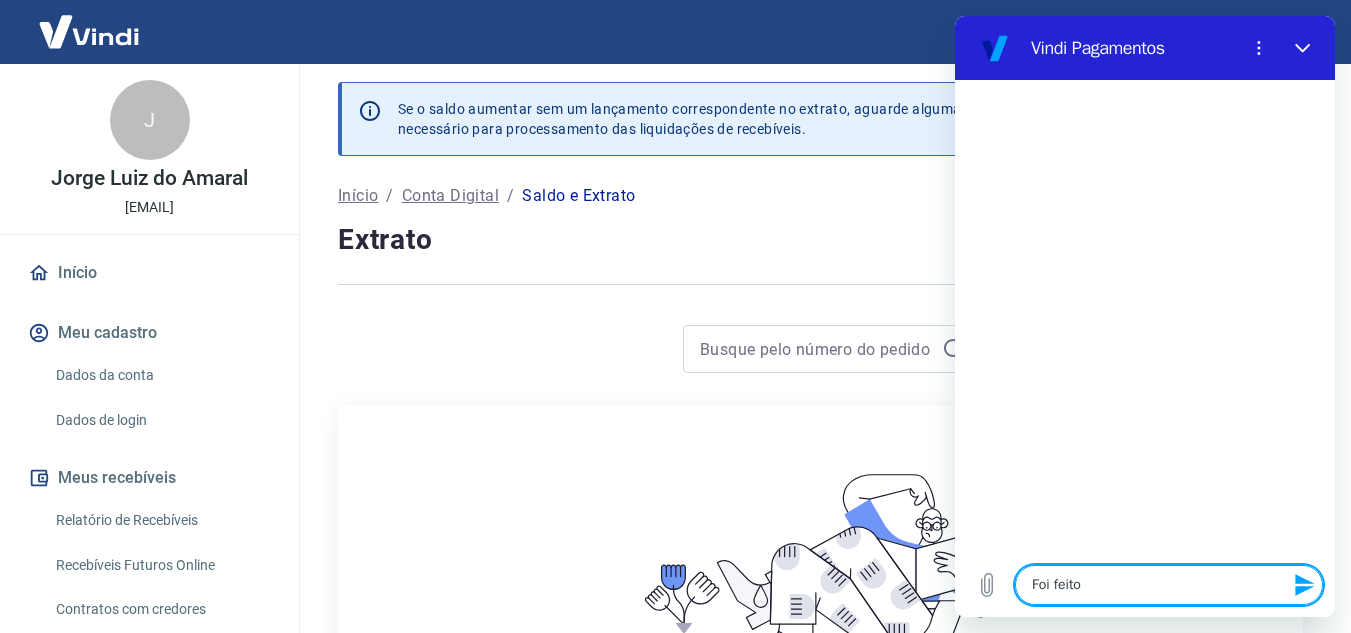 type on "Foi feito" 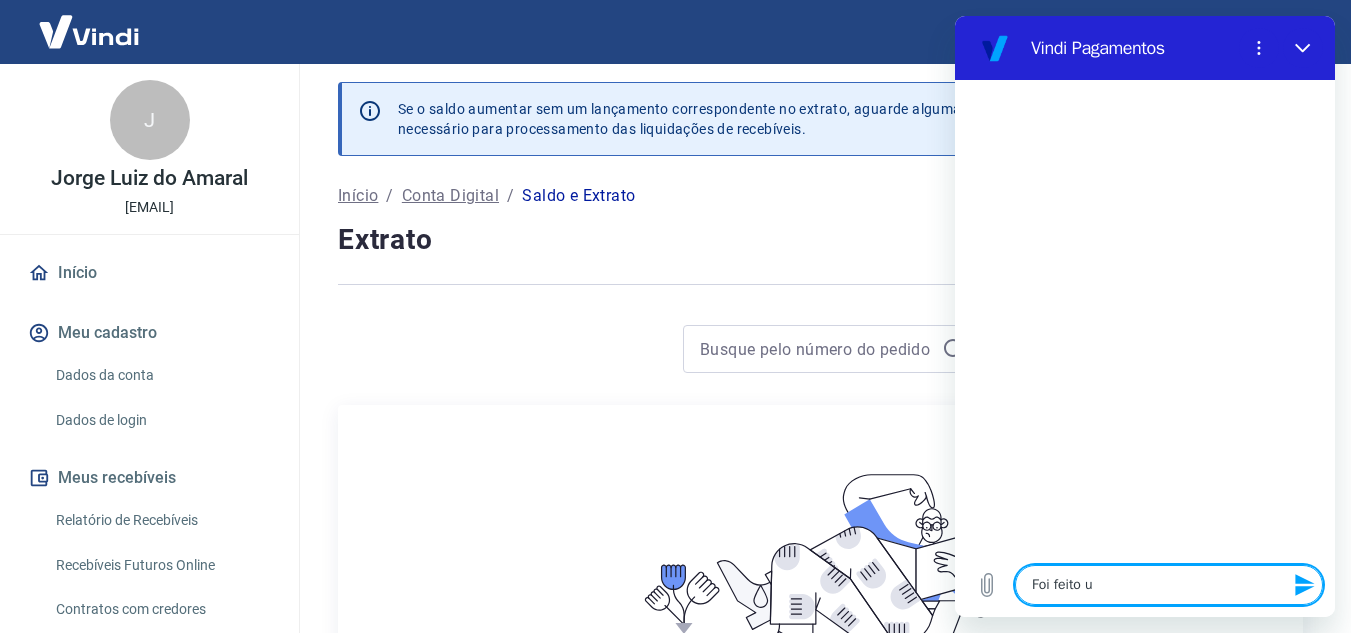 type on "Foi feito um" 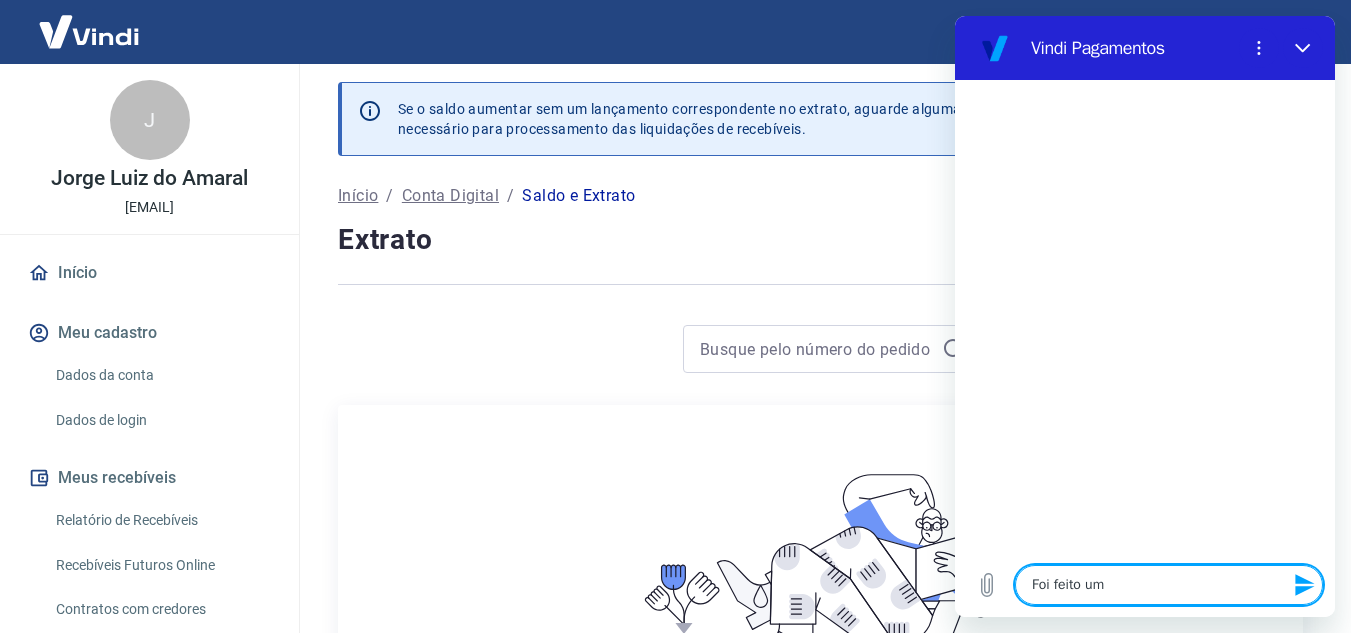 type on "Foi feito uma" 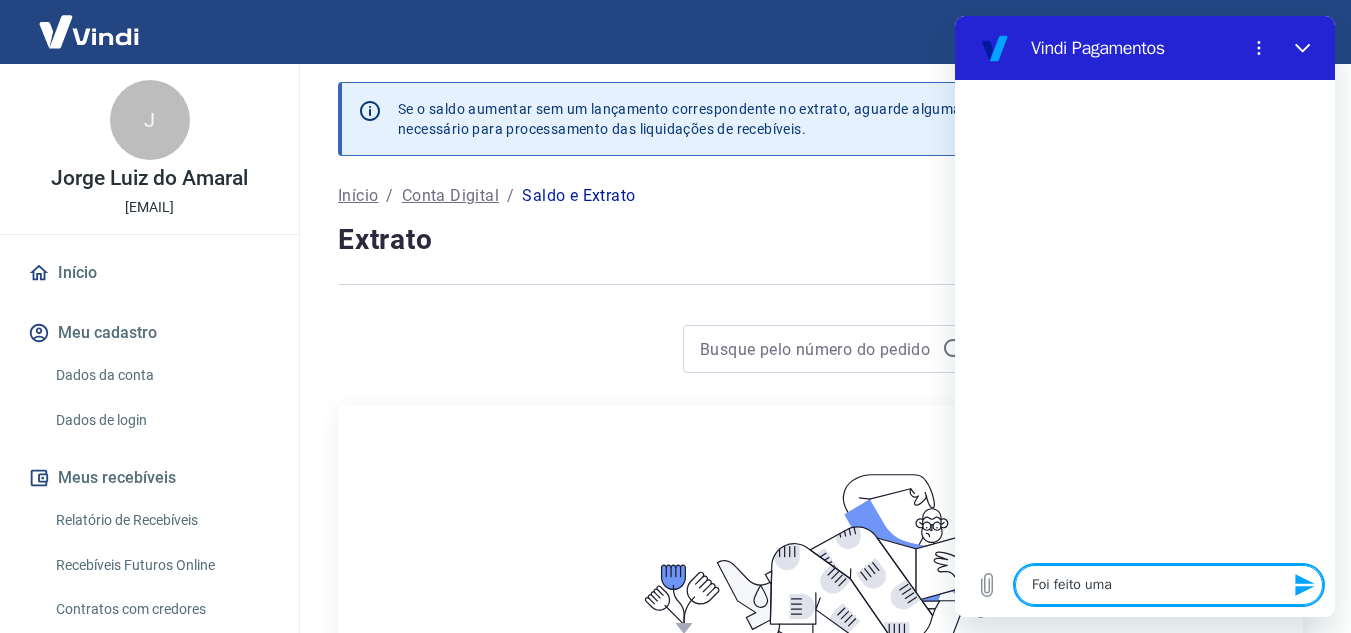 type on "Foi feito uma" 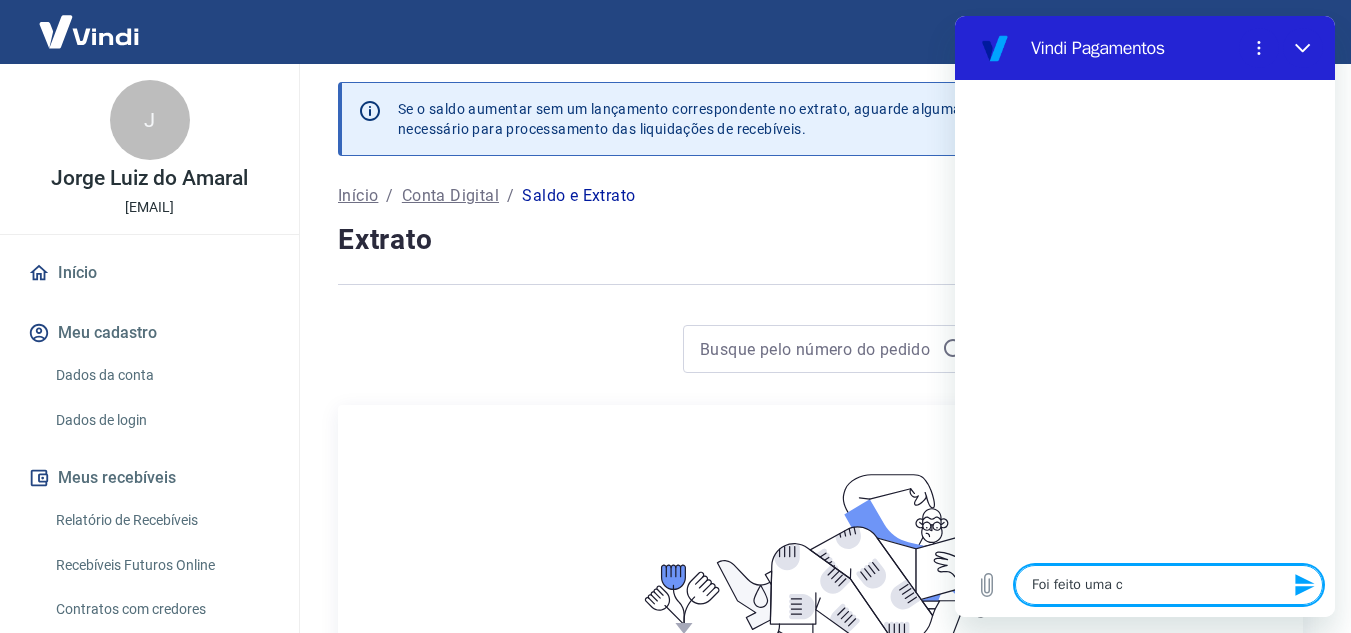 type on "Foi feito uma cm" 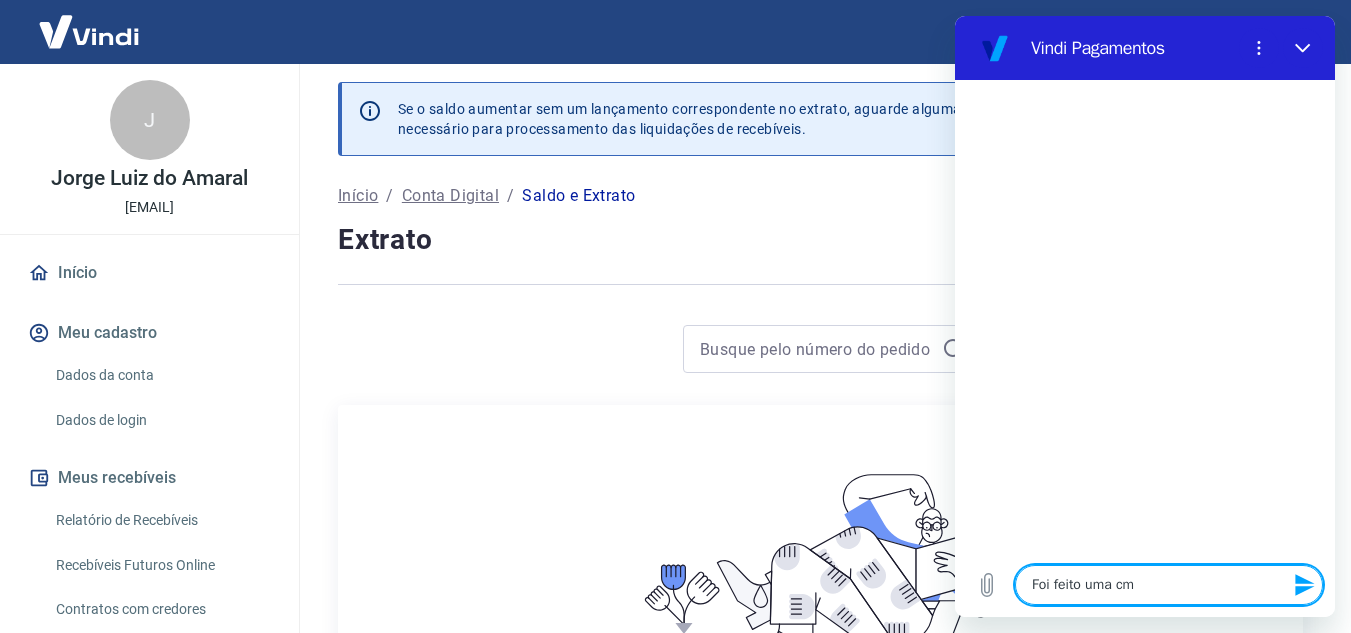 type on "Foi feito uma cmp" 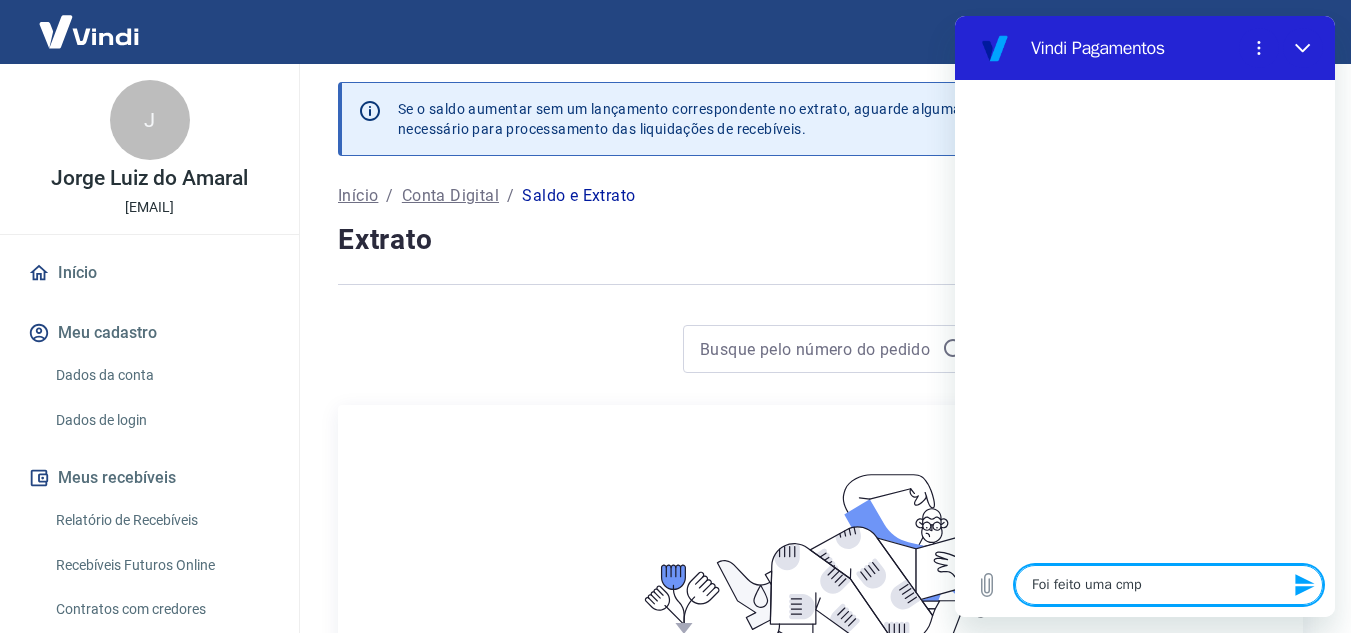 type on "x" 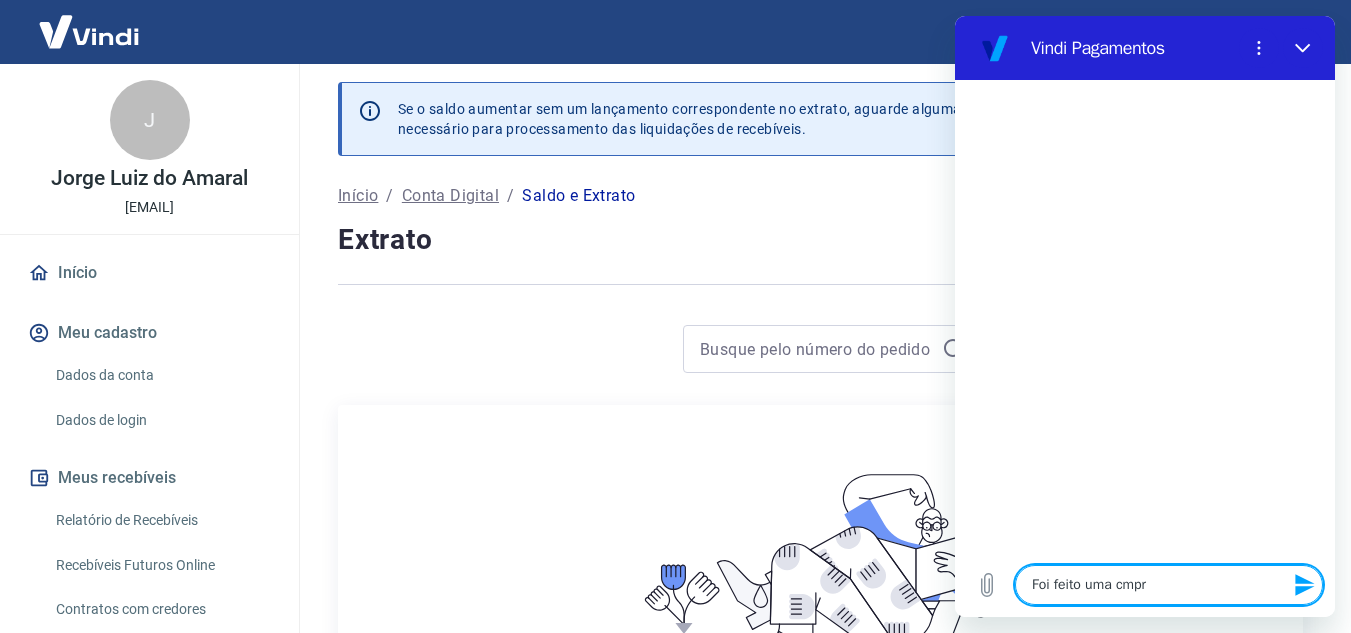 type on "Foi feito uma cmpra" 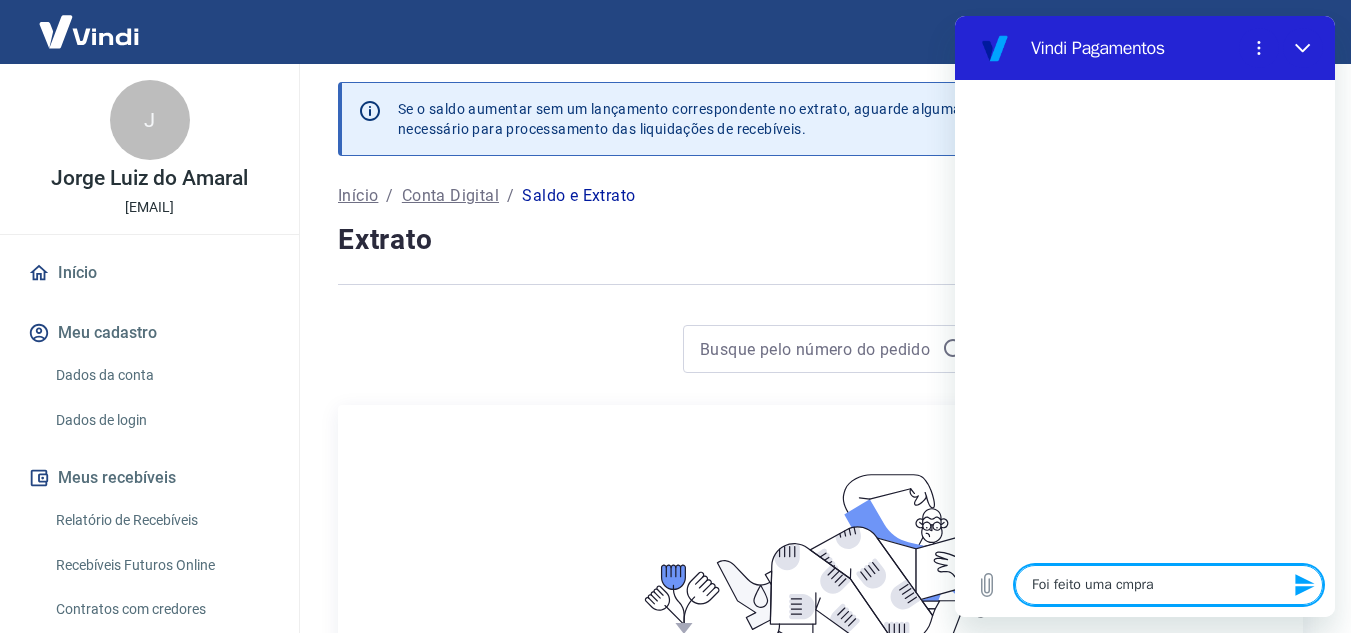 type on "Foi feito uma cmpr" 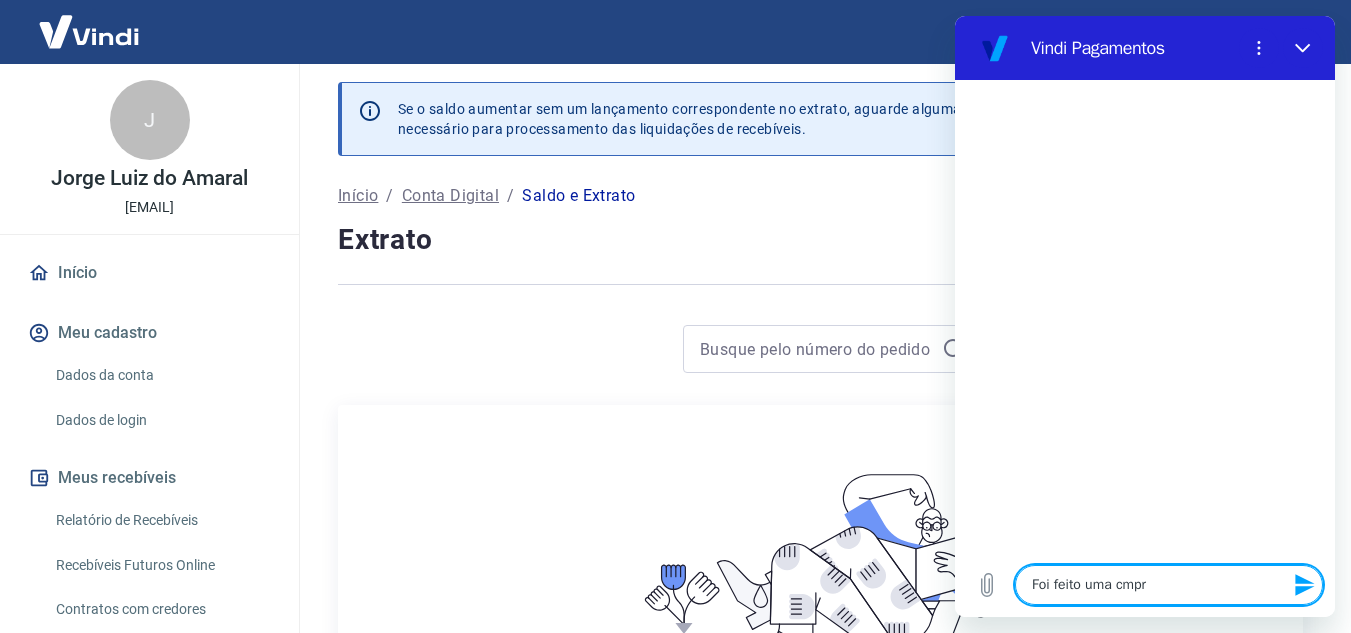 type on "Foi feito uma cmp" 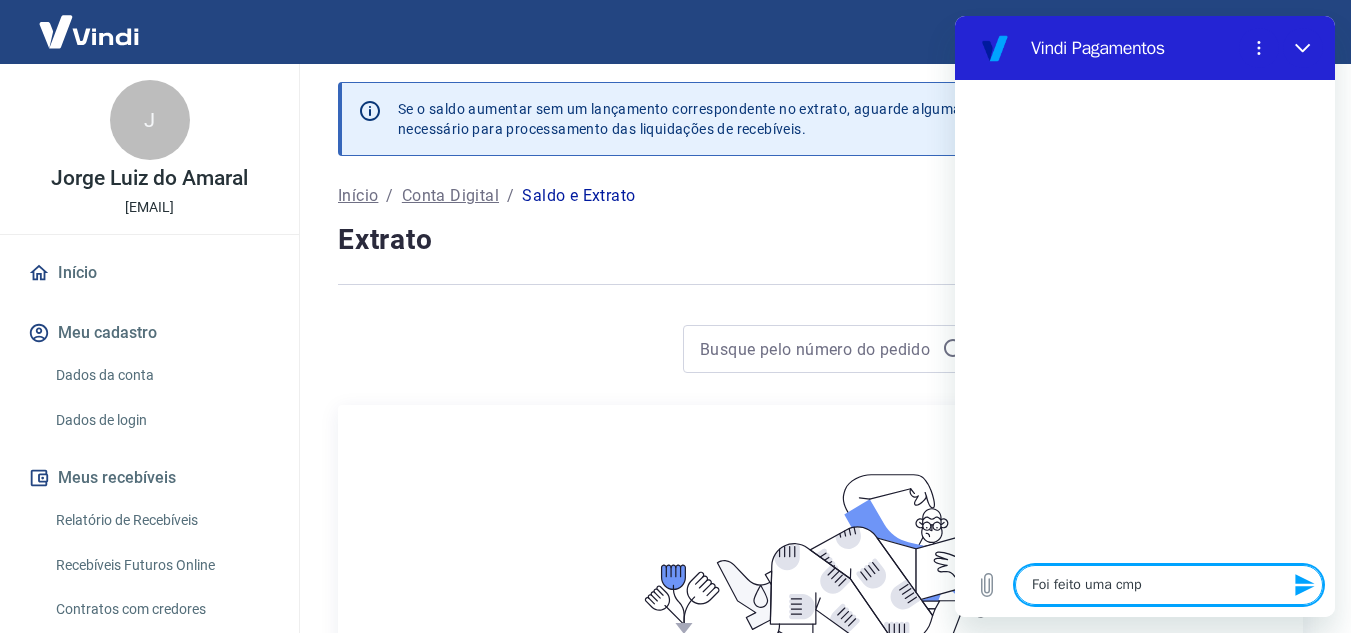 type on "Foi feito uma cm" 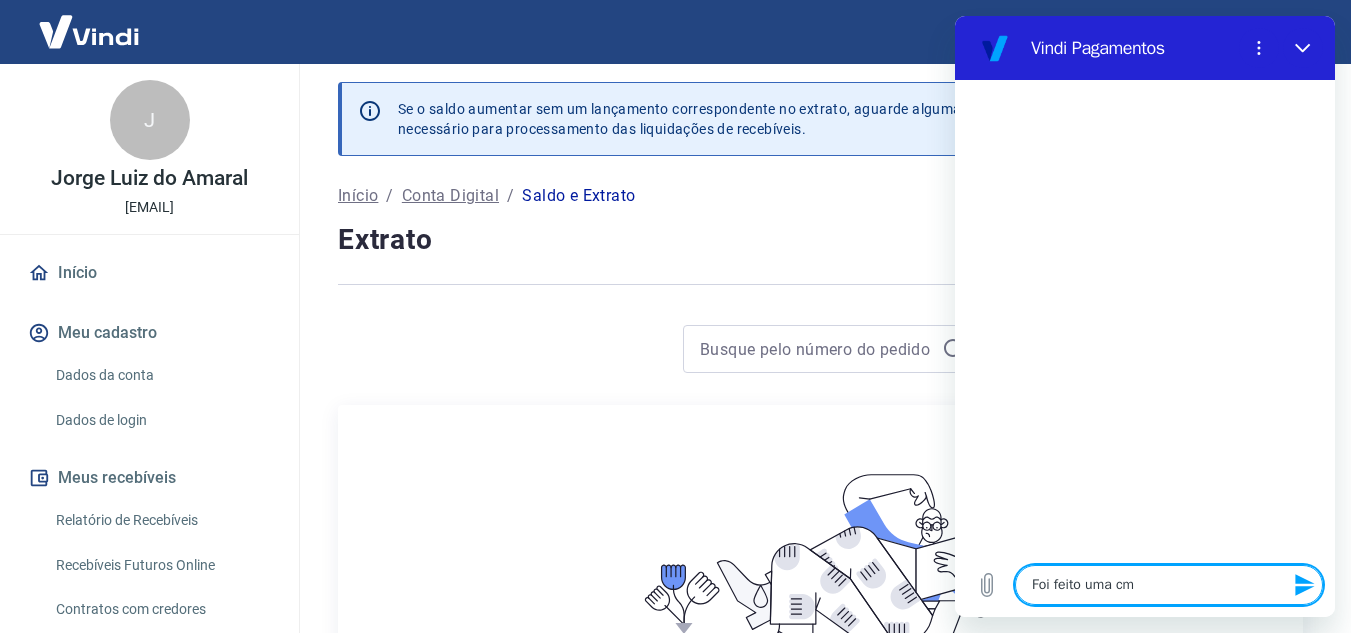 type on "Foi feito uma c" 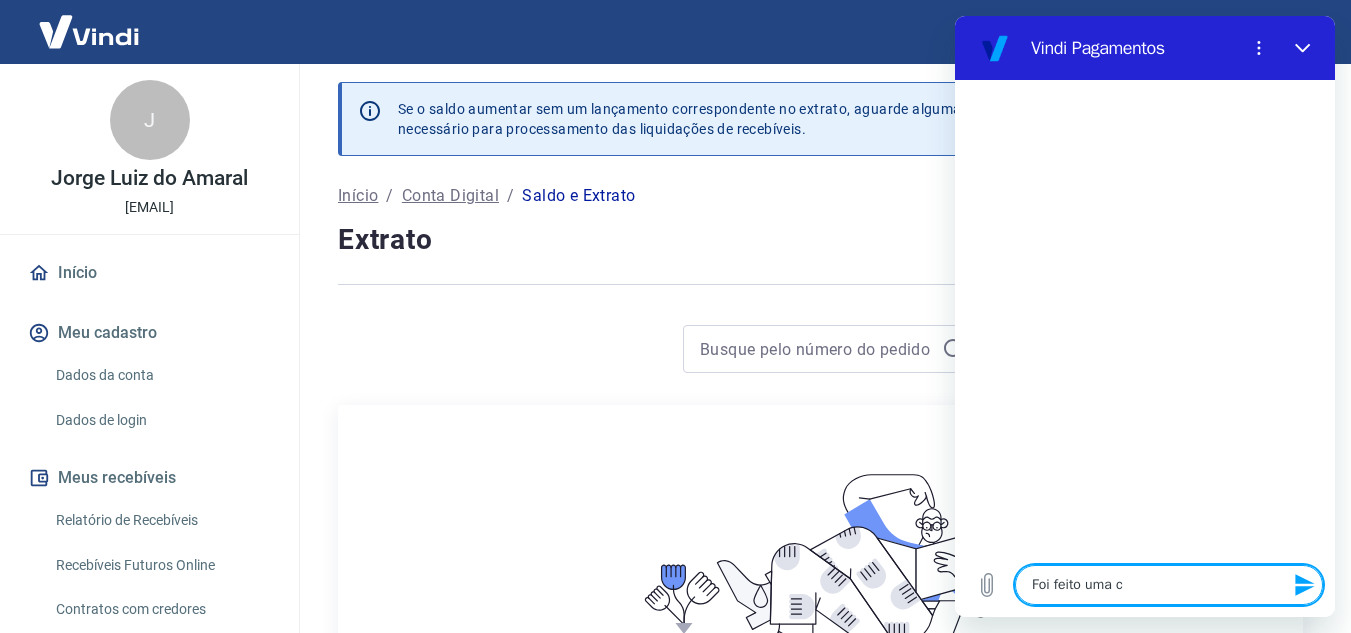 type on "Foi feito uma co" 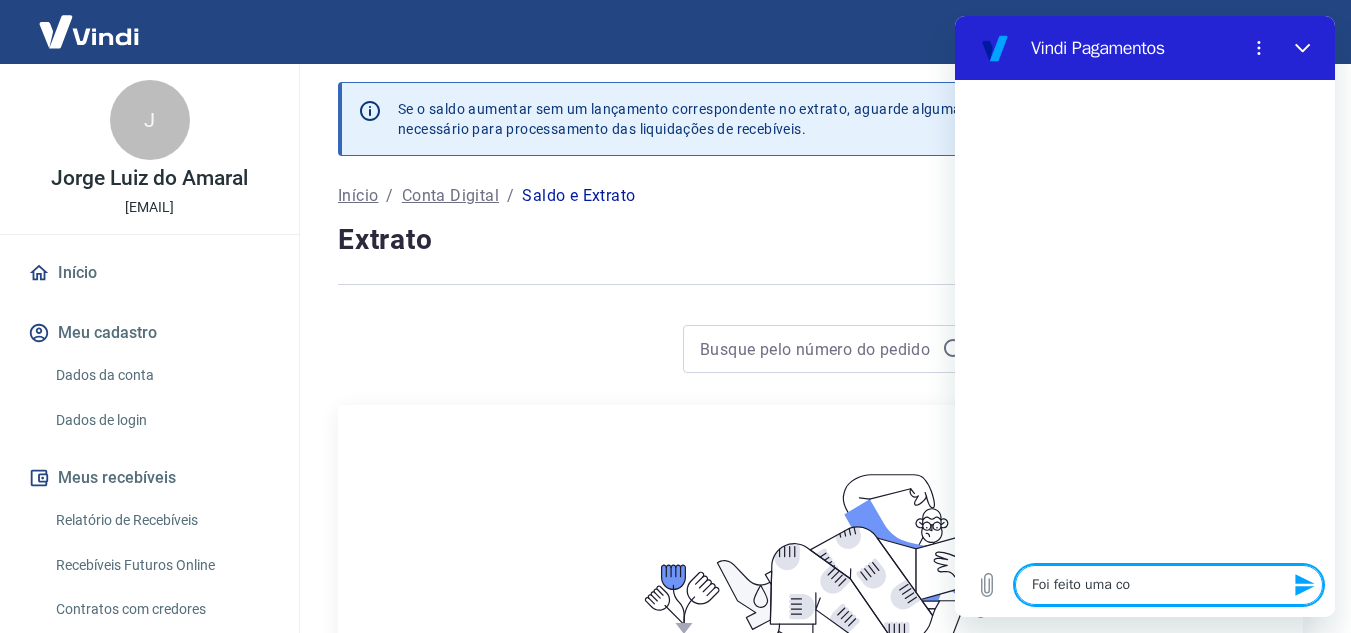 type on "Foi feito uma com" 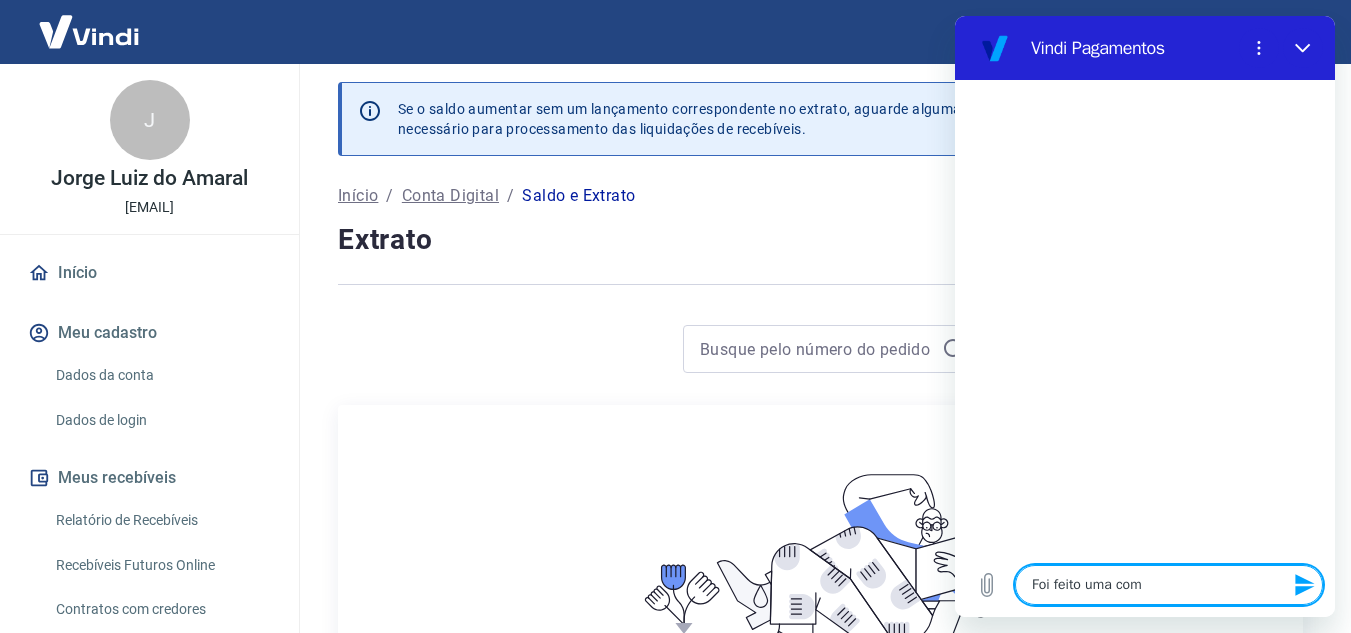 type on "Foi feito uma comp" 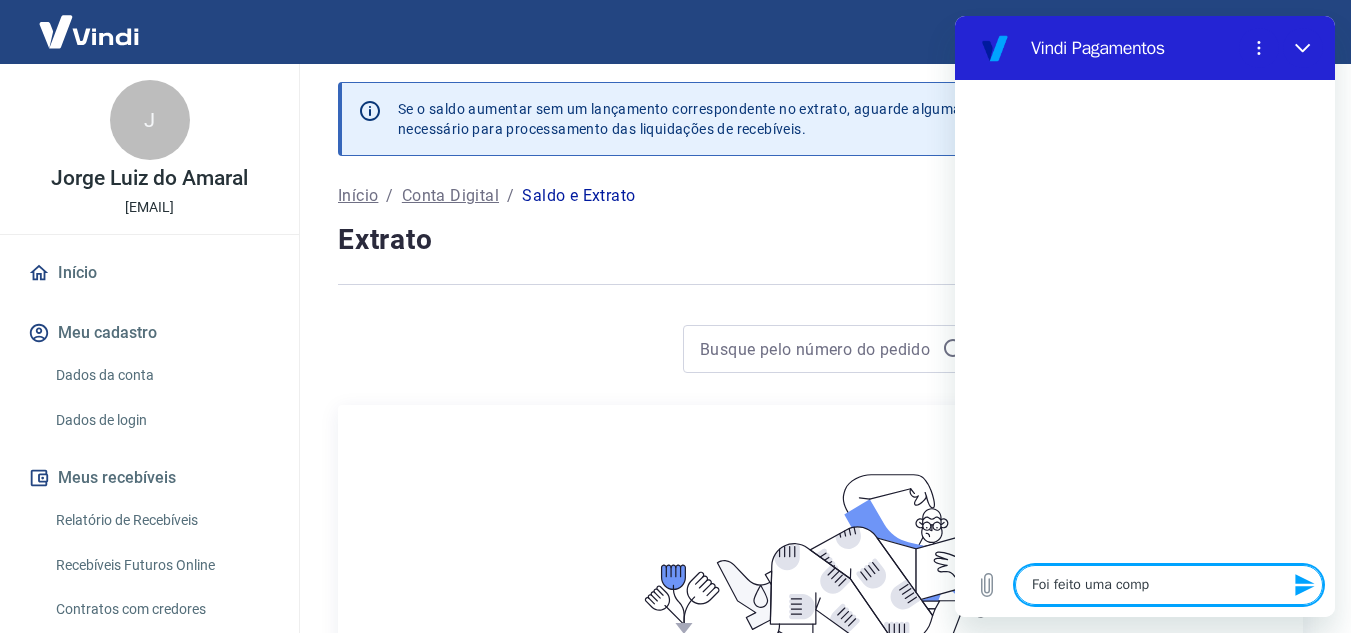 type on "Foi feito uma compr" 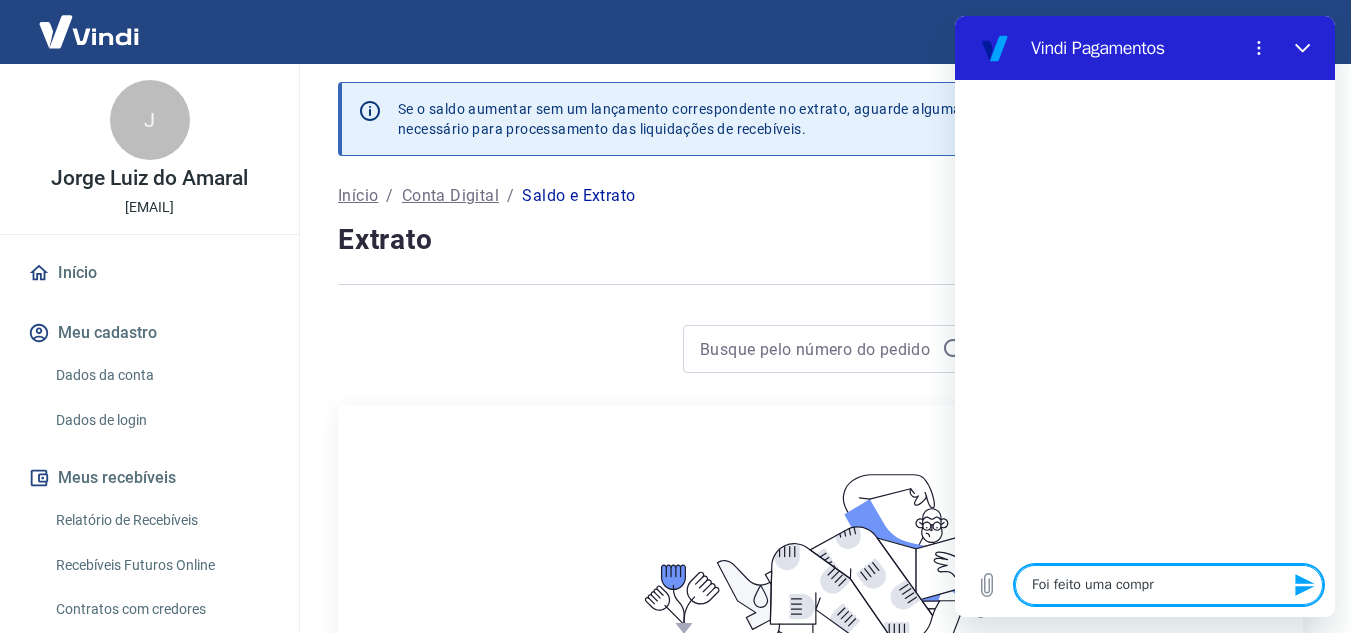 type on "Foi feito uma compra" 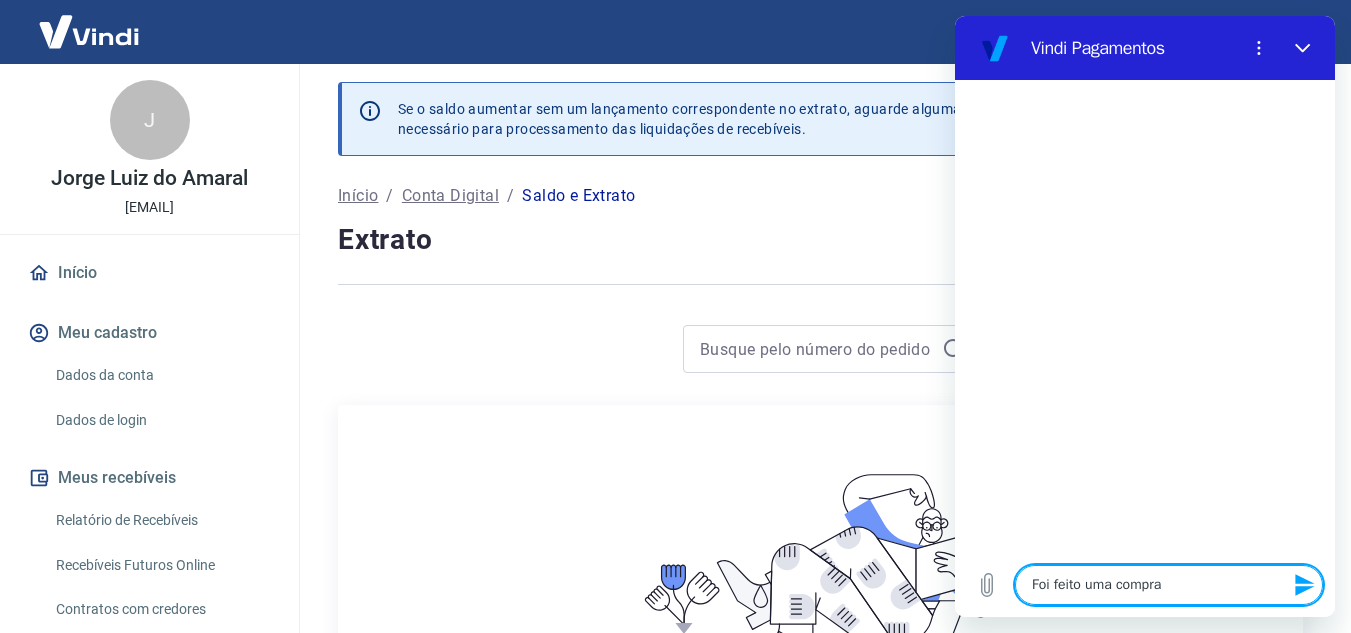 type on "Foi feito uma compra" 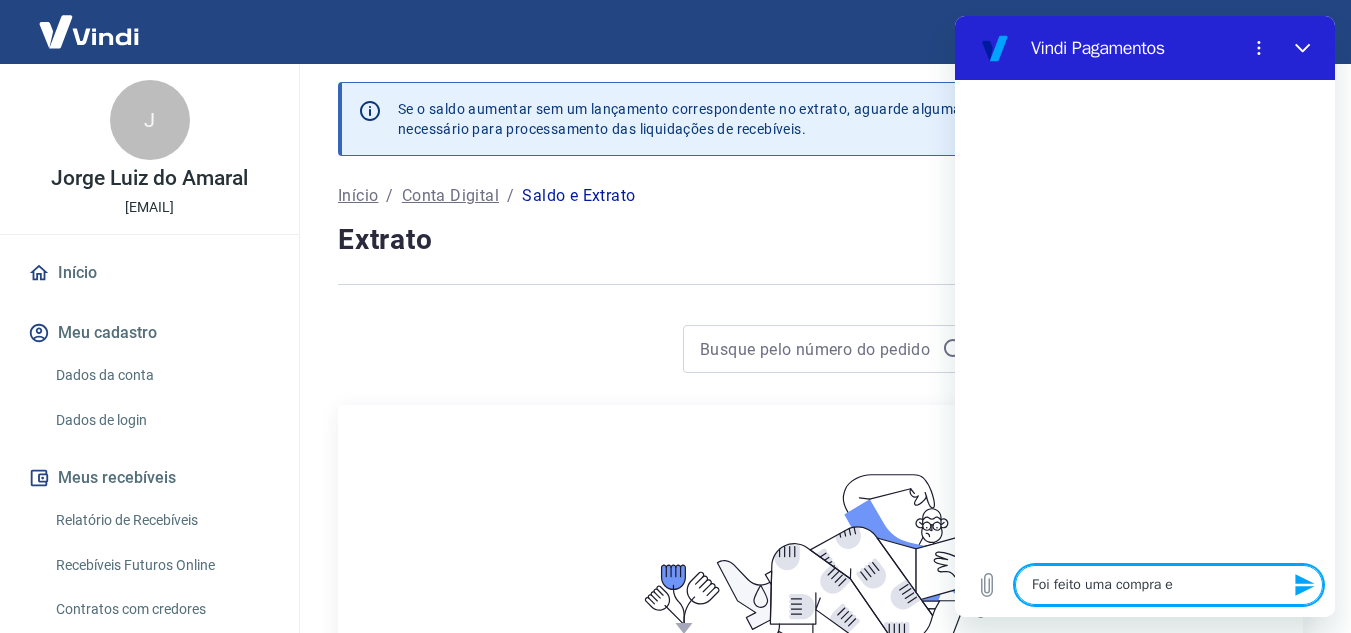 type on "Foi feito uma compra" 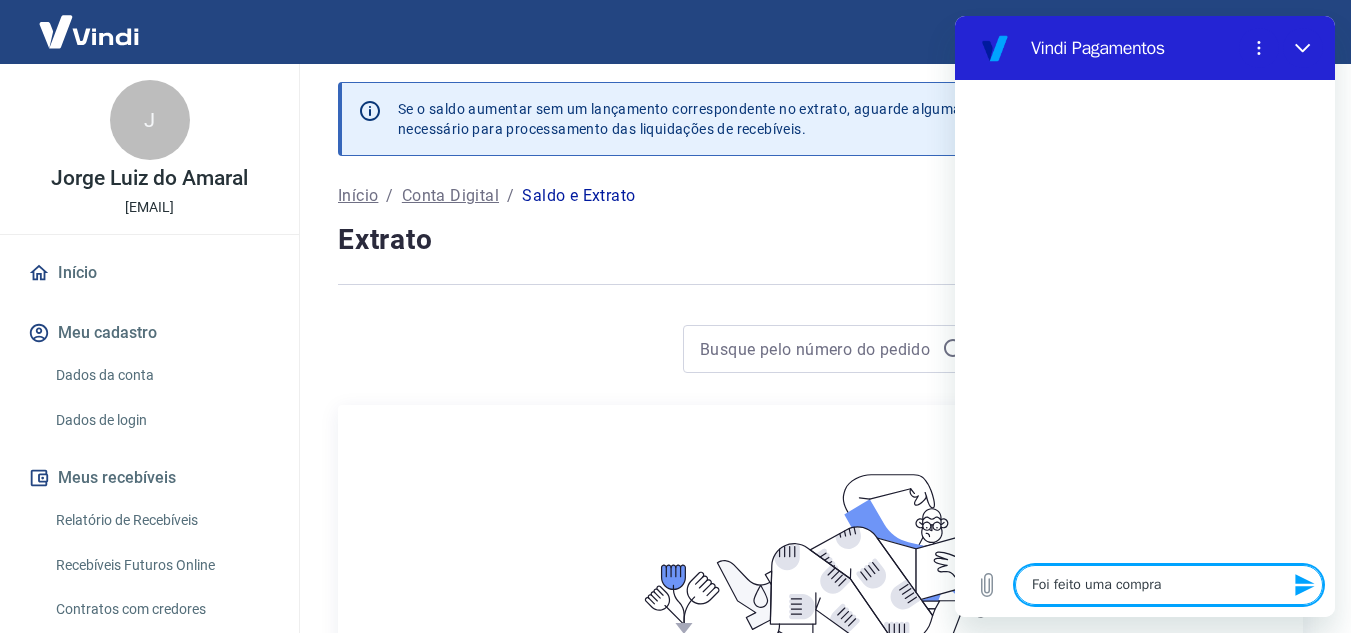type on "Foi feito uma compra" 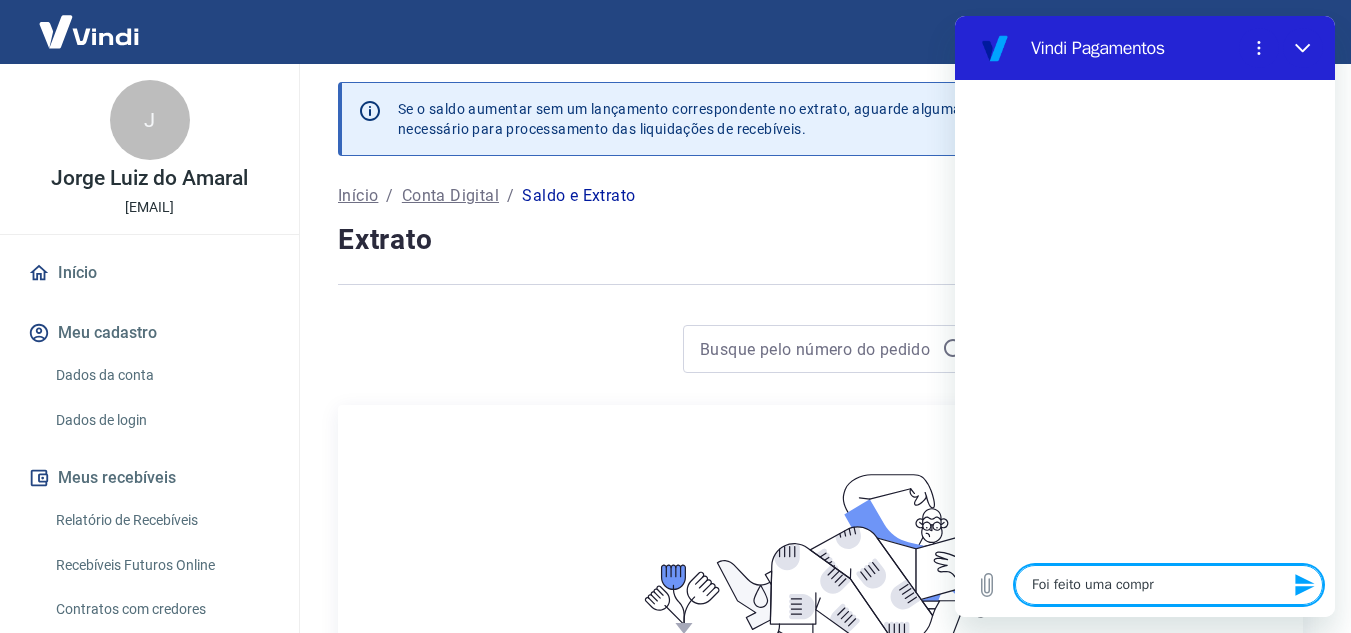 type on "Foi feito uma comp" 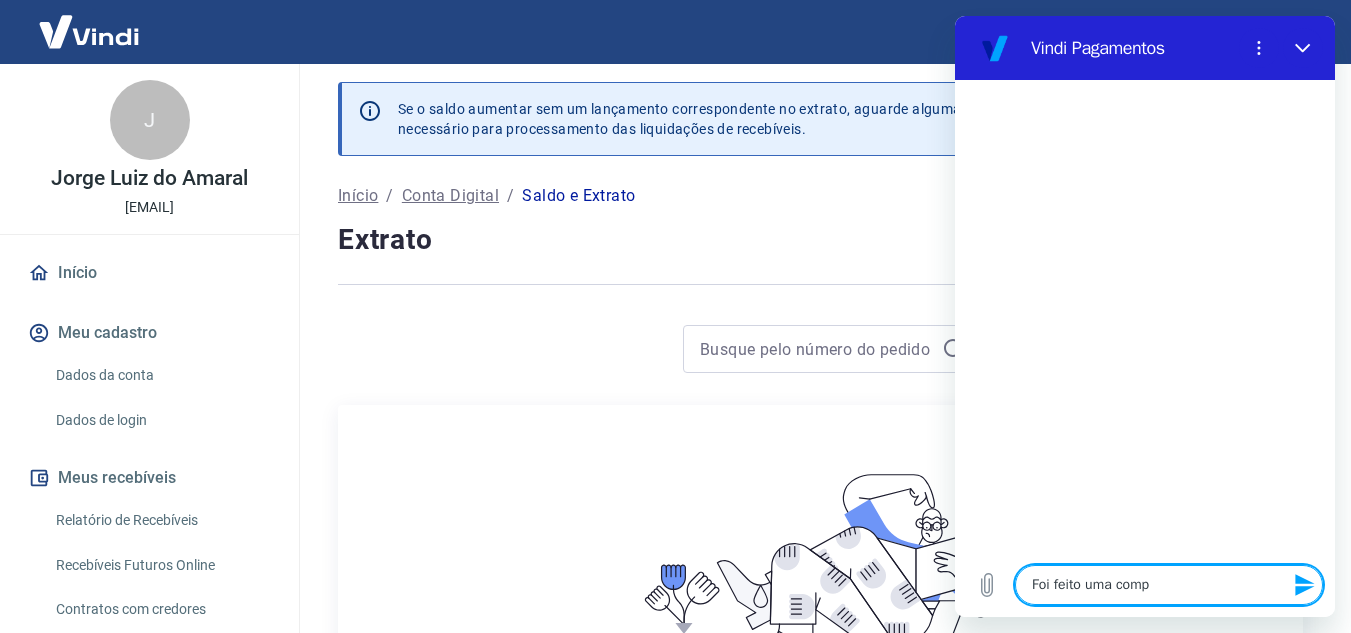 type on "Foi feito uma com" 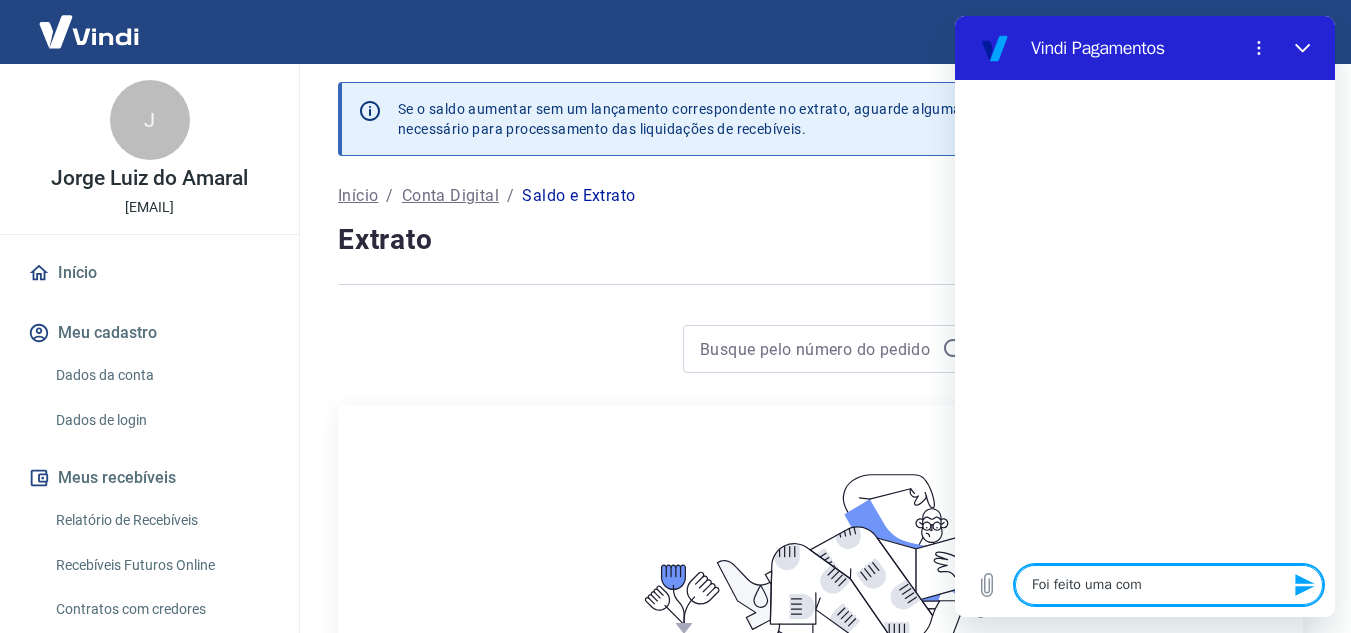 type on "Foi feito uma co" 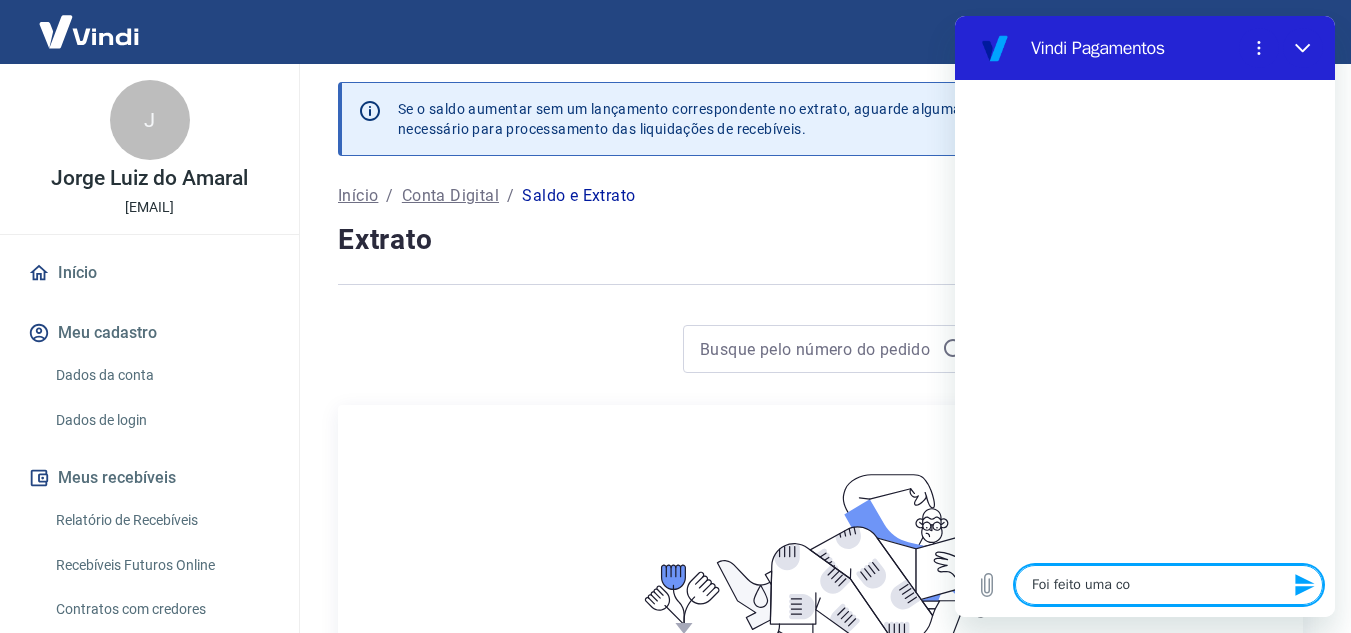 type on "Foi feito uma c" 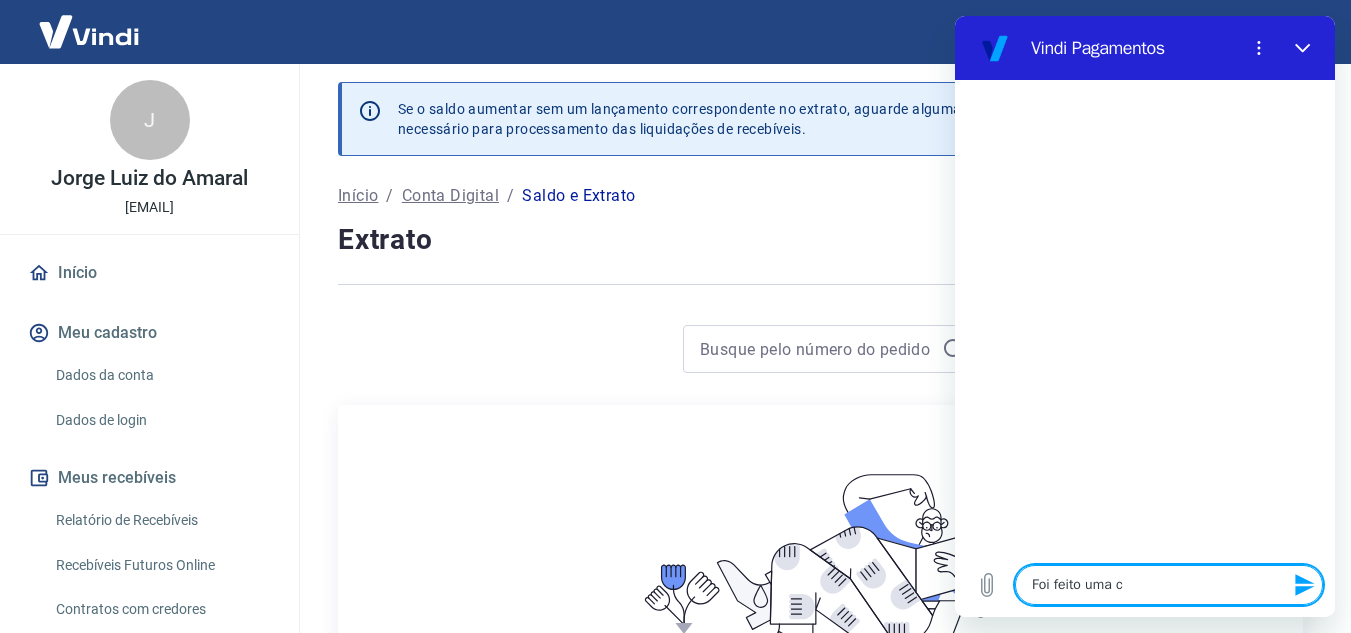 type on "Foi feito uma" 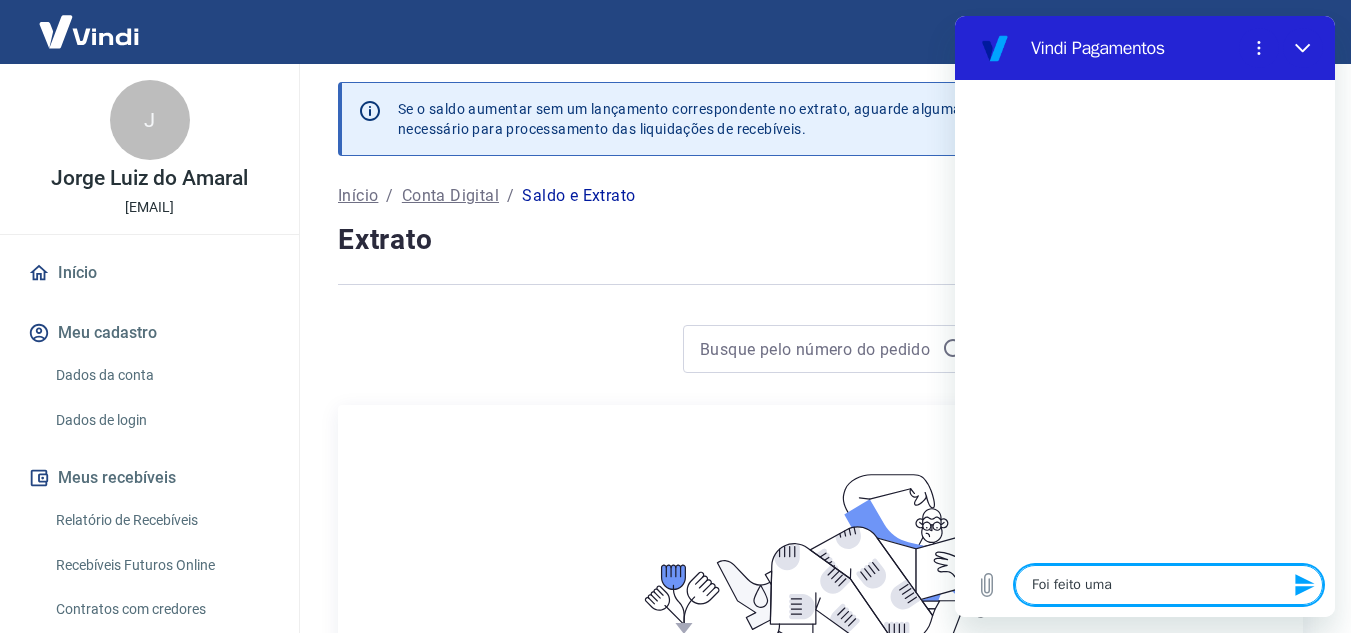 type on "Foi feito uma v" 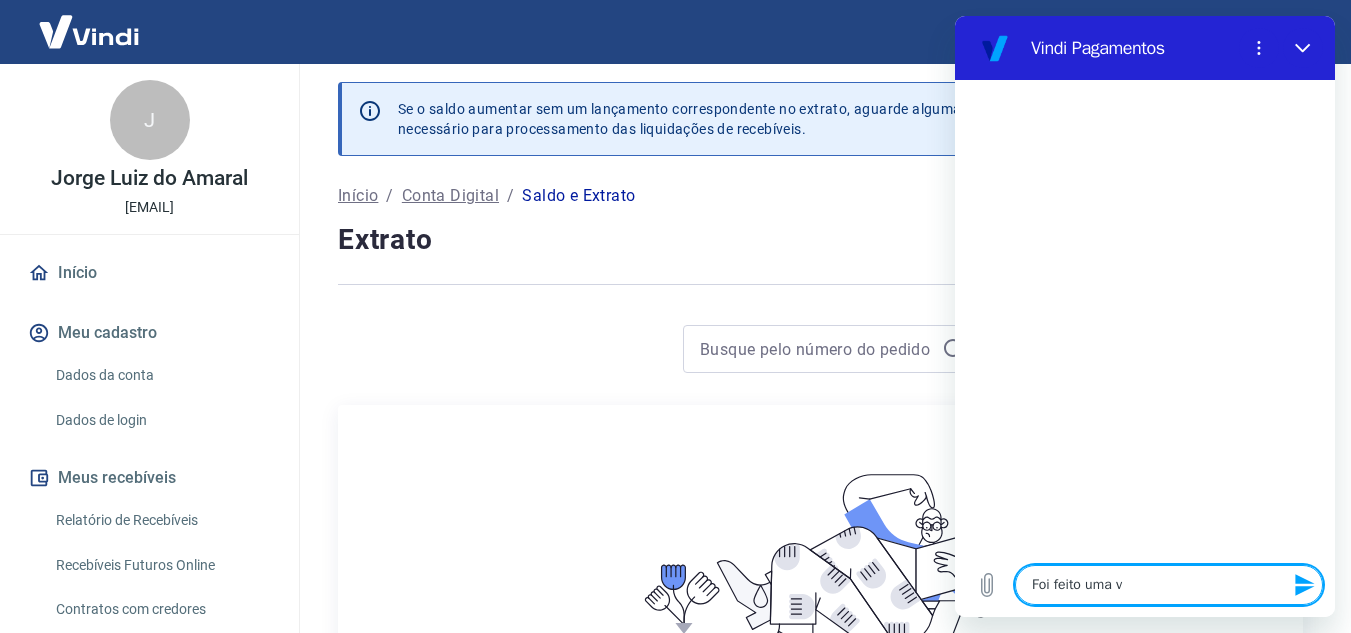 type on "Foi feito uma ve" 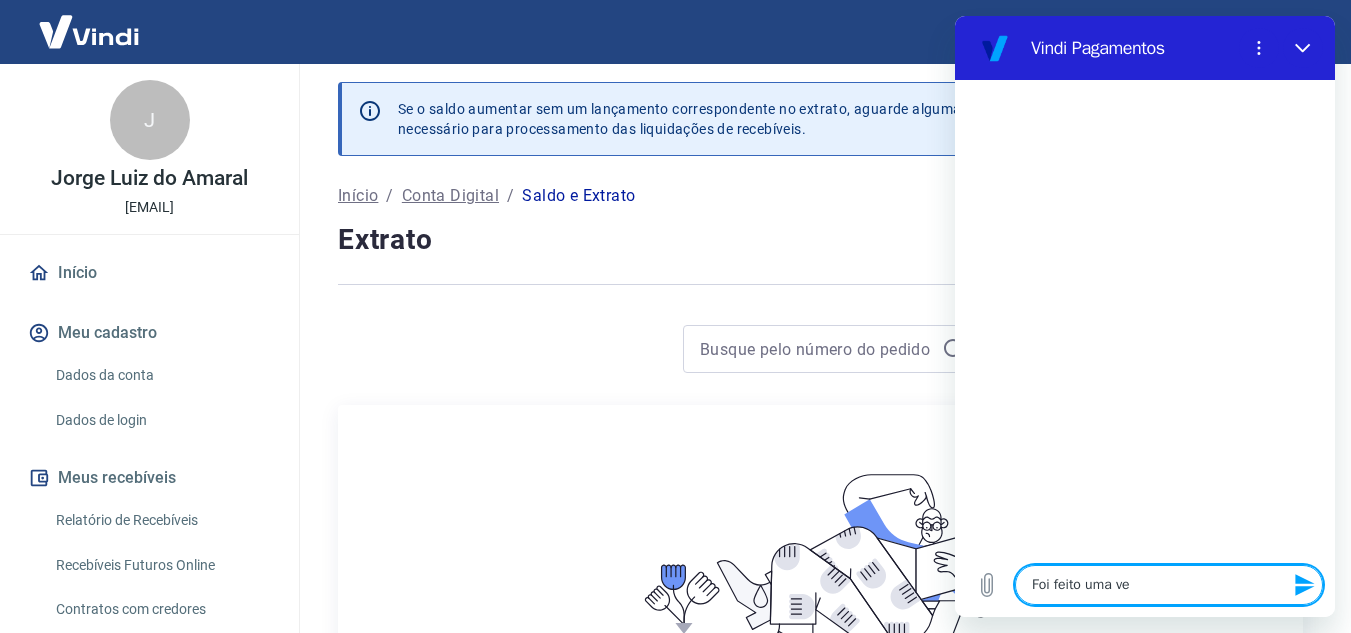 type on "Foi feito uma ven" 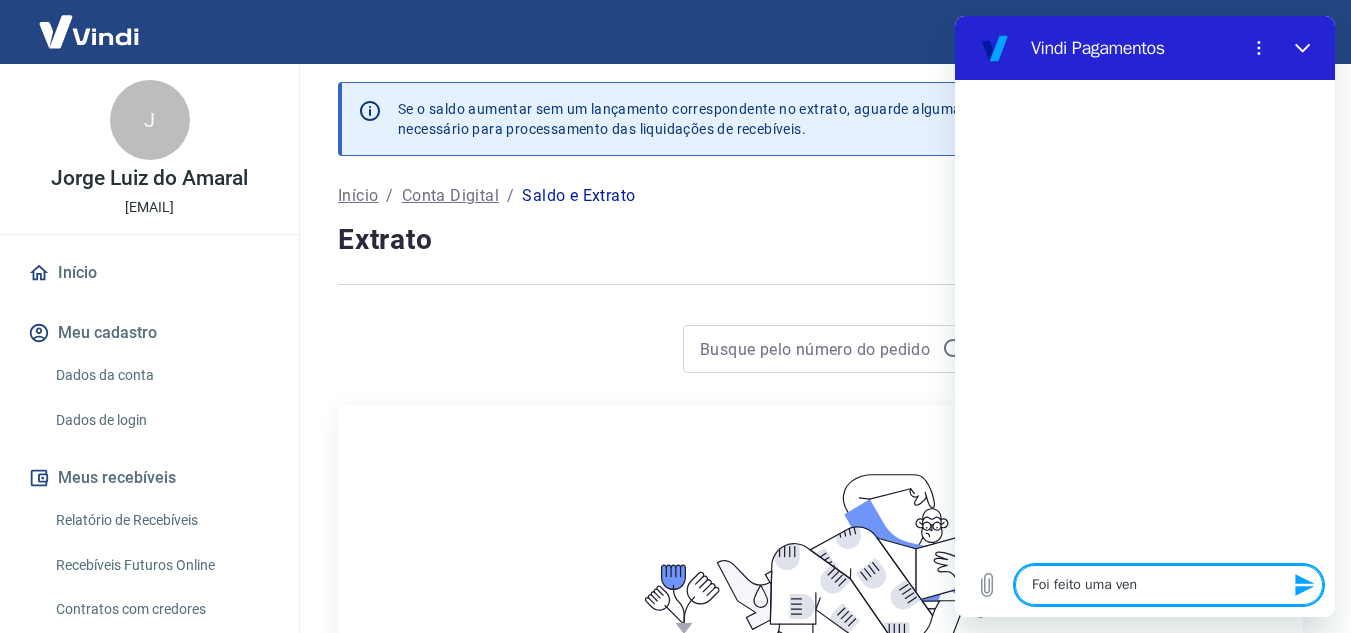type on "Foi feito uma vend" 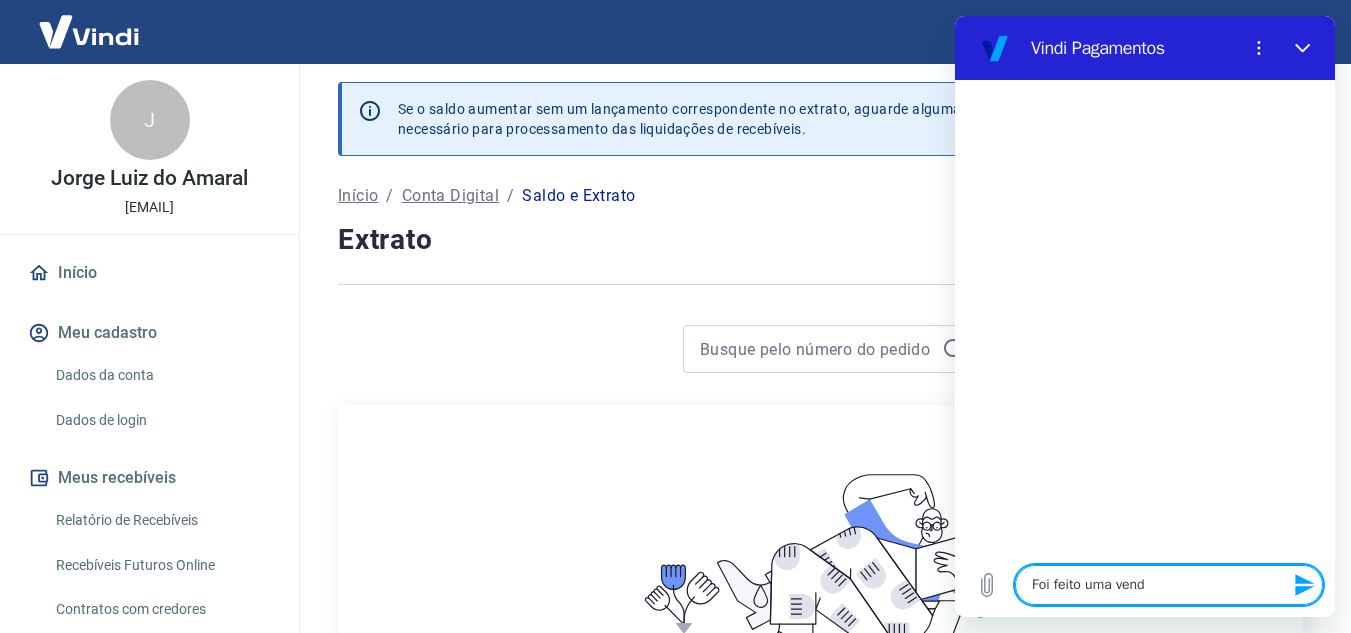 type on "Foi feito uma venda" 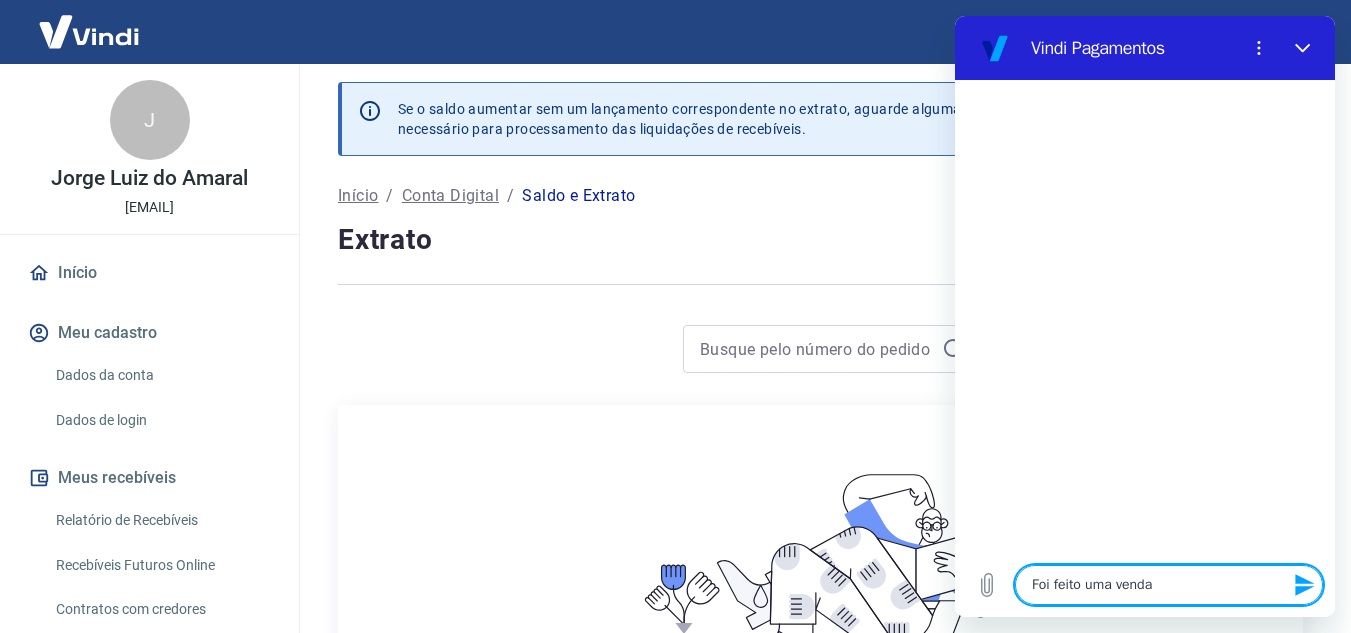 type on "Foi feito uma venda" 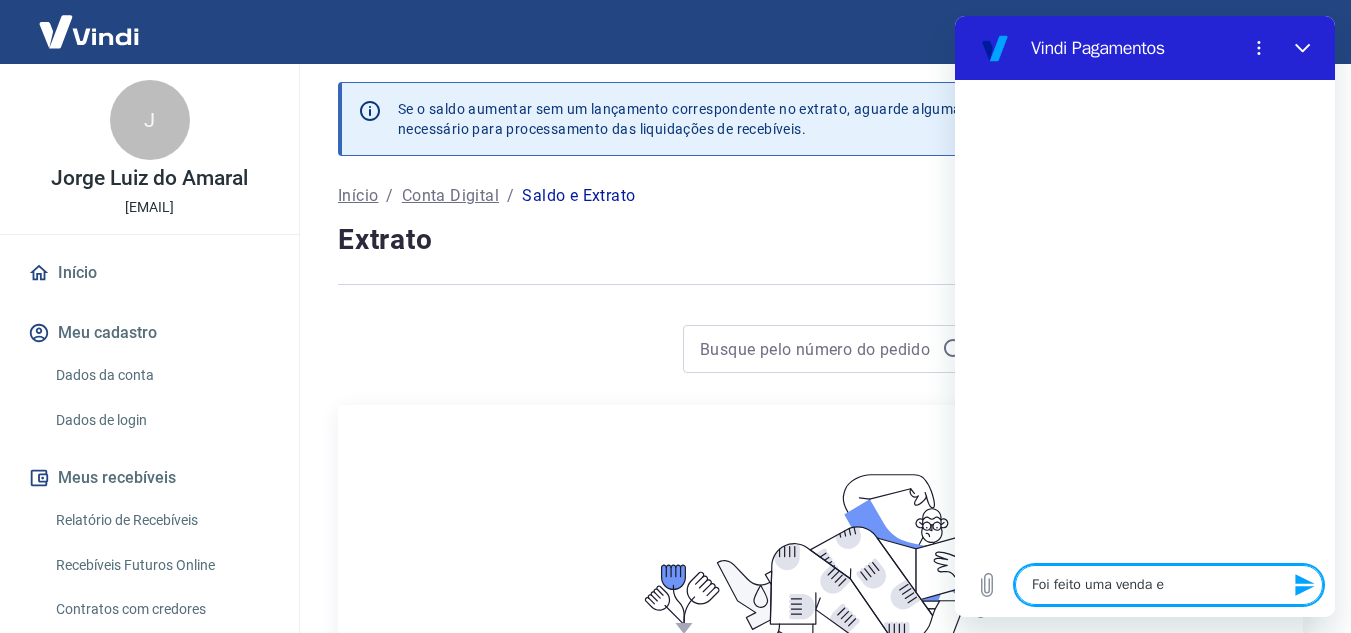 type on "Foi feito uma venda em" 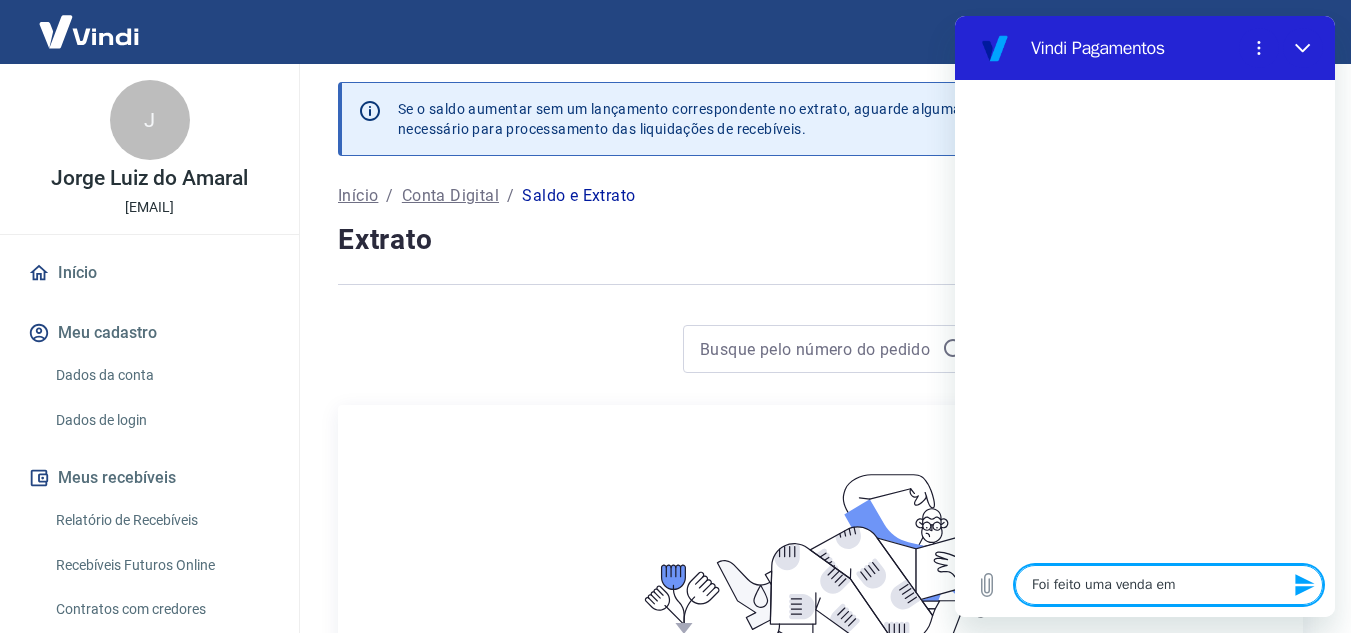 type on "Foi feito uma venda em" 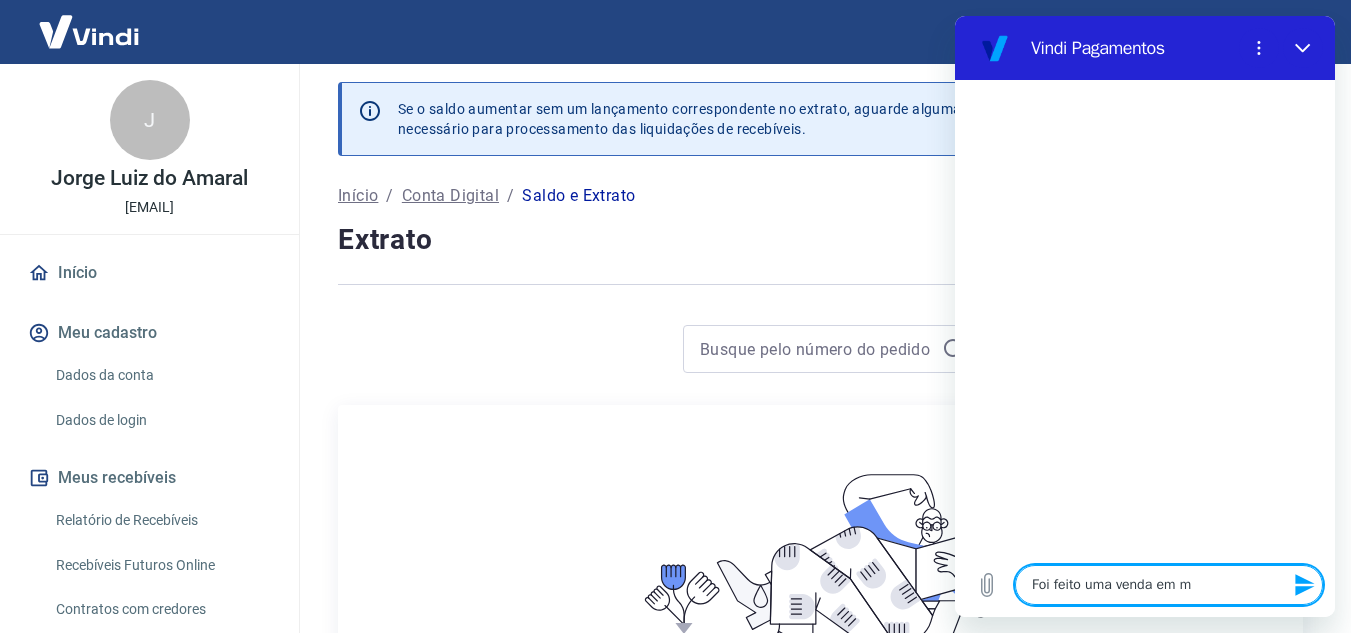 type on "Foi feito uma venda em ma" 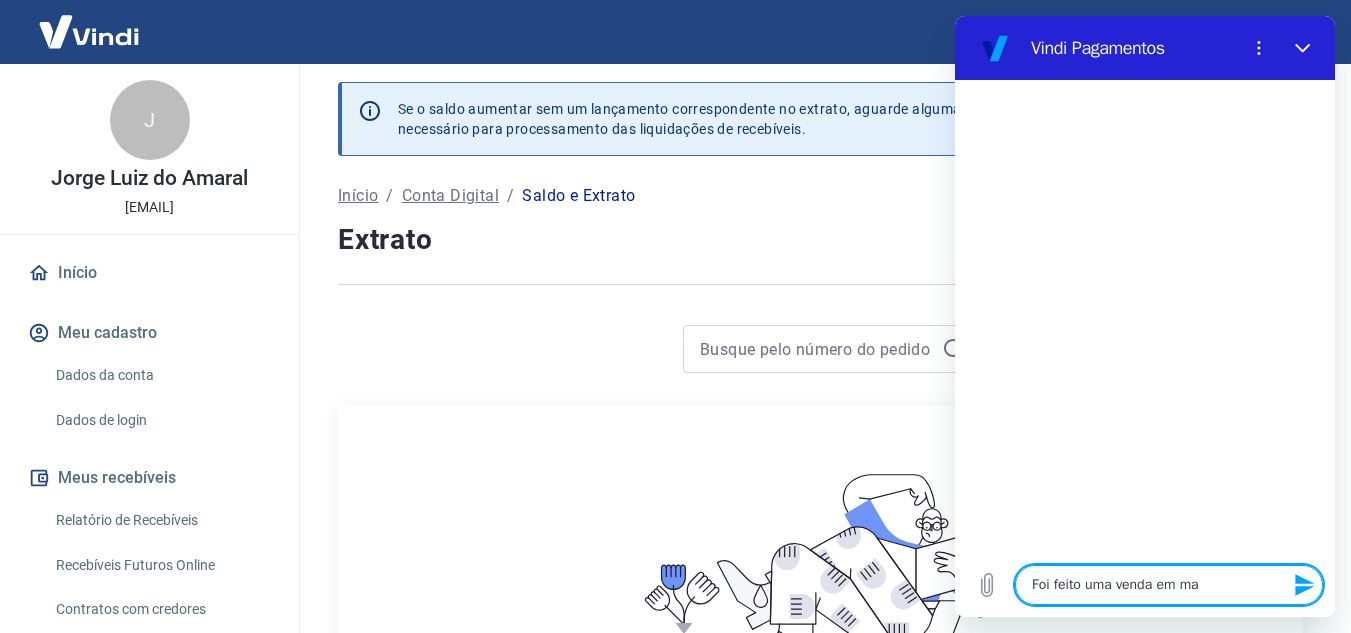 type on "Foi feito uma venda em mar" 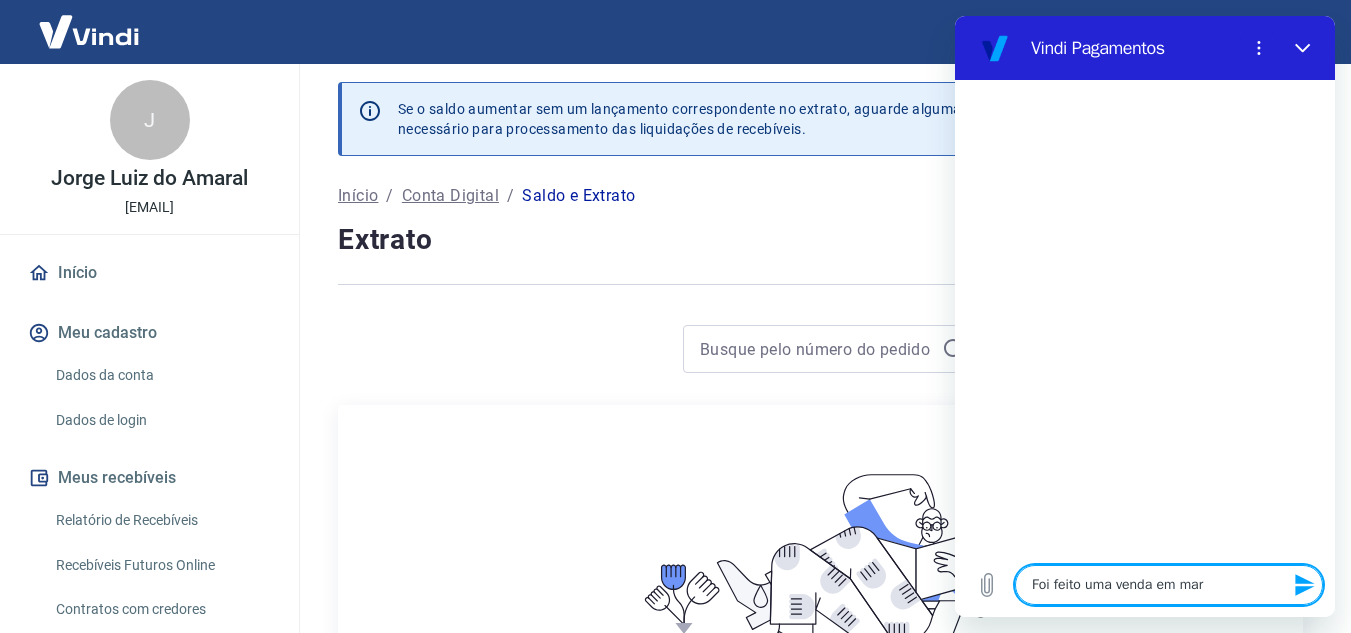 type on "Foi feito uma venda em març" 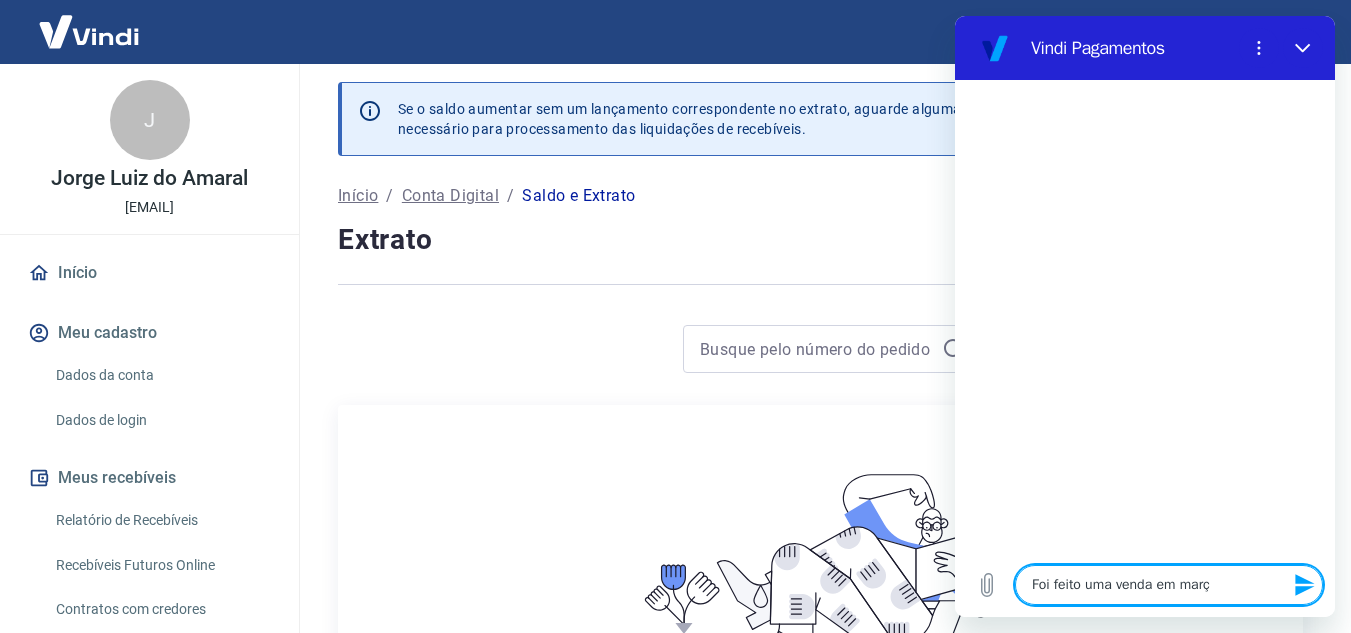 type on "Foi feito uma venda em março" 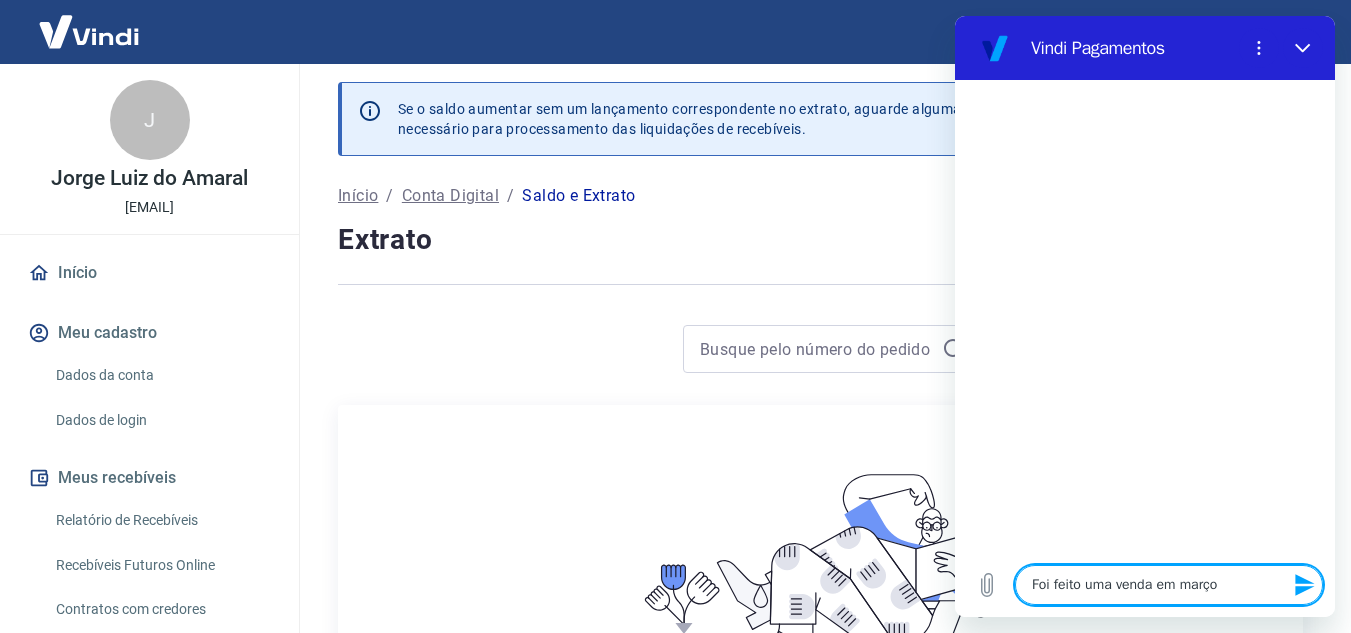 type on "Foi feito uma venda em março," 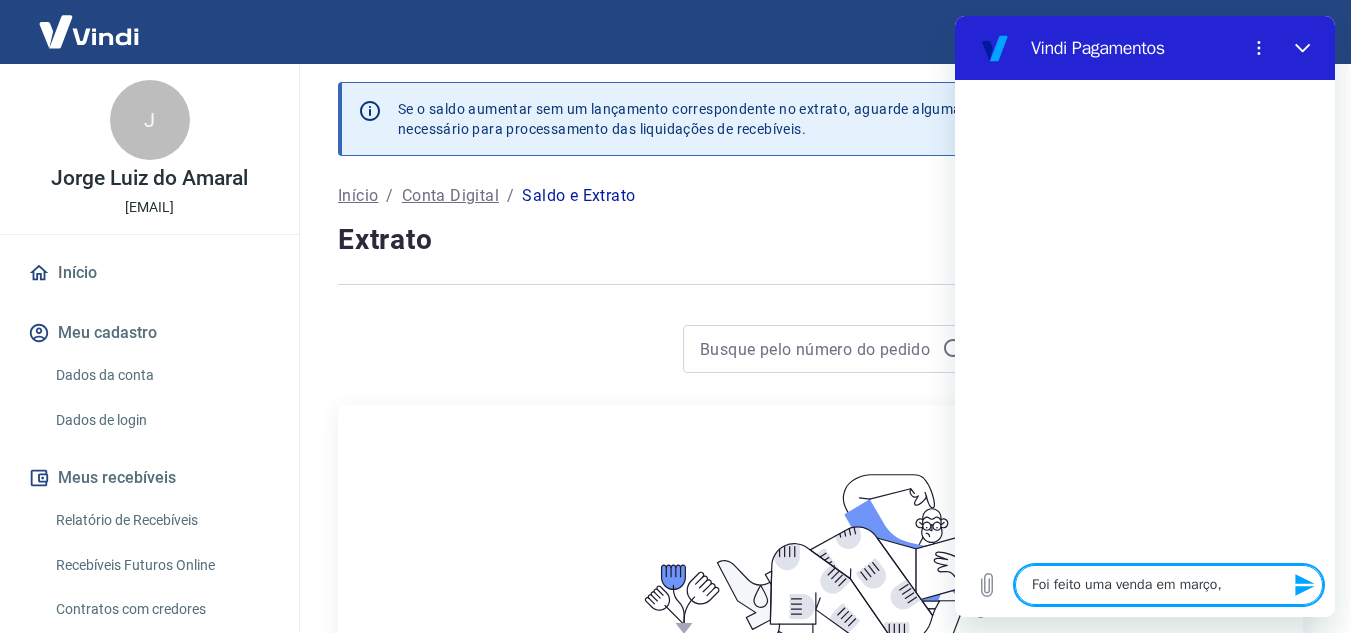 type on "Foi feito uma venda em março," 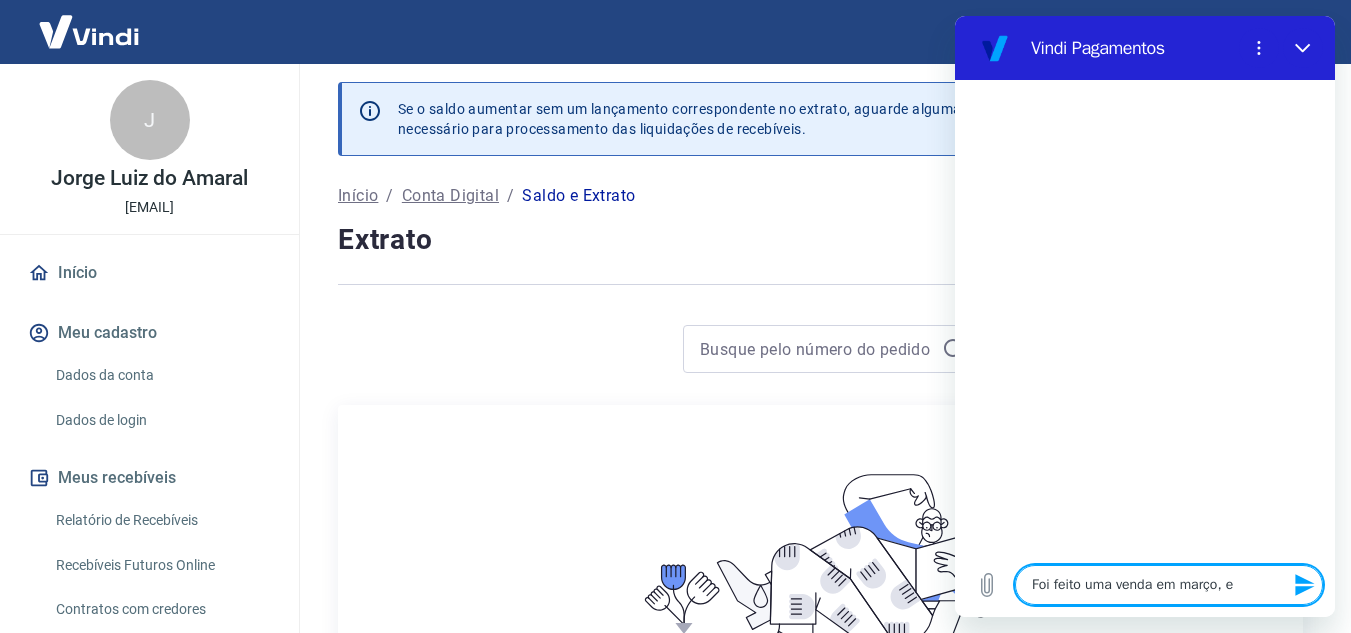 type on "x" 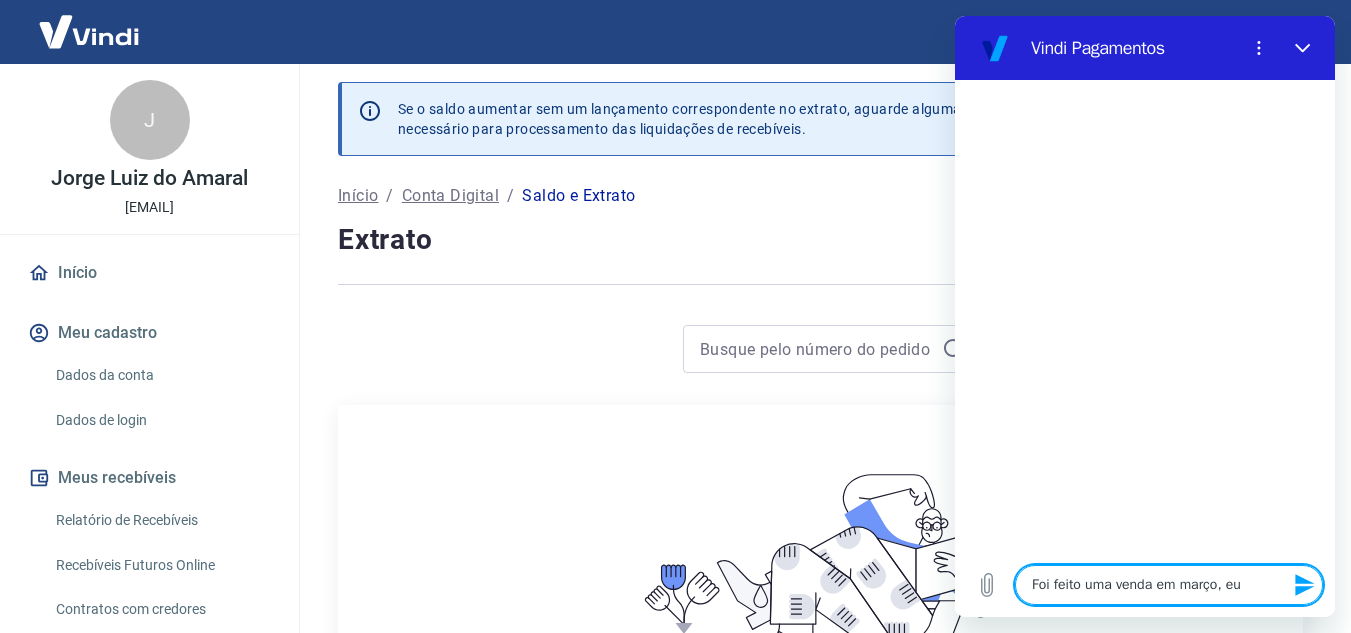 type on "Foi feito uma venda em março, eu" 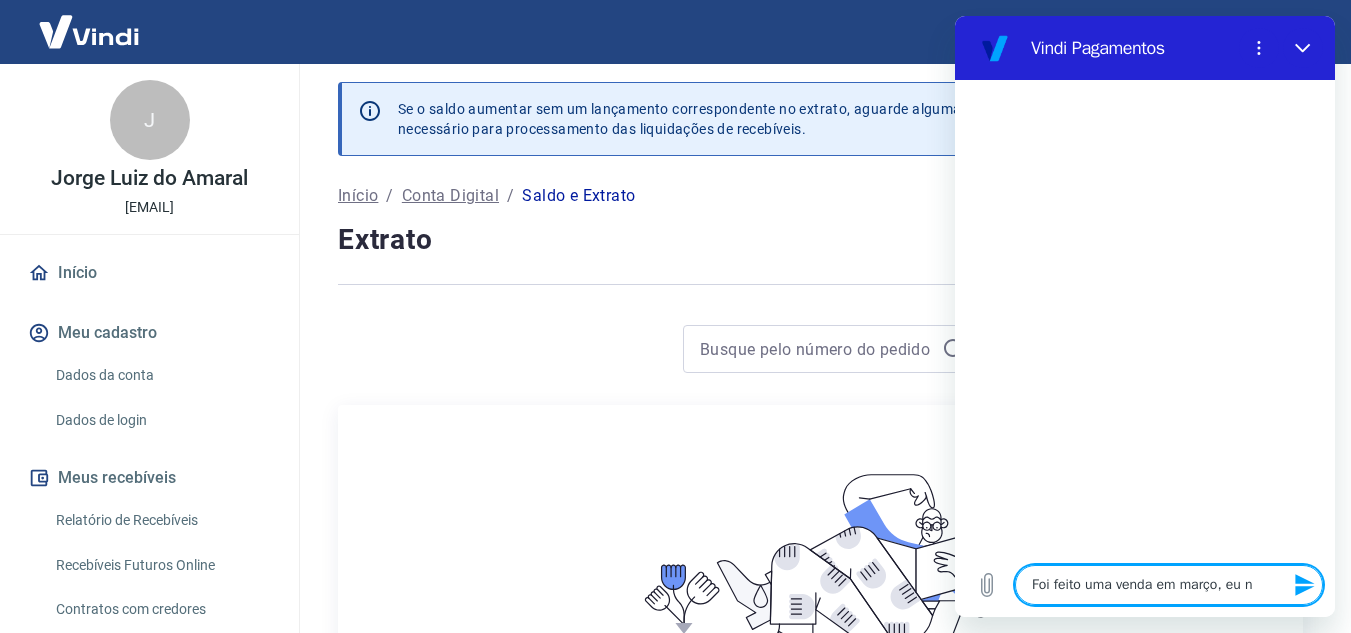 type on "Foi feito uma venda em março, eu nã" 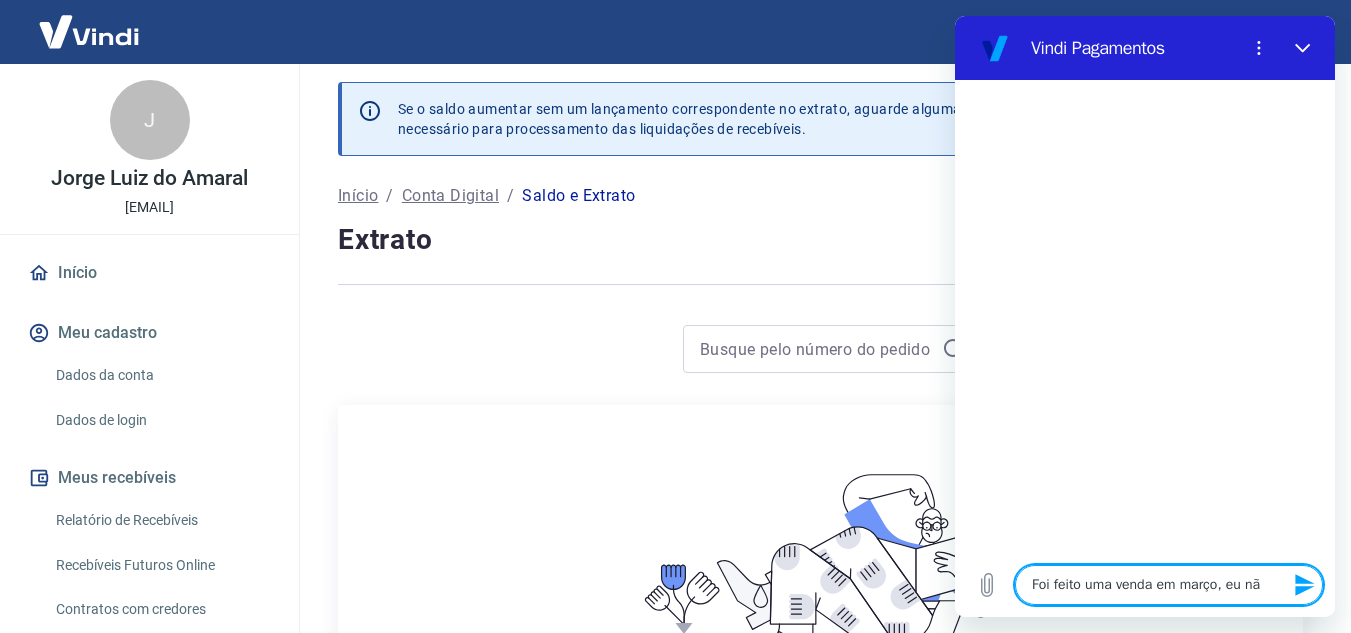 type on "Foi feito uma venda em março, eu não" 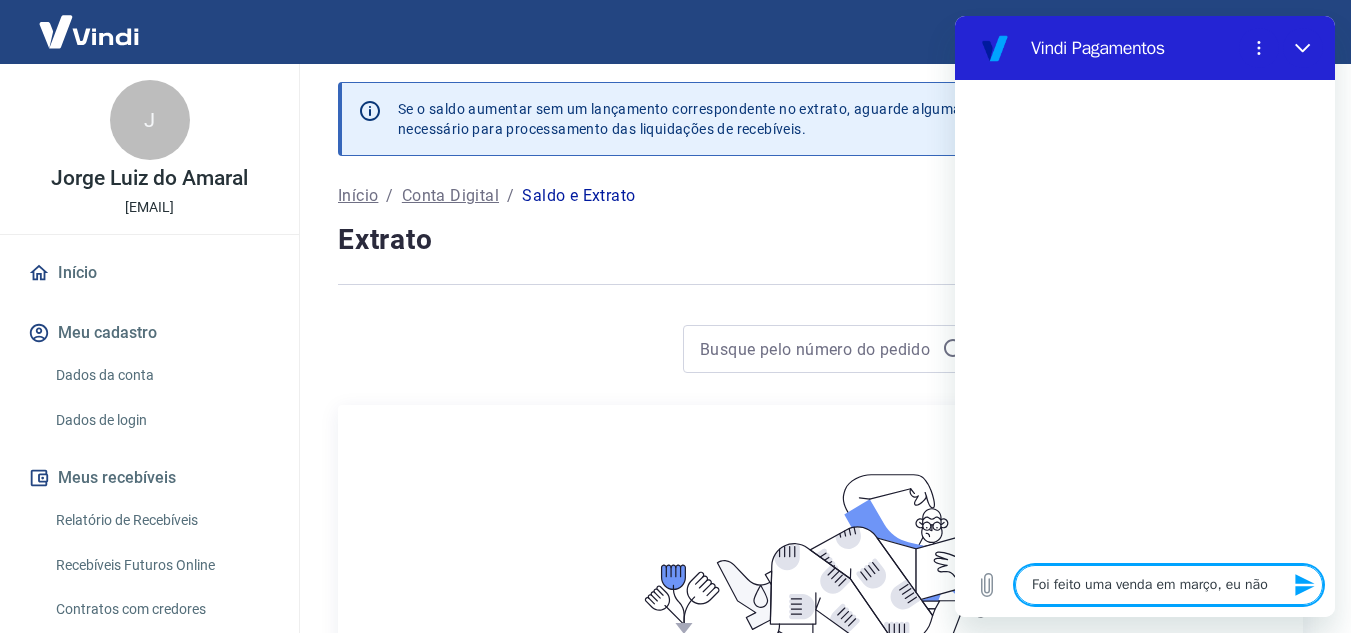 type on "Foi feito uma venda em março, eu não" 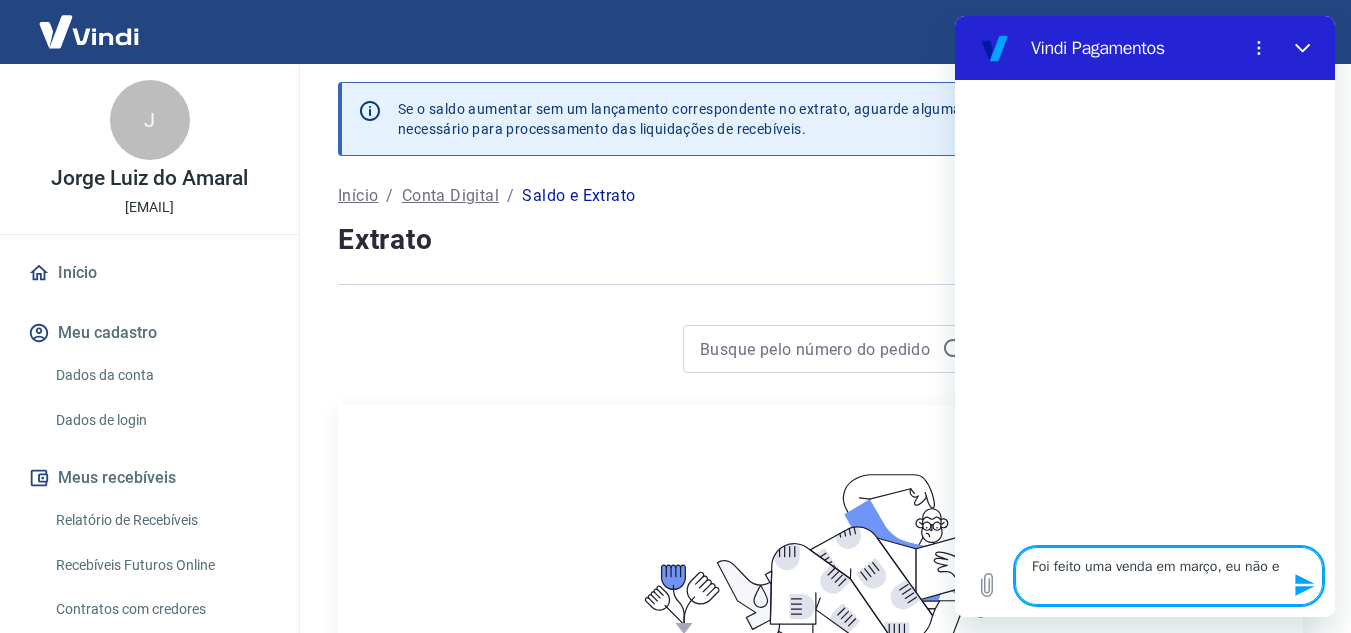 type on "Foi feito uma venda em março, eu não en" 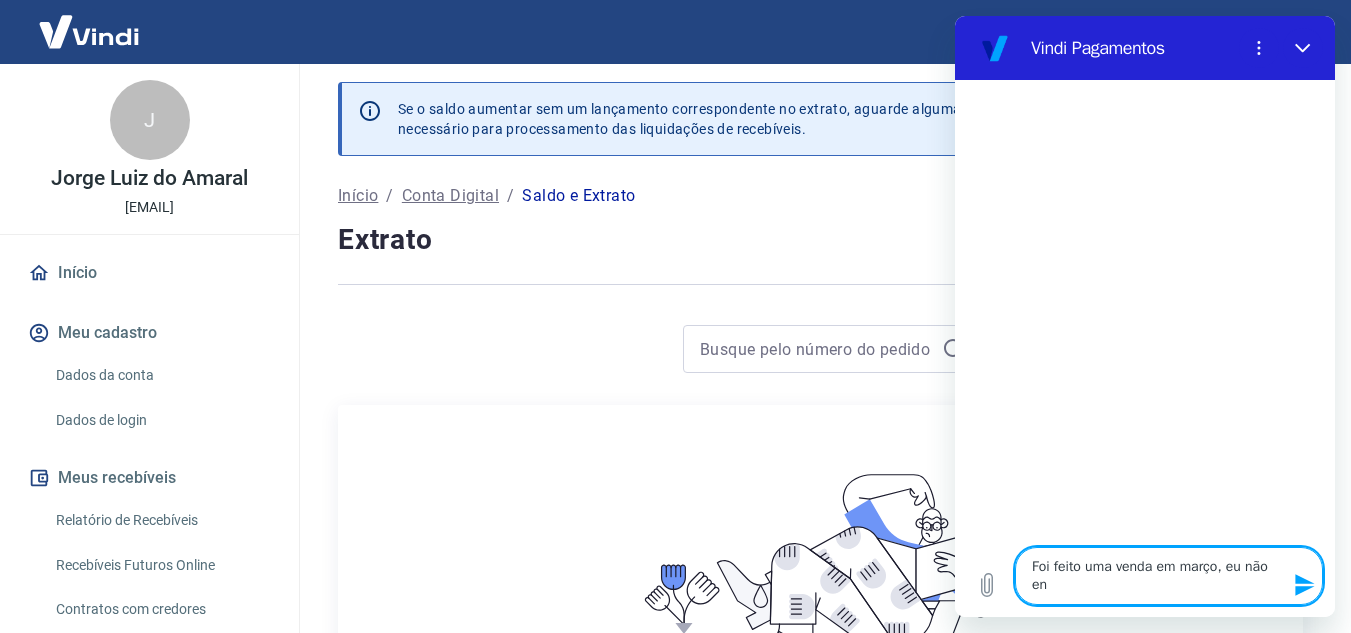 type on "Foi feito uma venda em março, eu não ent" 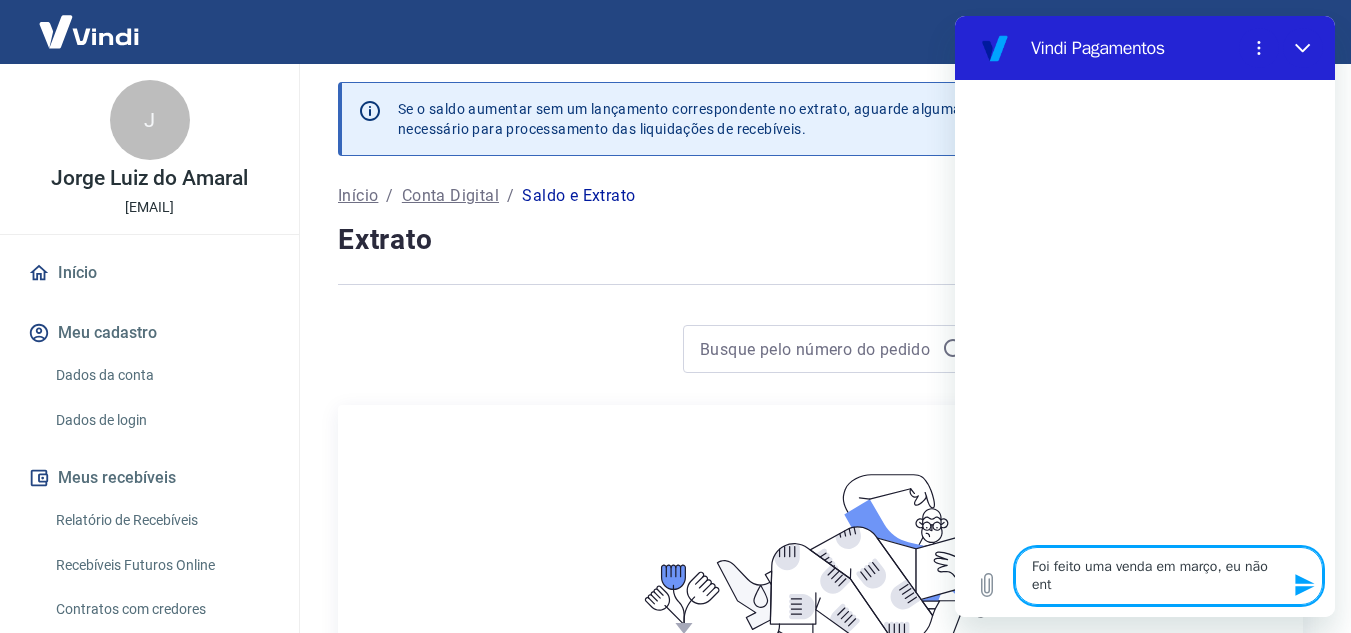 type on "Foi feito uma venda em março, eu não entr" 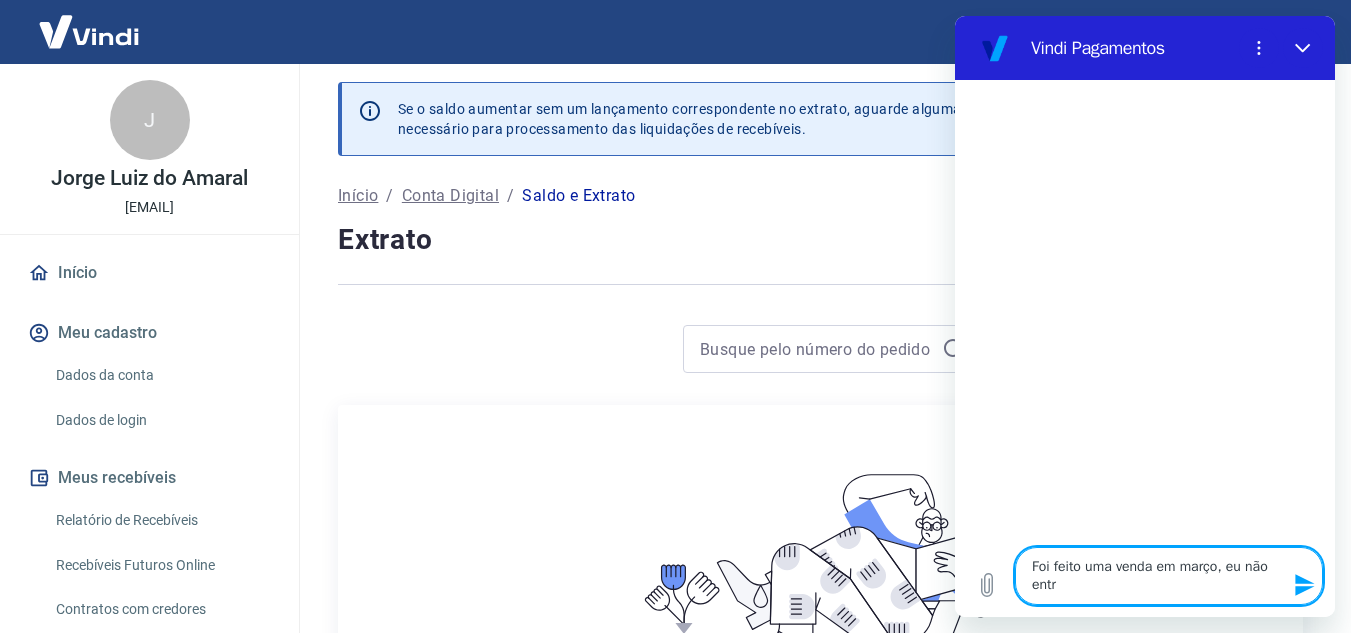type on "Foi feito uma venda em março, eu não entre" 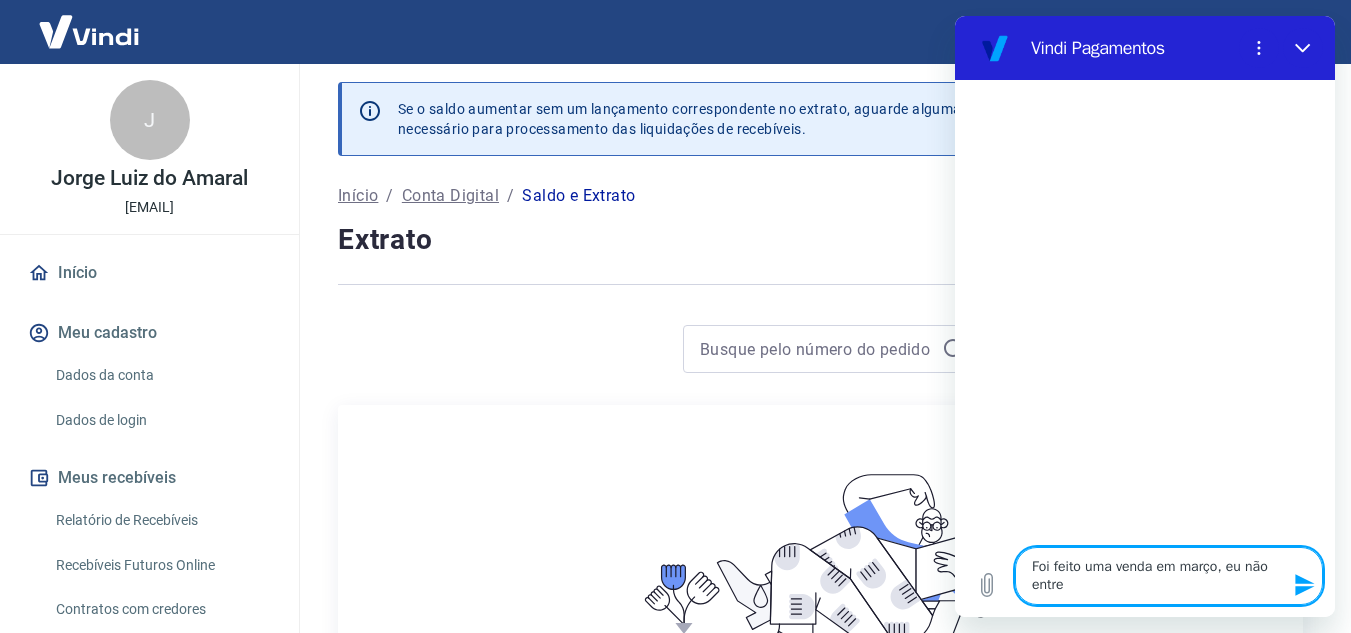 type on "Foi feito uma venda em março, eu não entrei" 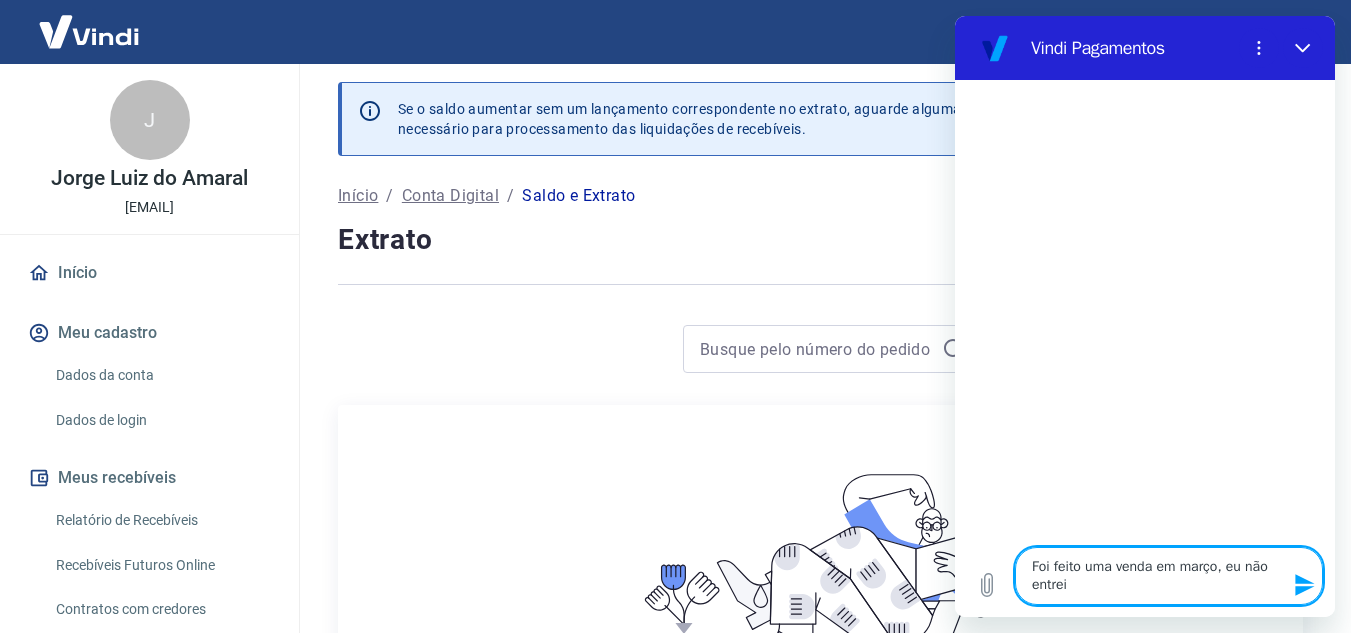type on "Foi feito uma venda em março, eu não entre" 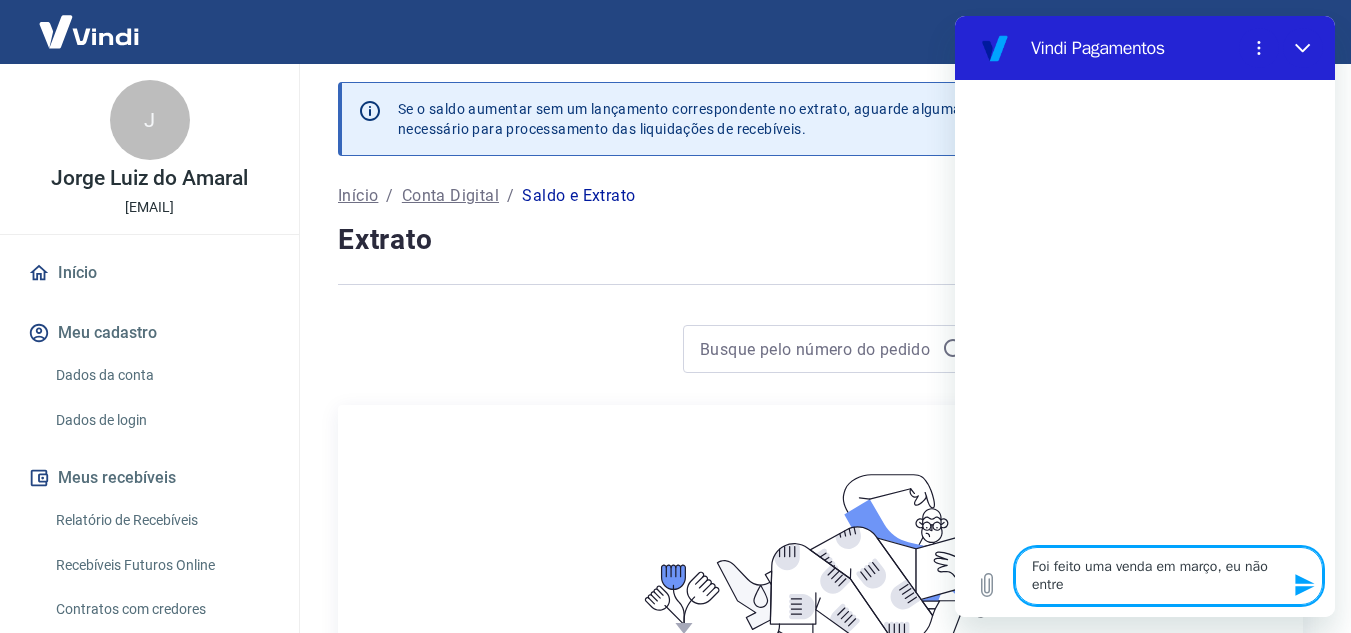 type on "Foi feito uma venda em março, eu não entreg" 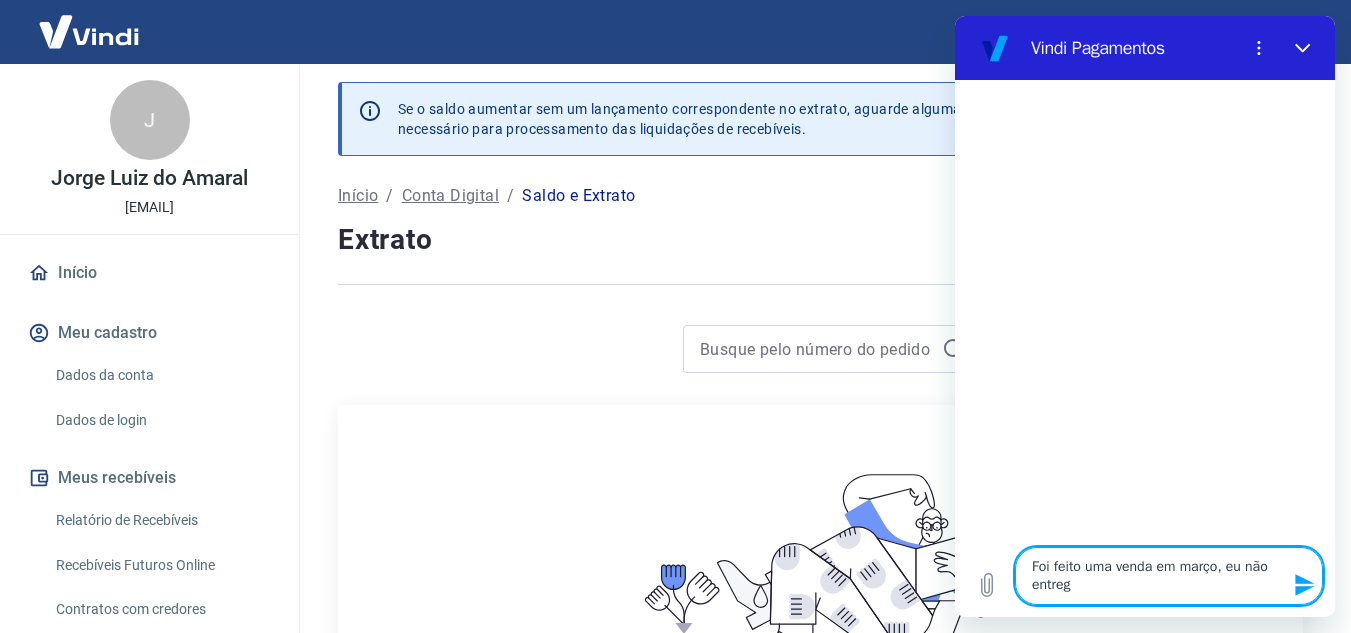 type on "Foi feito uma venda em março, eu não entregu" 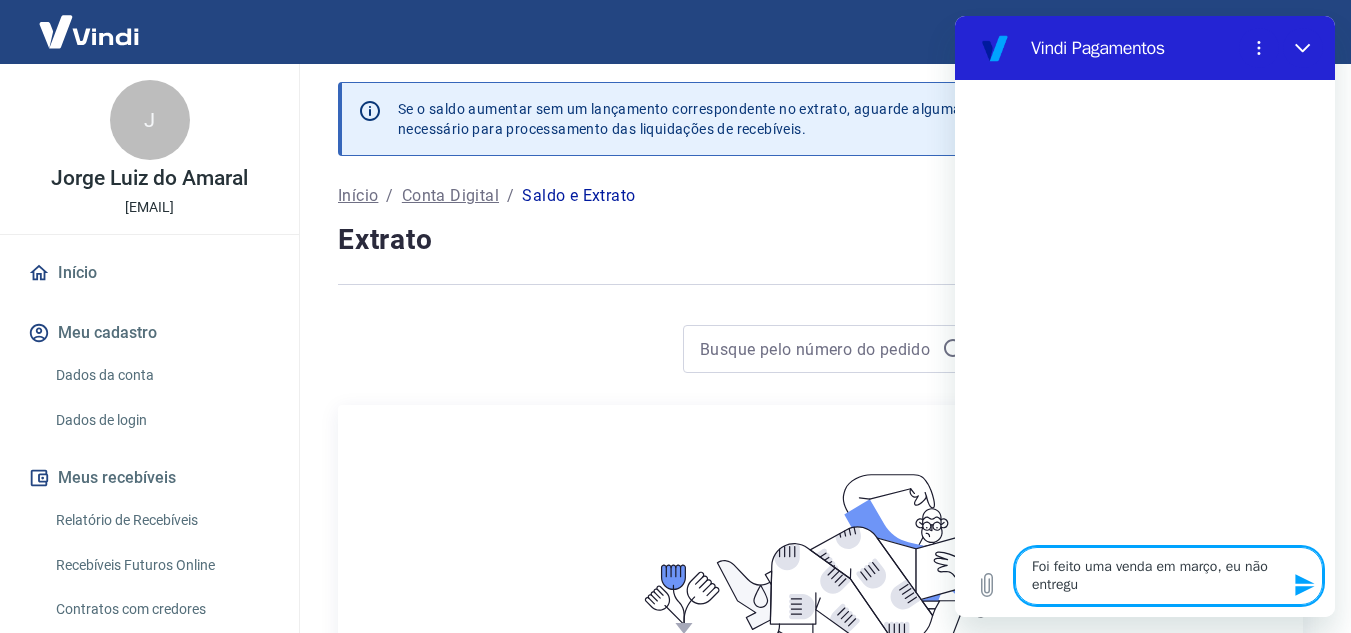 type on "Foi feito uma venda em março, eu não entregue" 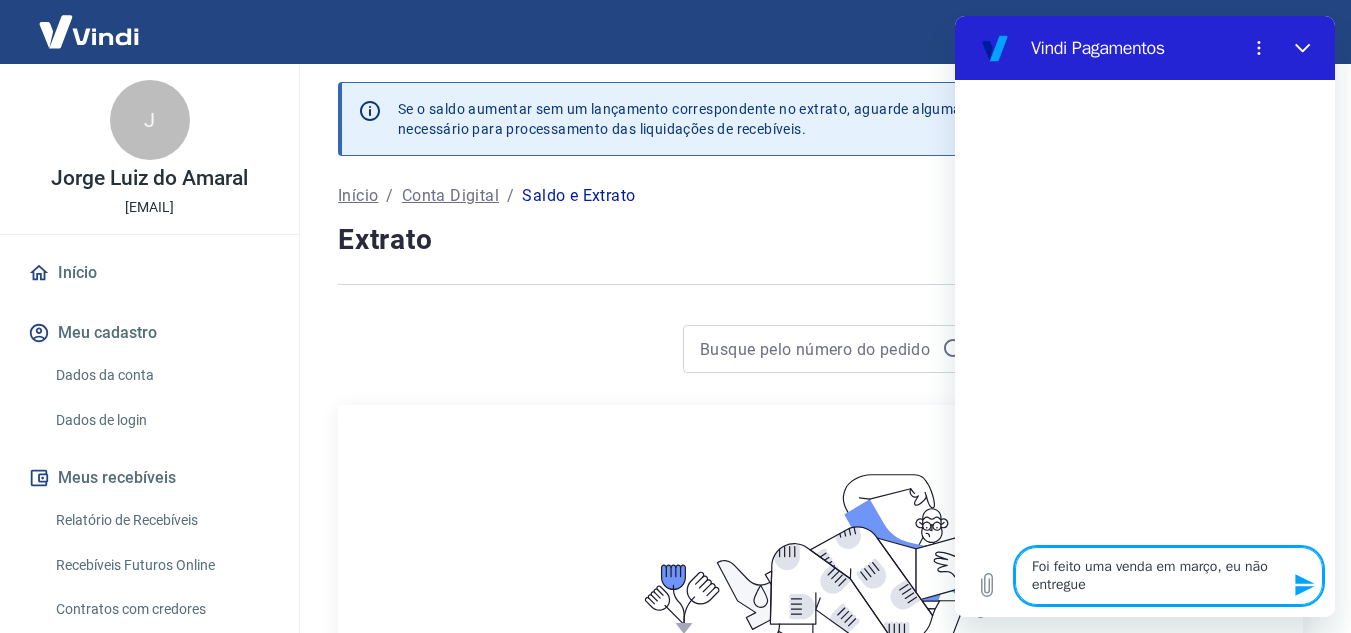 type on "Foi feito uma venda em março, eu não entreguei" 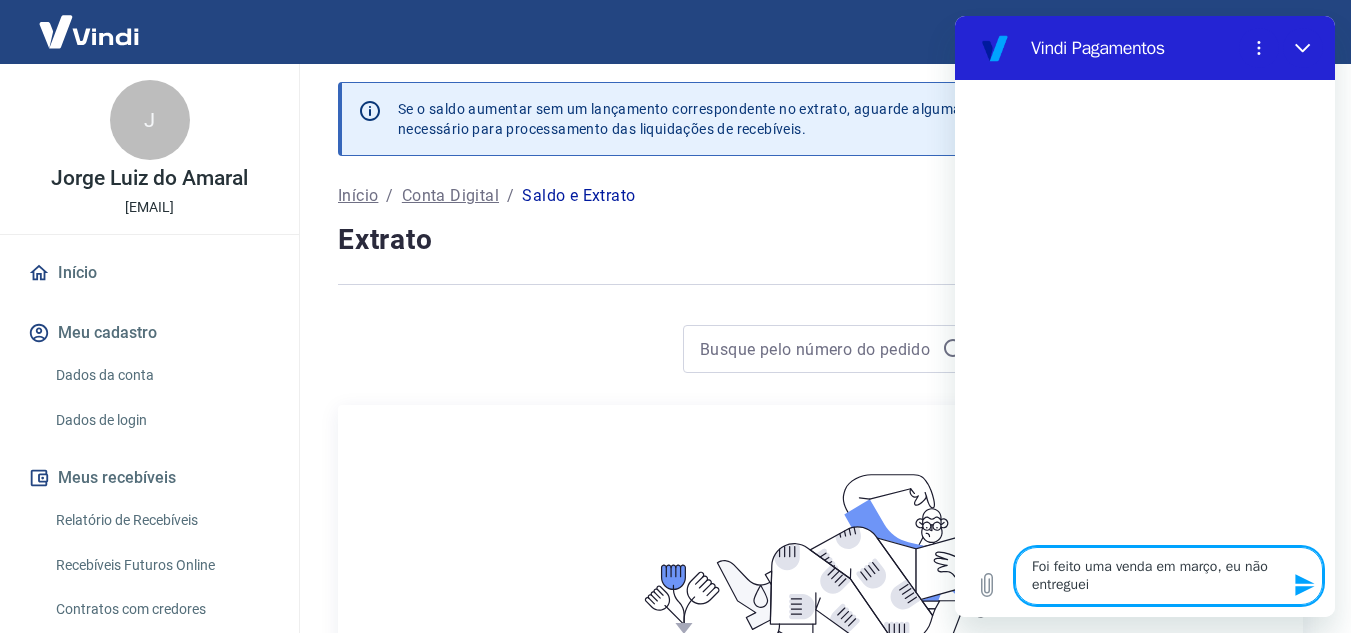 type on "Foi feito uma venda em março, eu não entreguei" 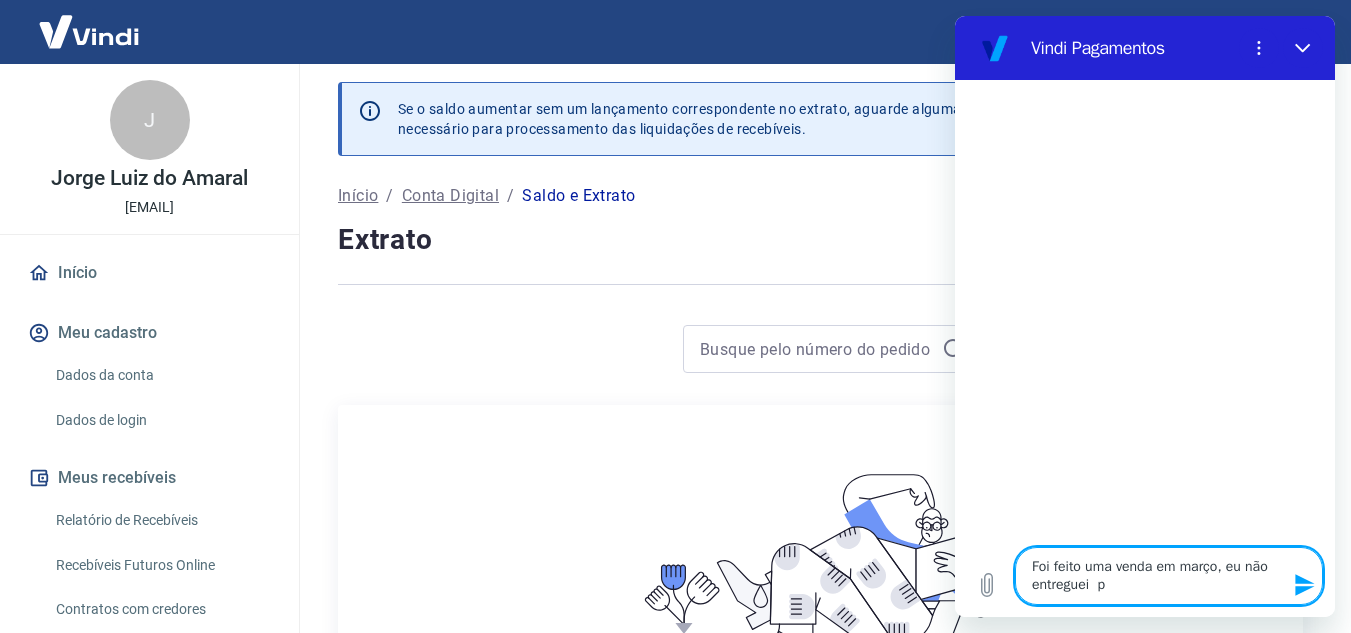 type on "Foi feito uma venda em março, eu não entreguei  pe" 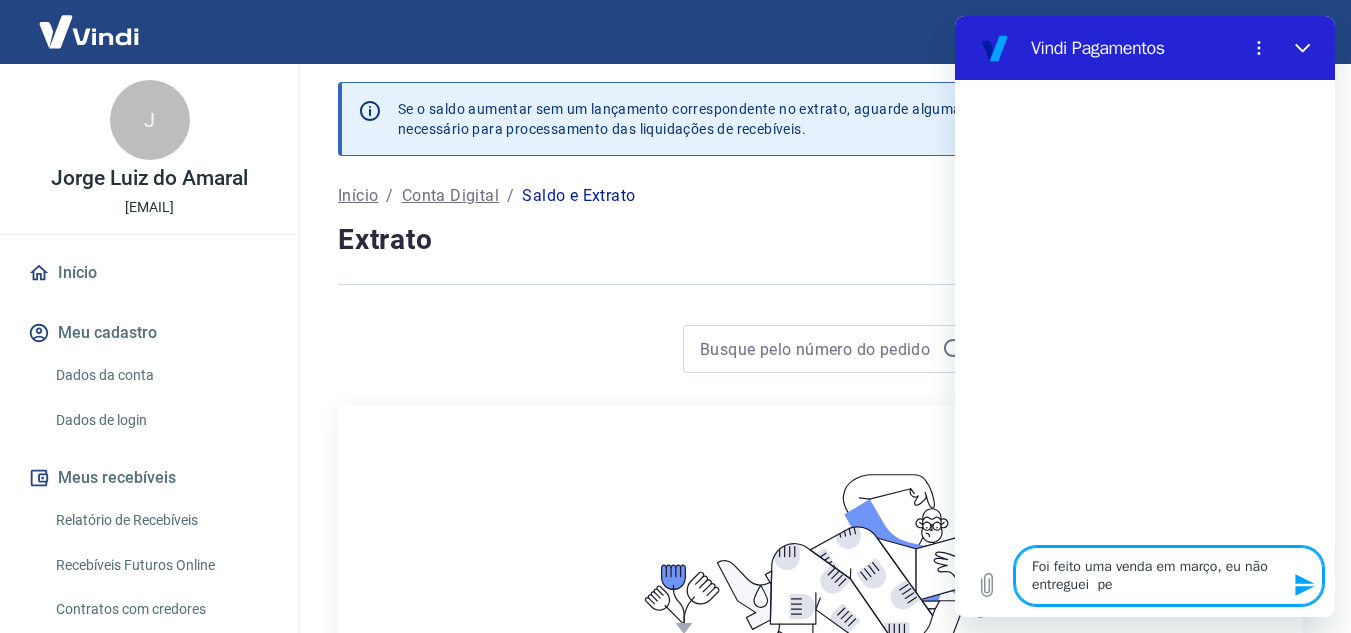 type on "Foi feito uma venda em março, eu não entreguei  p" 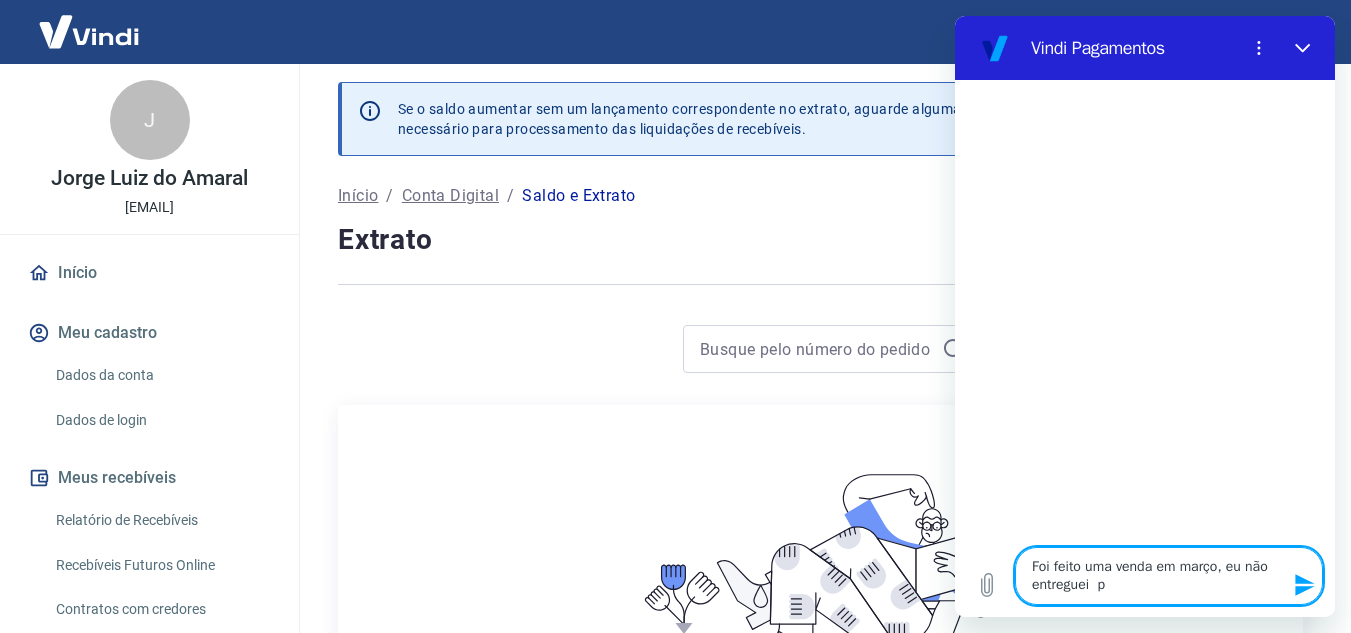 type on "Foi feito uma venda em março, eu não entreguei" 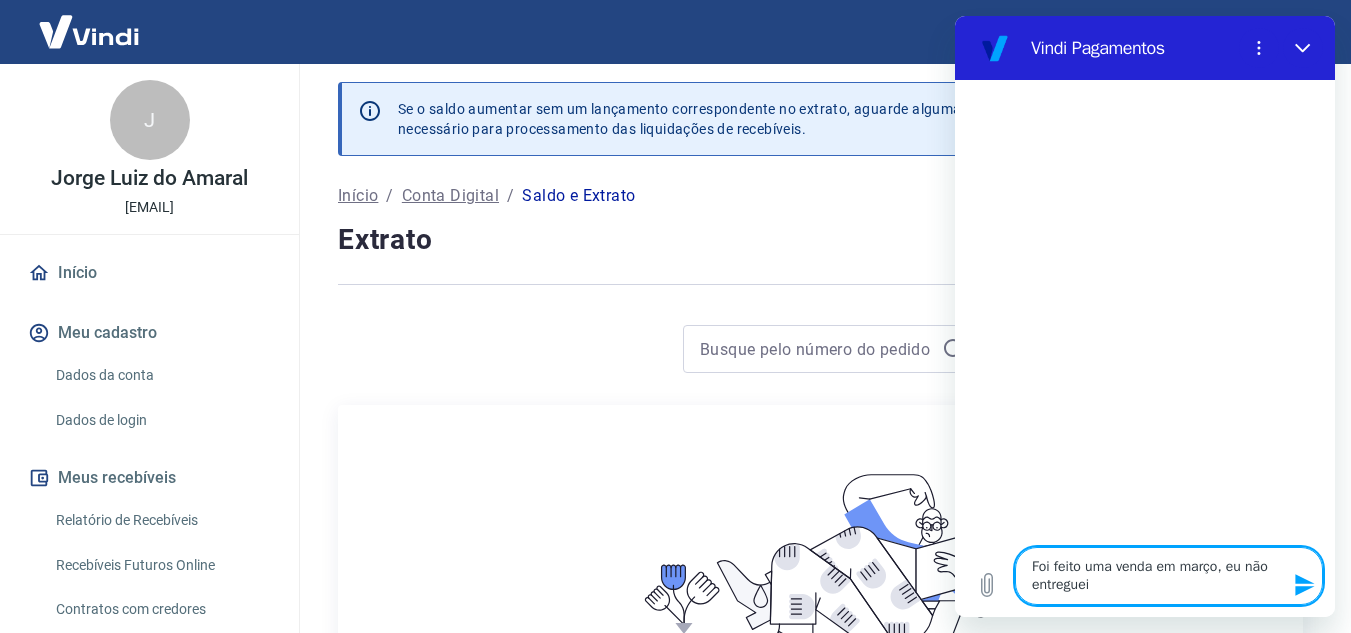 type on "Foi feito uma venda em março, eu não entreguei  o" 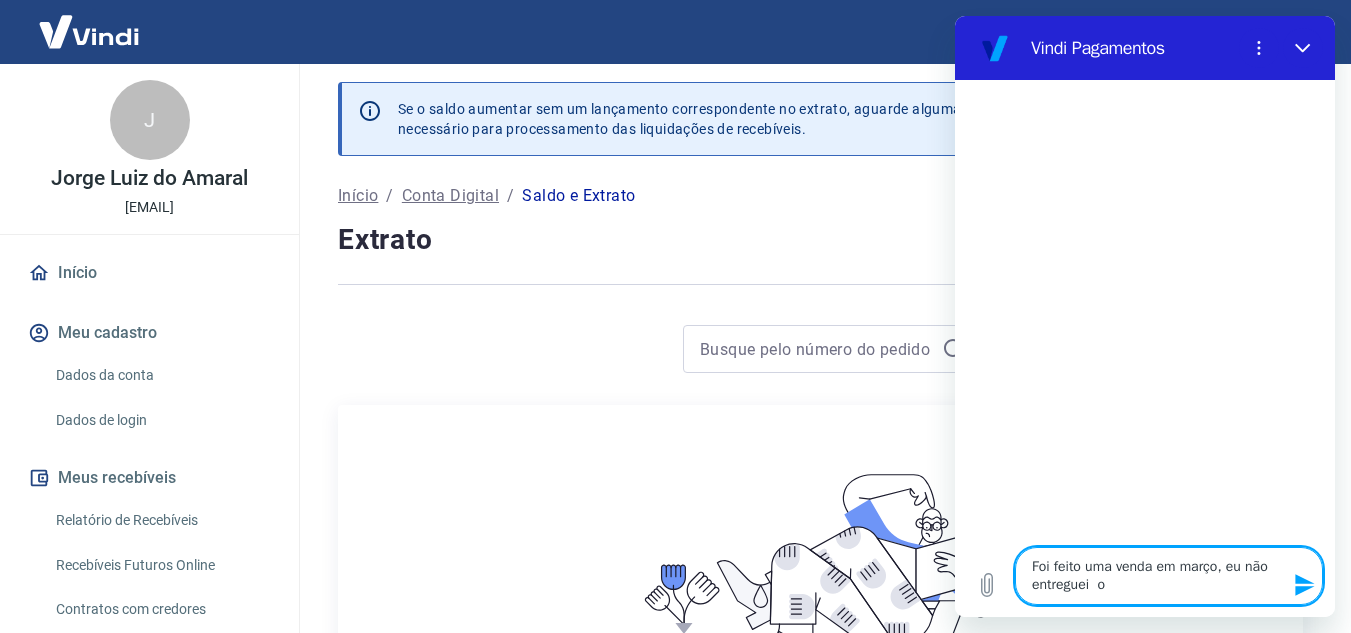 type on "Foi feito uma venda em março, eu não entreguei  o" 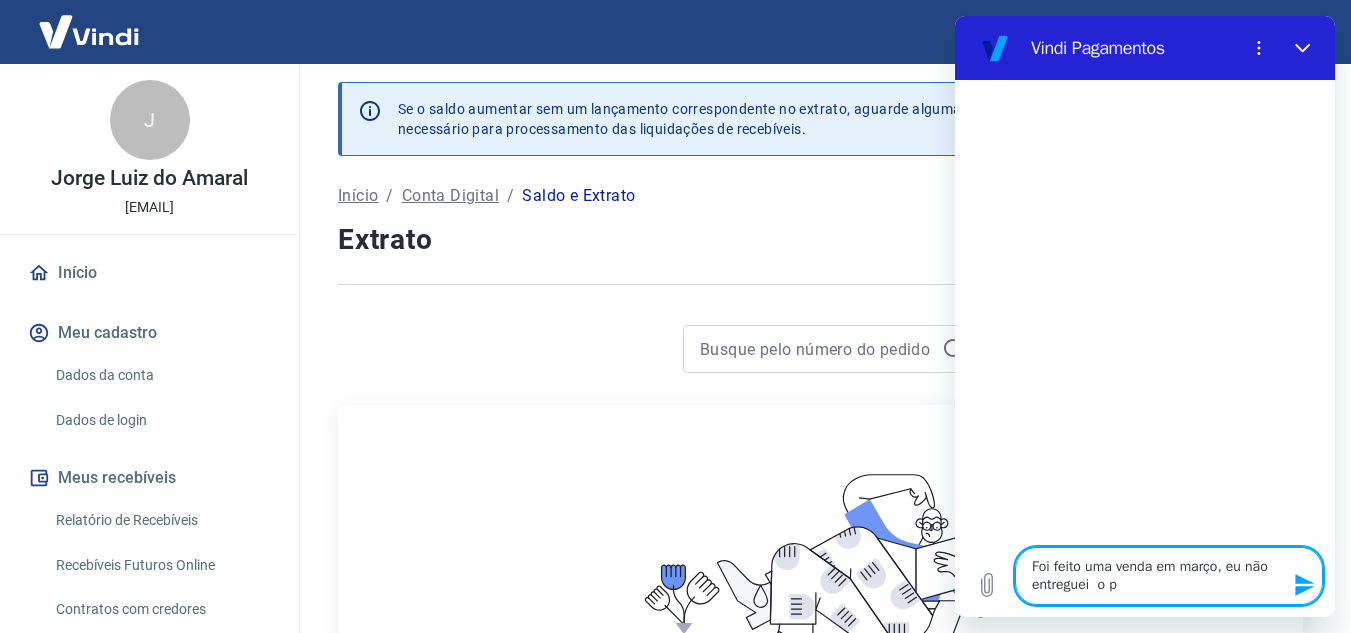 type on "Foi feito uma venda em março, eu não entreguei  o pe" 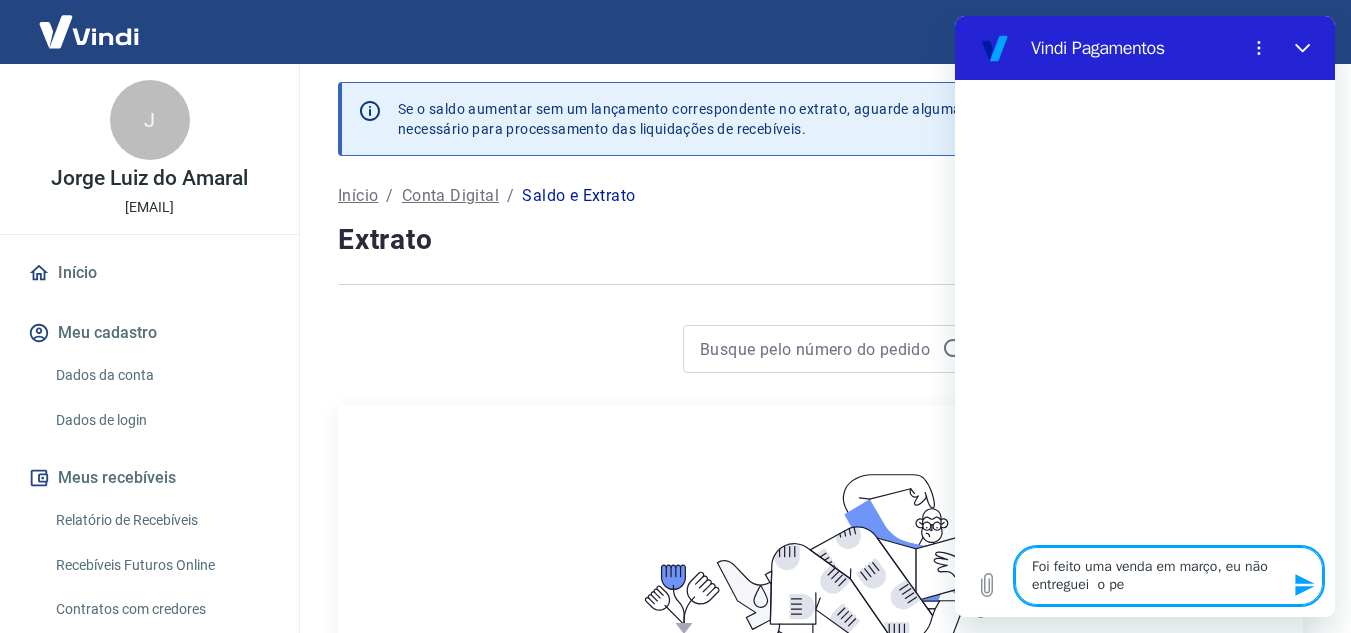 type on "Foi feito uma venda em março, eu não entreguei  o ped" 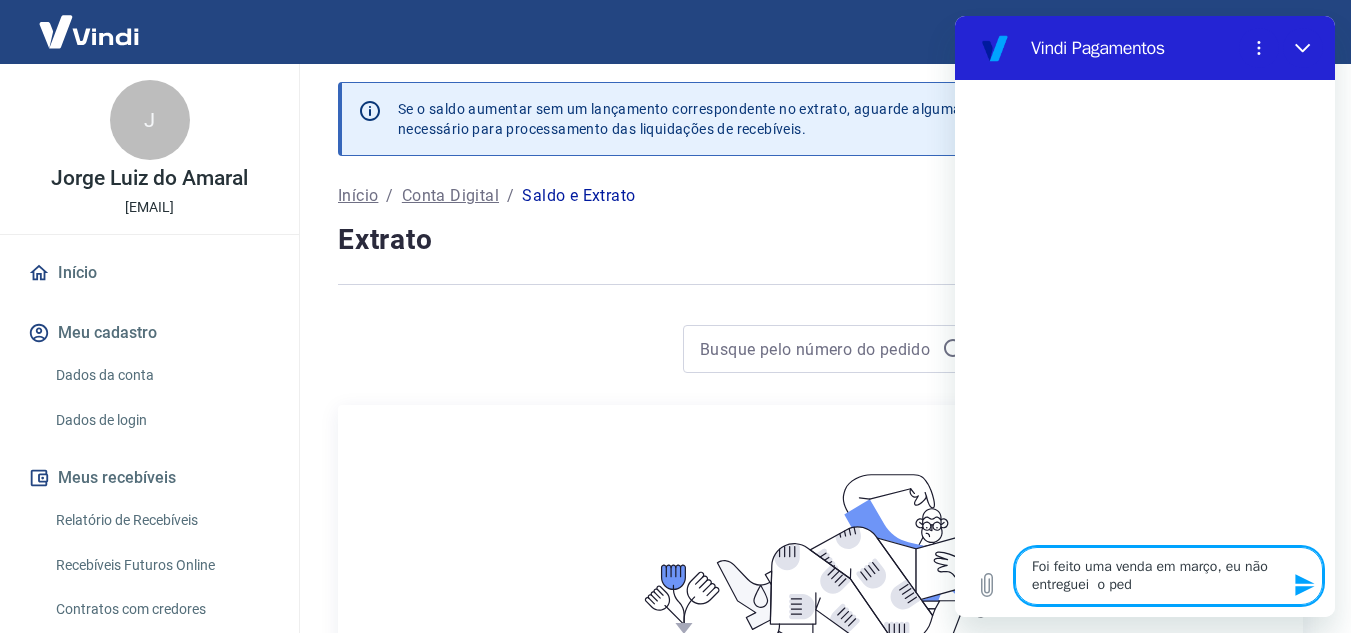type on "Foi feito uma venda em março, eu não entreguei  o pedi" 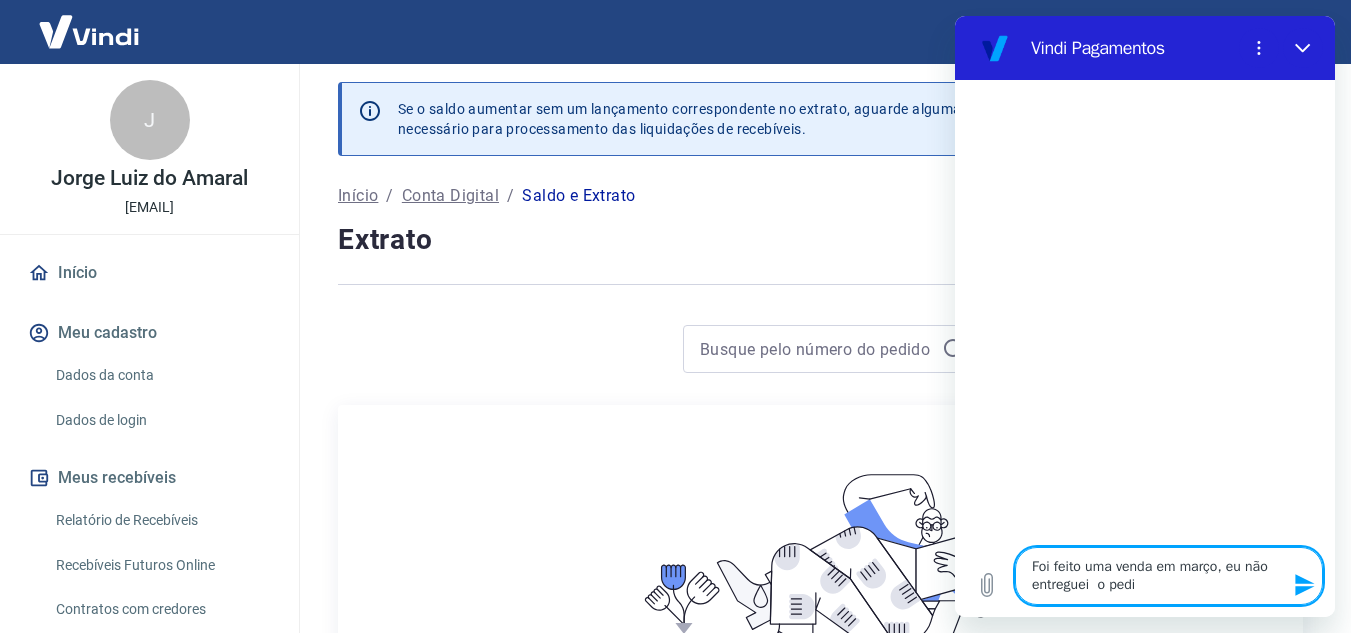 type on "Foi feito uma venda em março, eu não entreguei  o pedid" 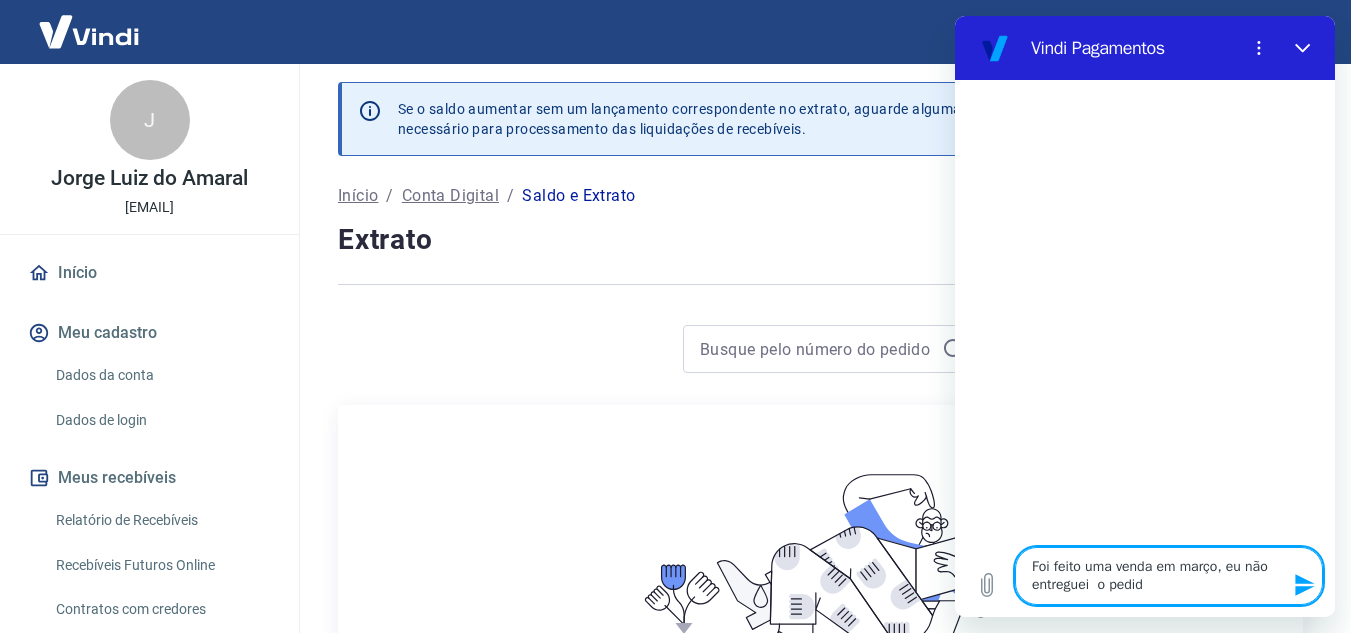 type on "Foi feito uma venda em março, eu não entreguei  o pedido" 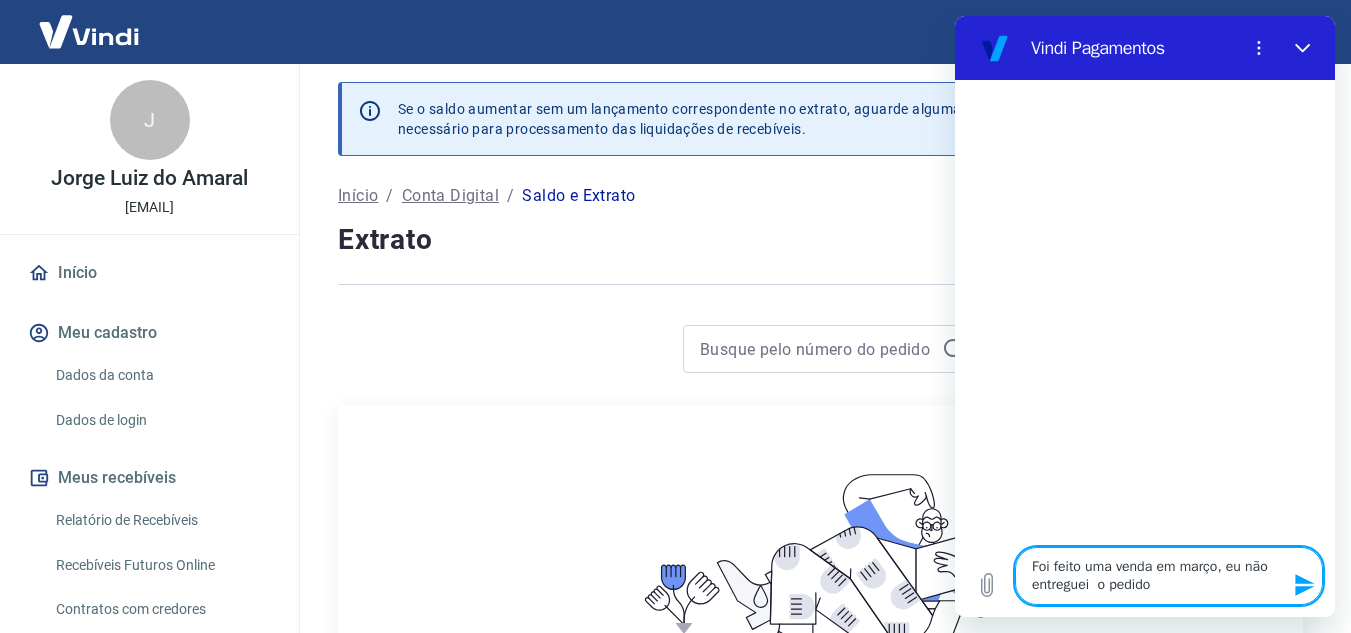 type on "x" 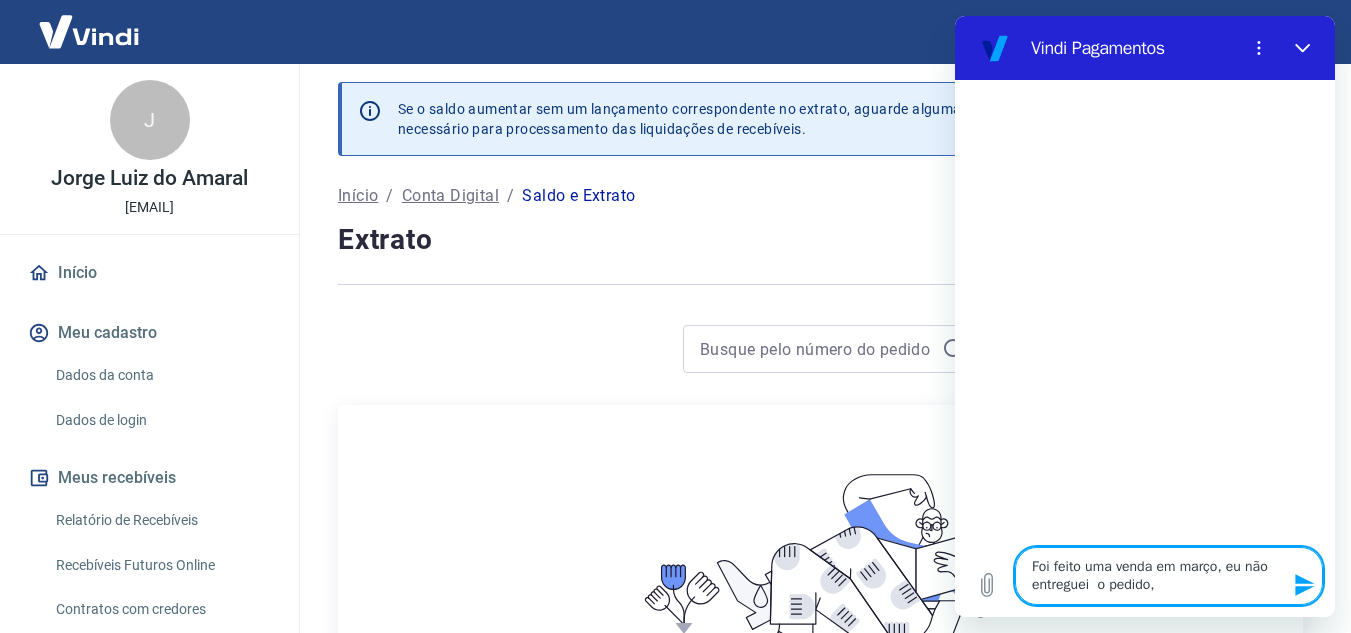 type on "Foi feito uma venda em março, eu não entreguei  o pedido," 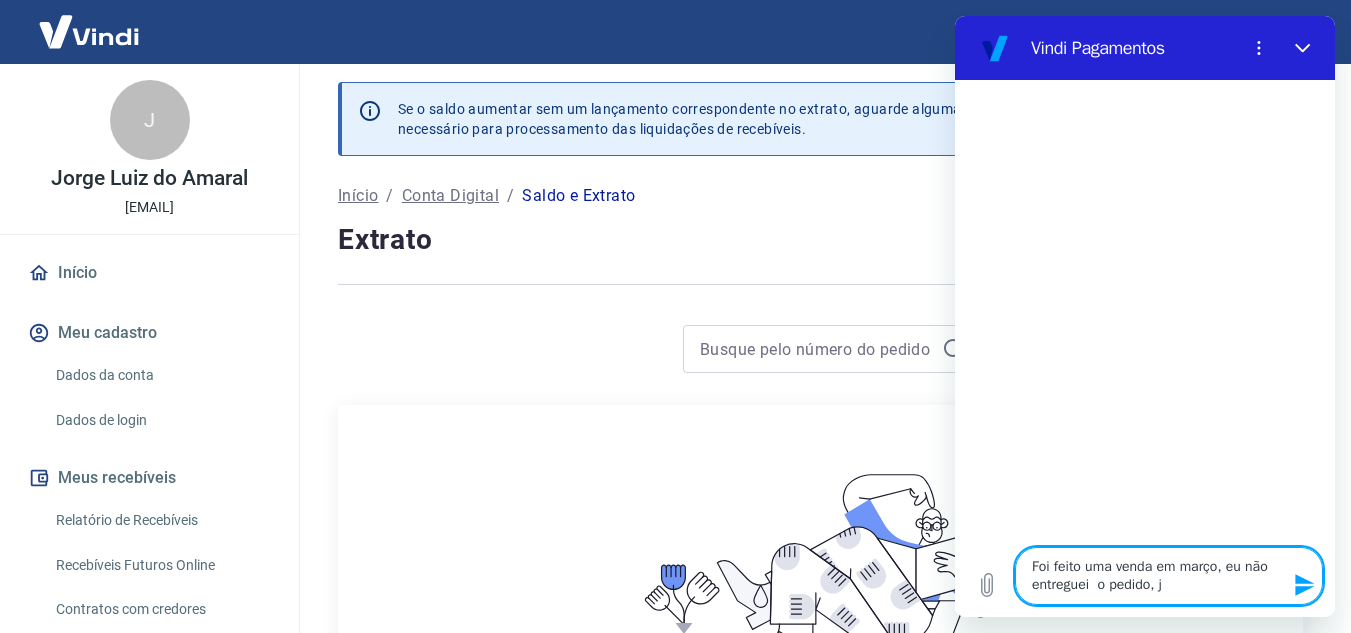 type on "Foi feito uma venda em março, eu não entreguei  o pedido, jp" 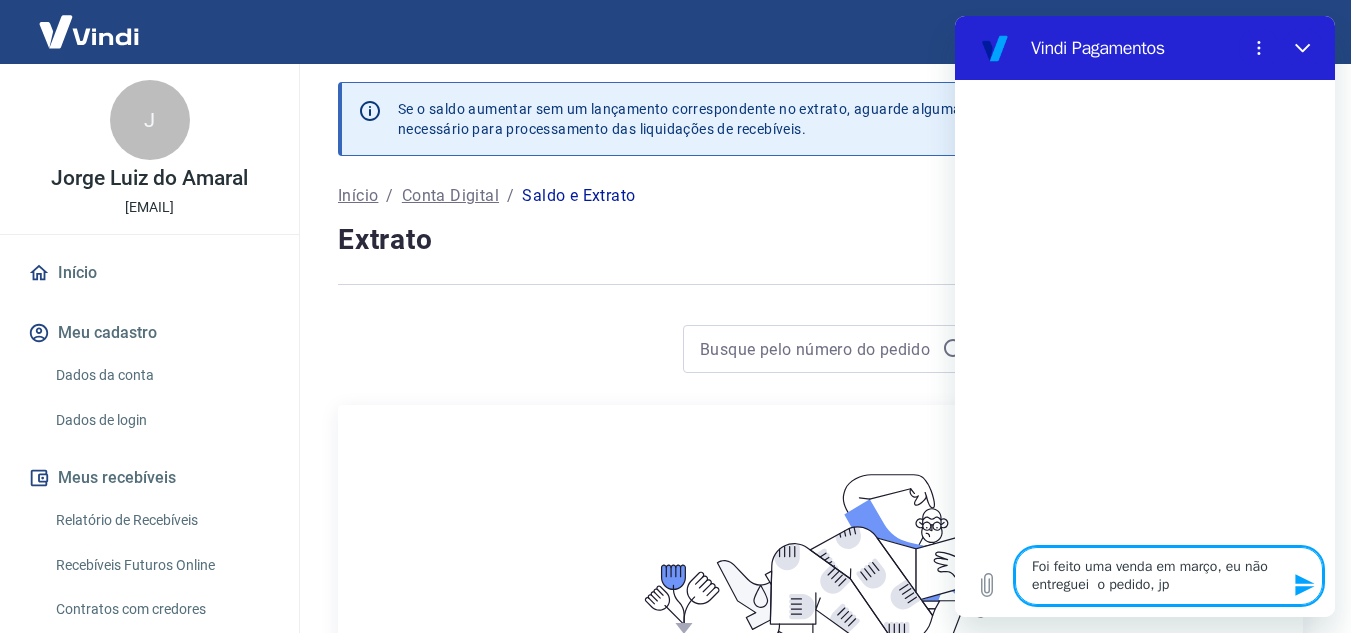 type on "Foi feito uma venda em março, eu não entreguei  o pedido, jpo" 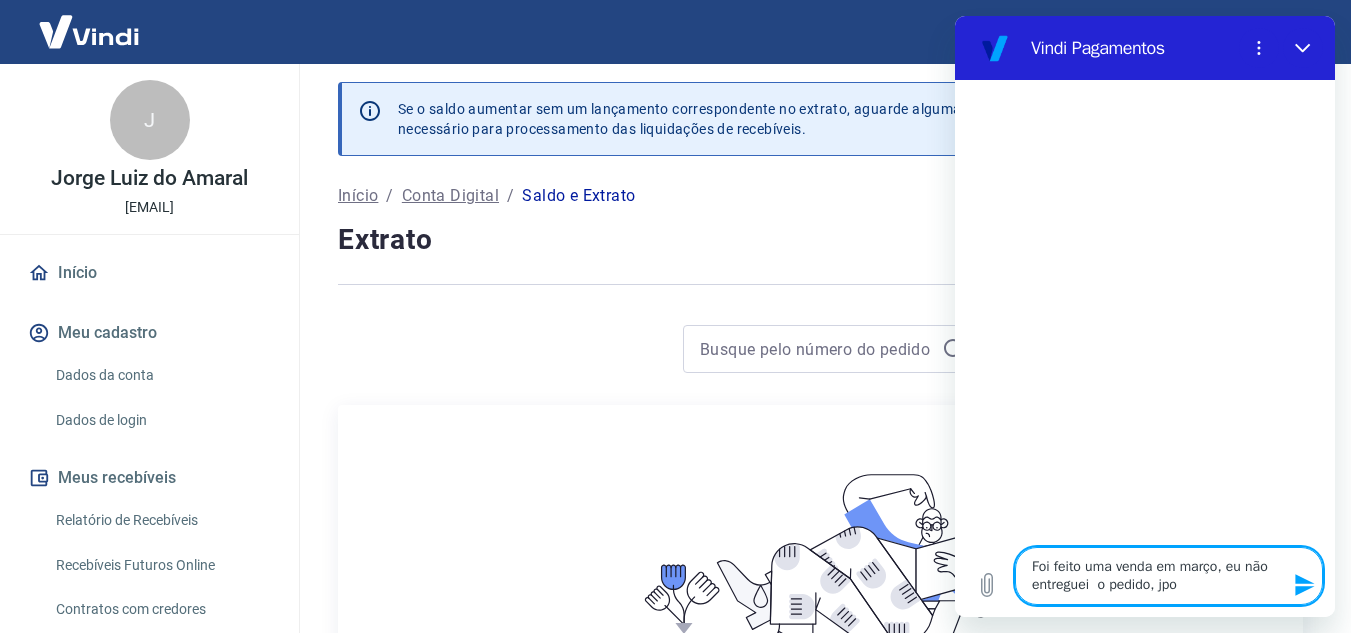 type on "Foi feito uma venda em março, eu não entreguei  o pedido, jp" 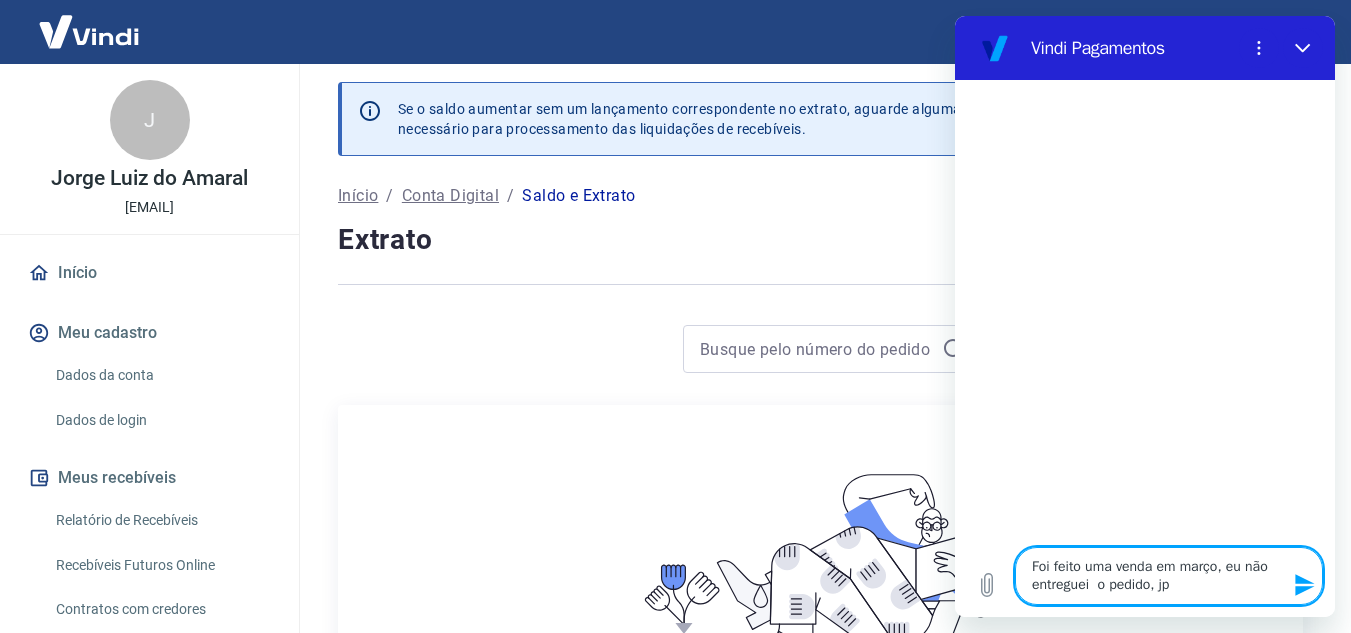 type on "Foi feito uma venda em março, eu não entreguei  o pedido, j" 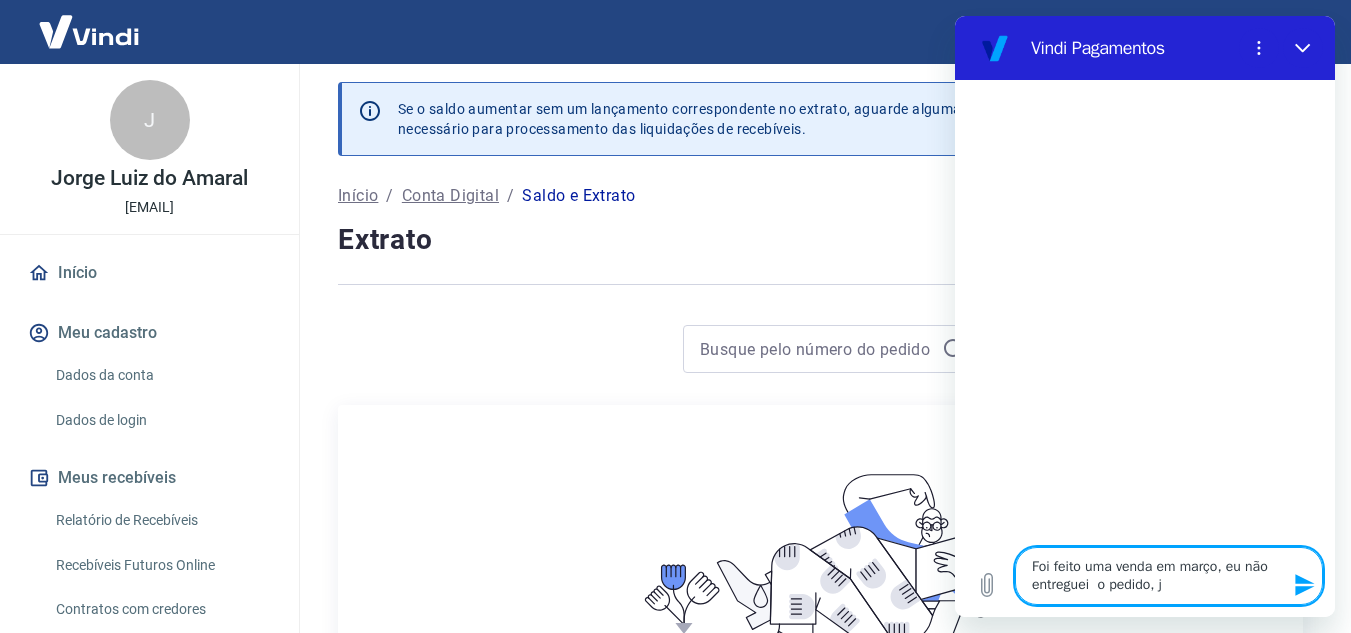 type on "Foi feito uma venda em março, eu não entreguei  o pedido," 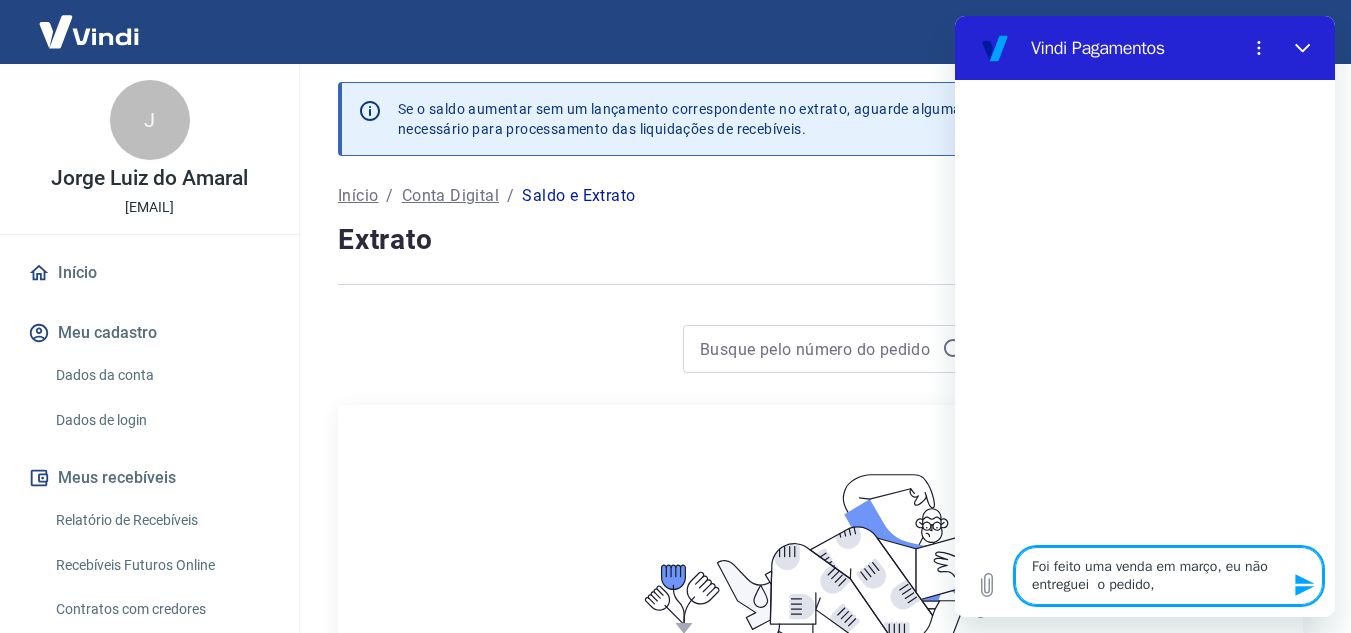 type on "Foi feito uma venda em março, eu não entreguei  o pedido, p" 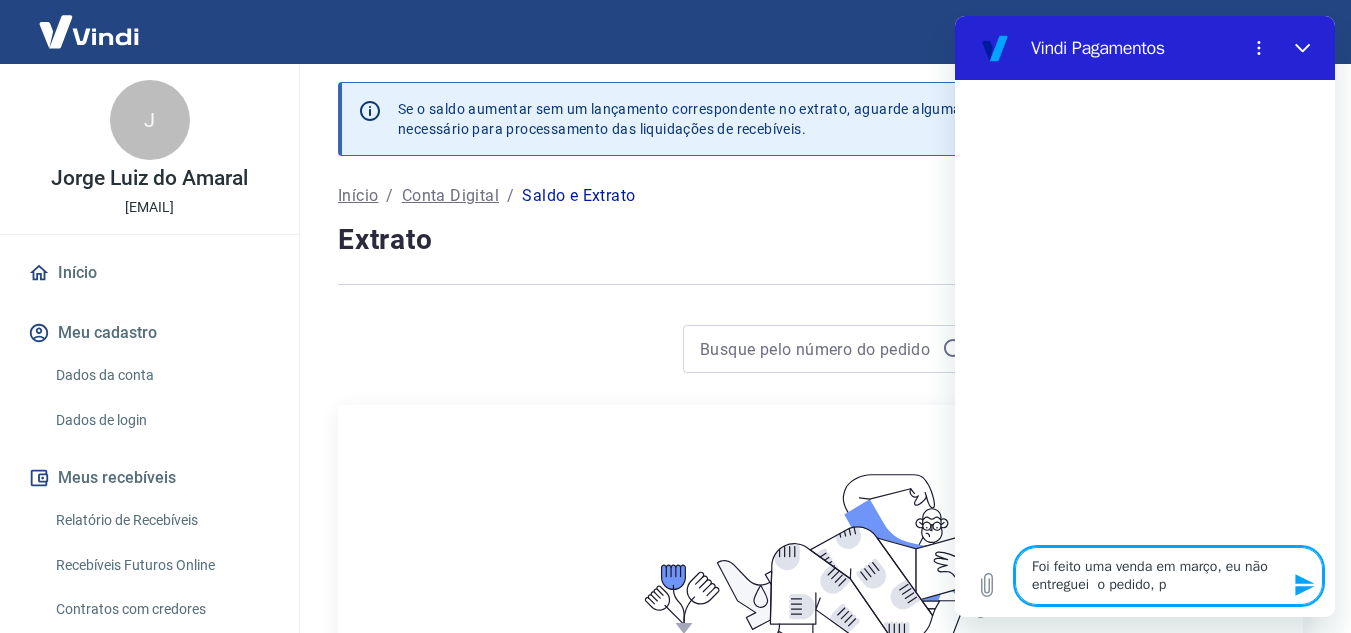type on "Foi feito uma venda em março, eu não entreguei  o pedido, pi" 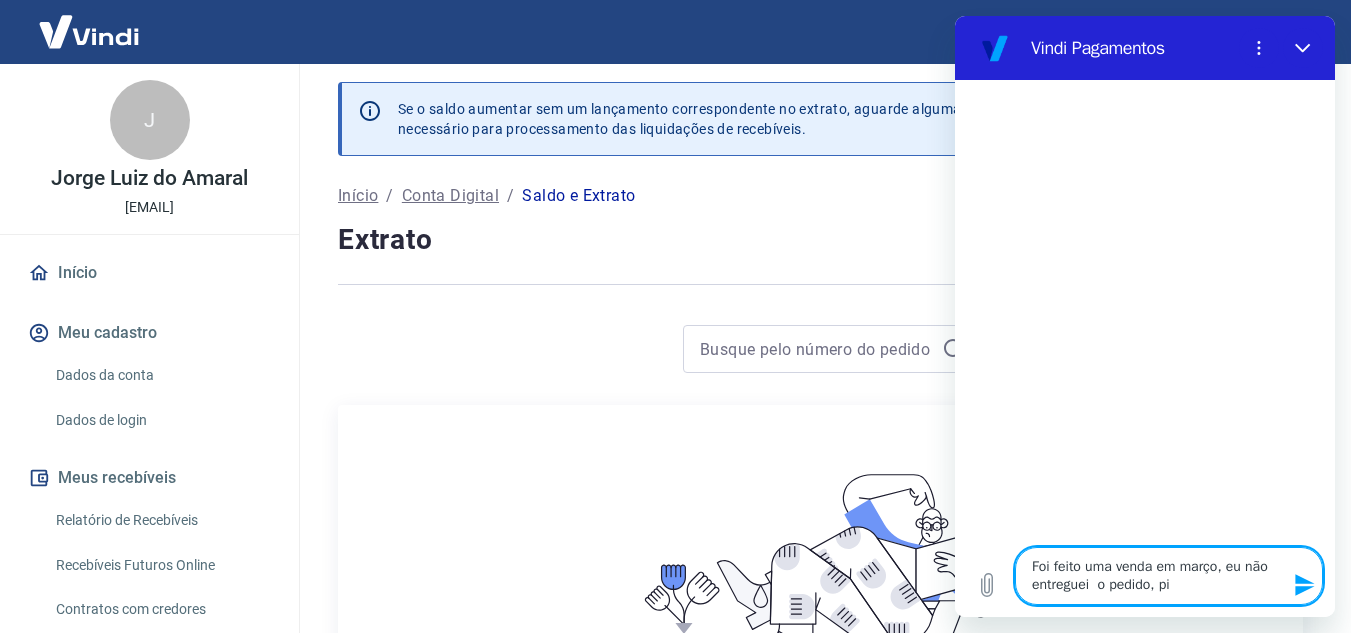 type on "Foi feito uma venda em março, eu não entreguei  o pedido, p" 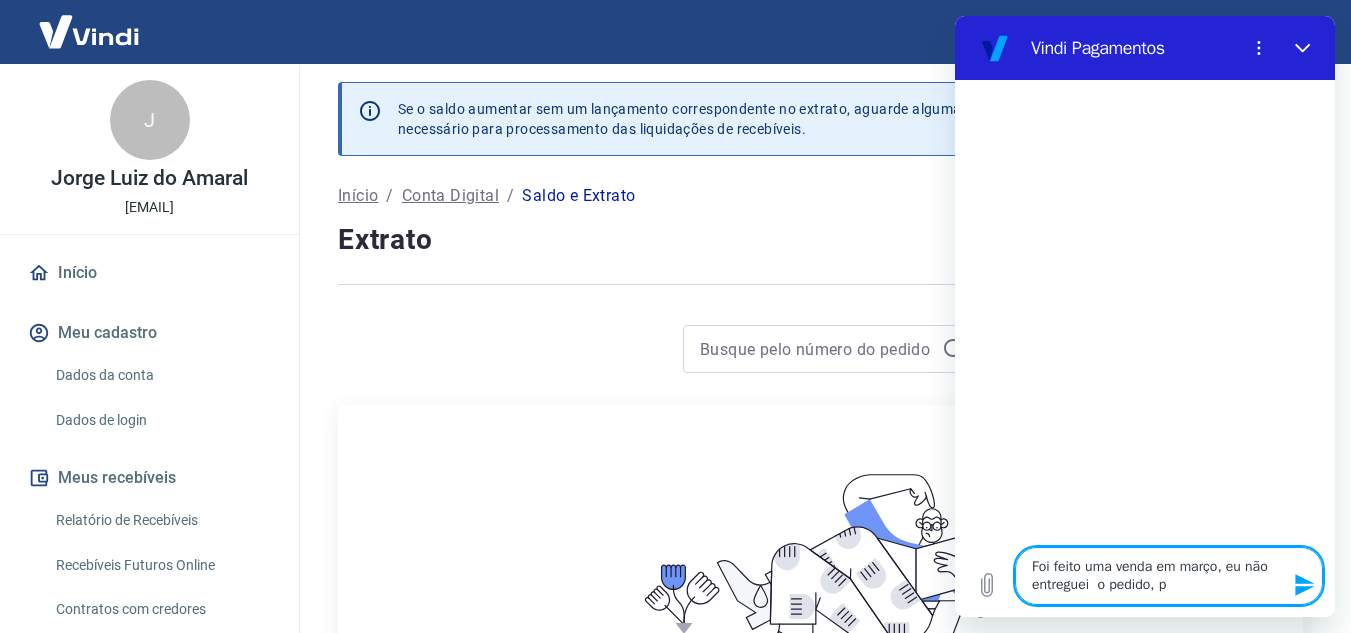 type on "Foi feito uma venda em março, eu não entreguei  o pedido, pp" 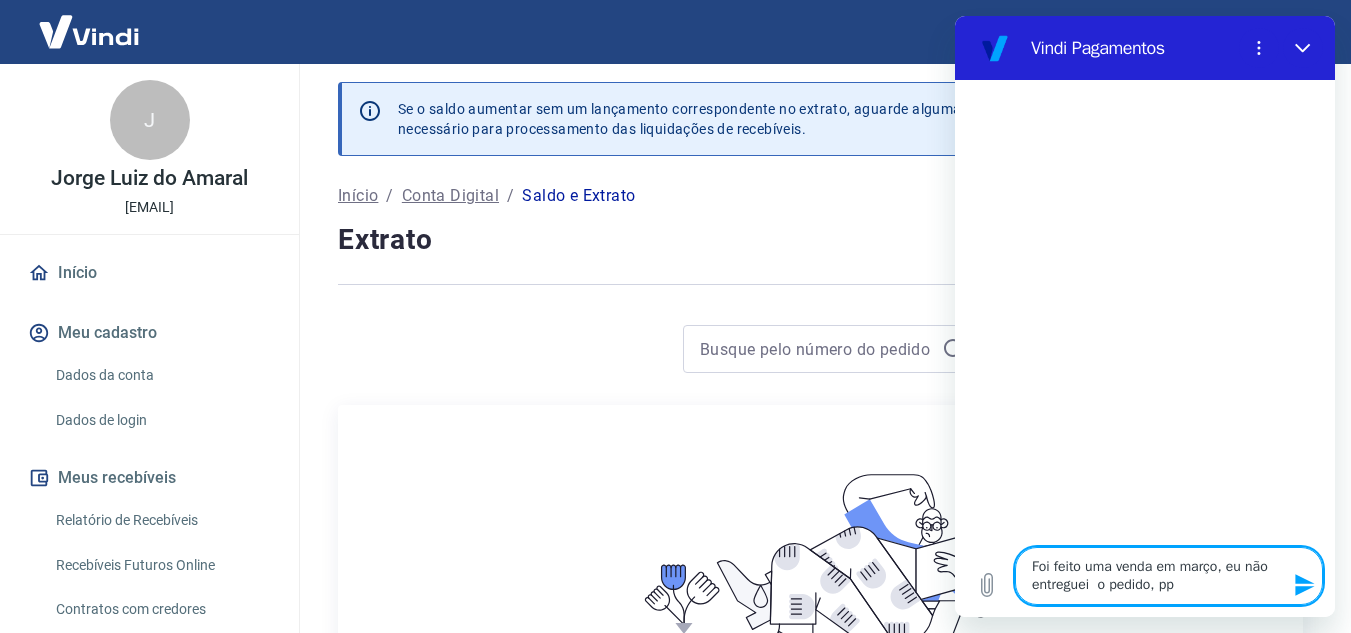 type on "Foi feito uma venda em março, eu não entreguei  o pedido, ppo" 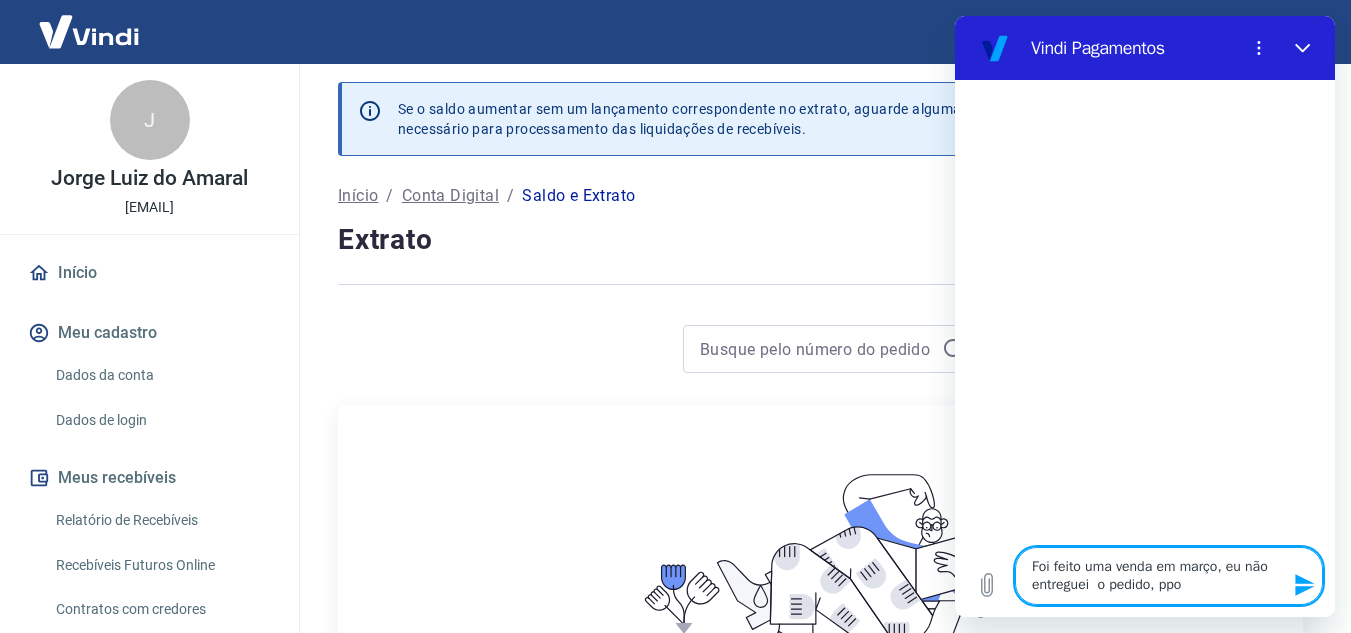 type on "x" 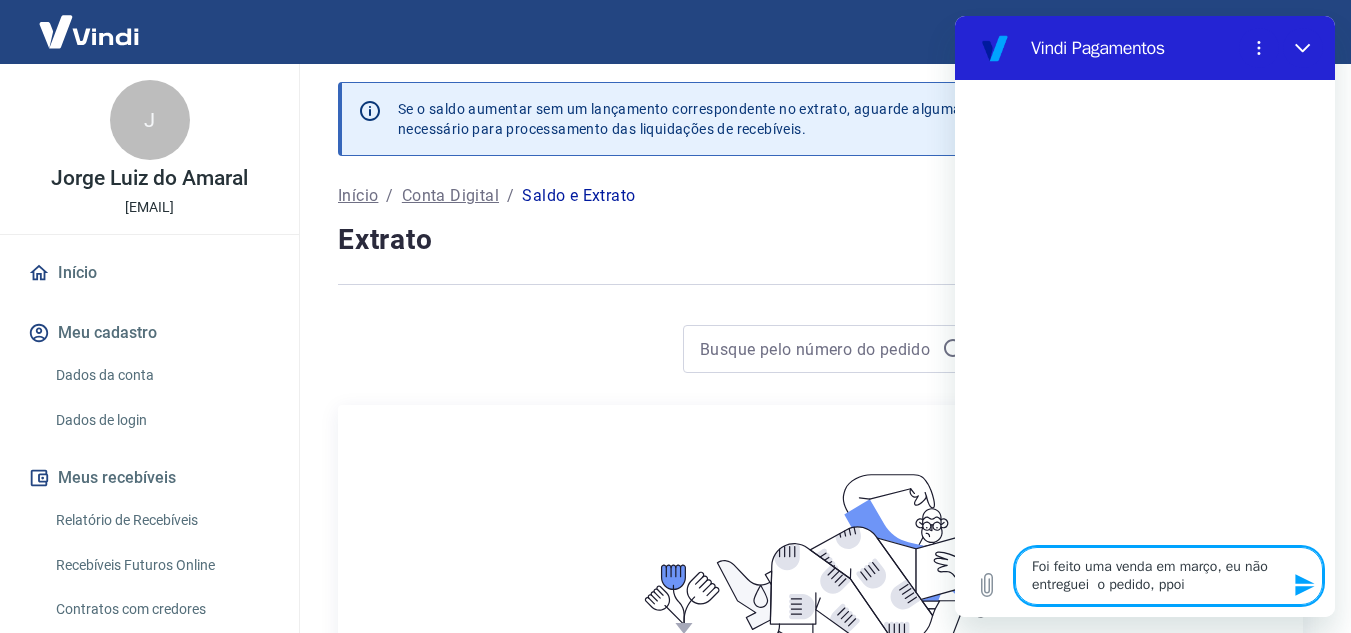 type 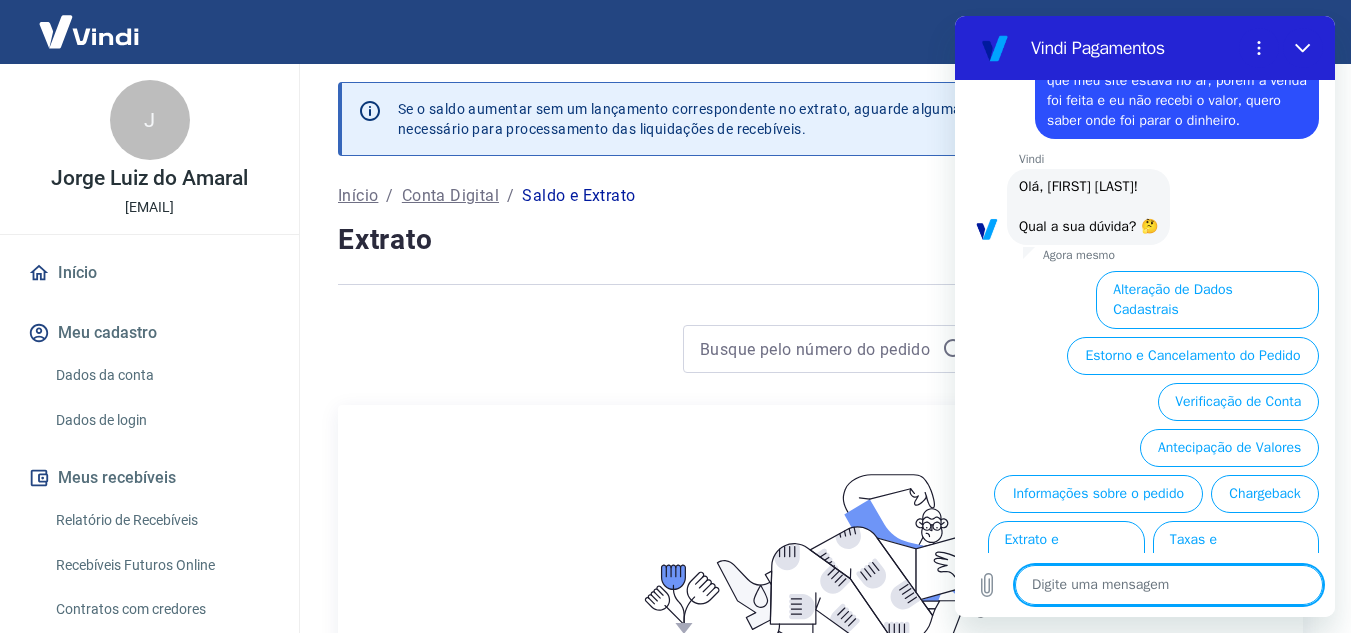 scroll, scrollTop: 180, scrollLeft: 0, axis: vertical 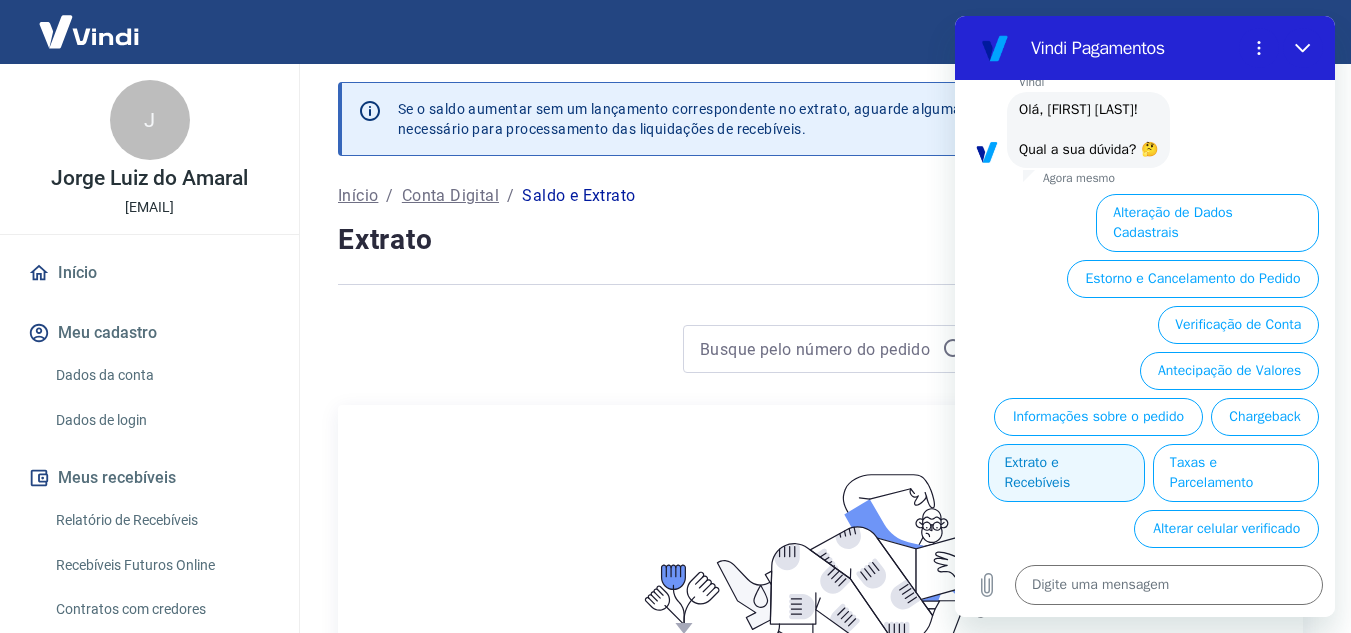 click on "Extrato e Recebíveis" at bounding box center [1066, 473] 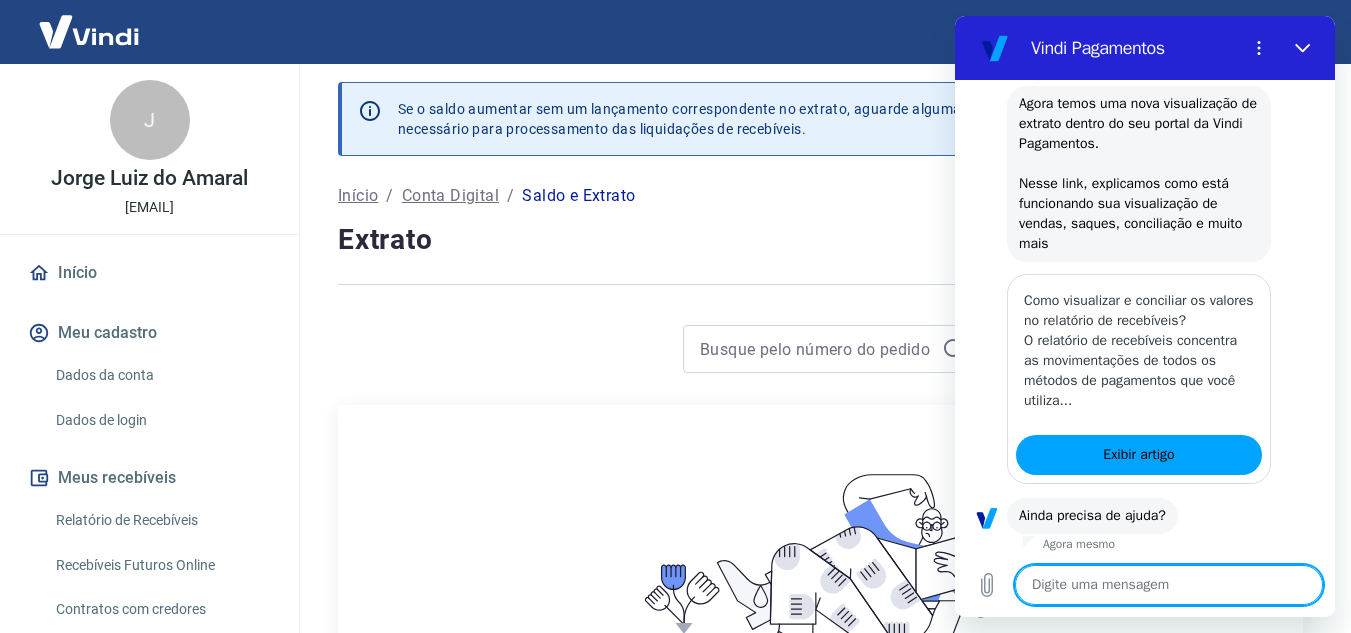 scroll, scrollTop: 404, scrollLeft: 0, axis: vertical 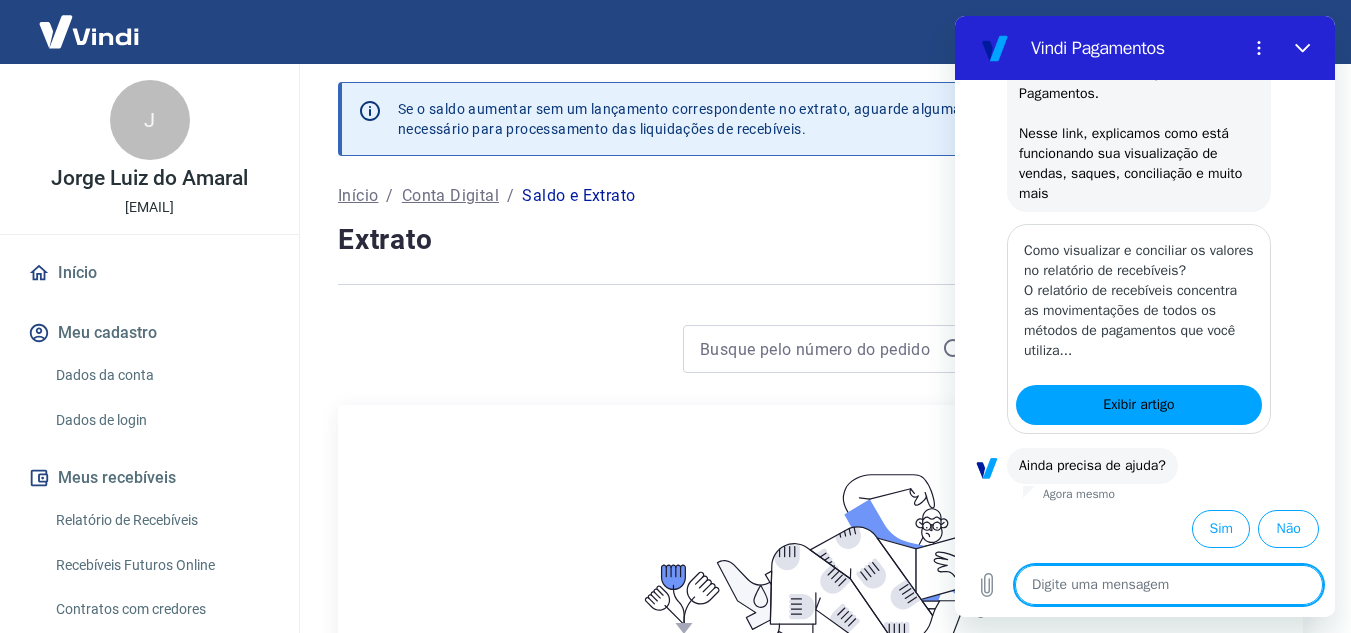 click at bounding box center [1169, 585] 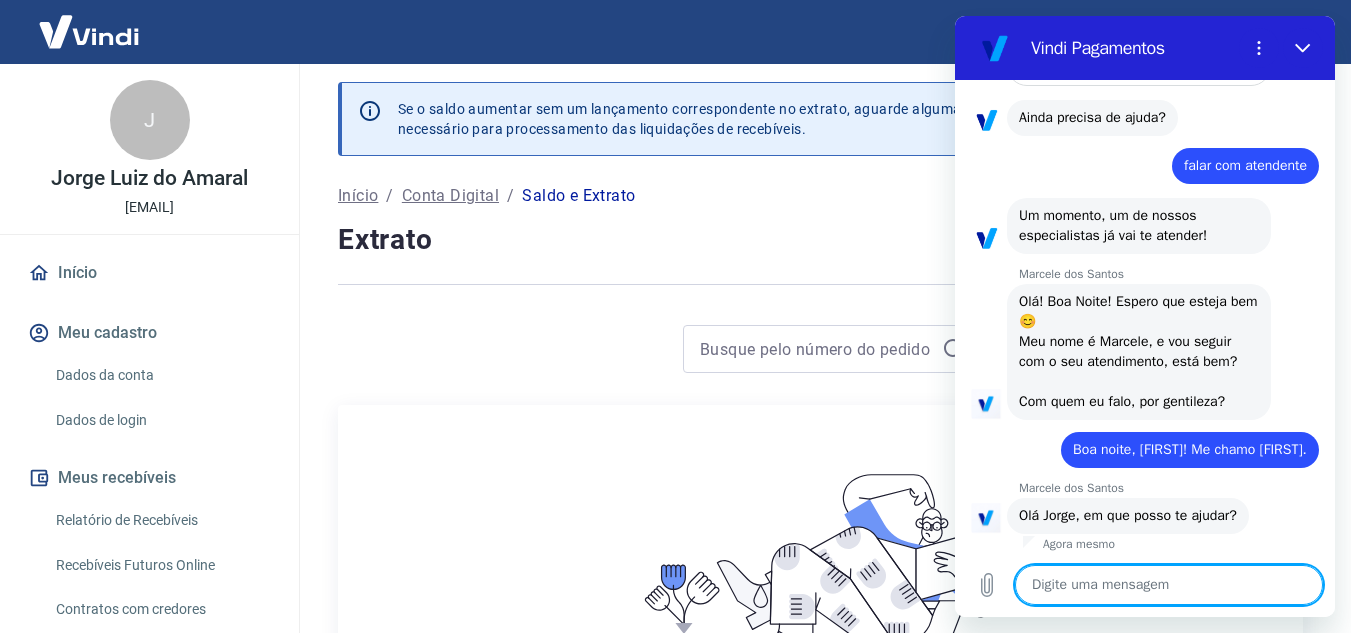 scroll, scrollTop: 756, scrollLeft: 0, axis: vertical 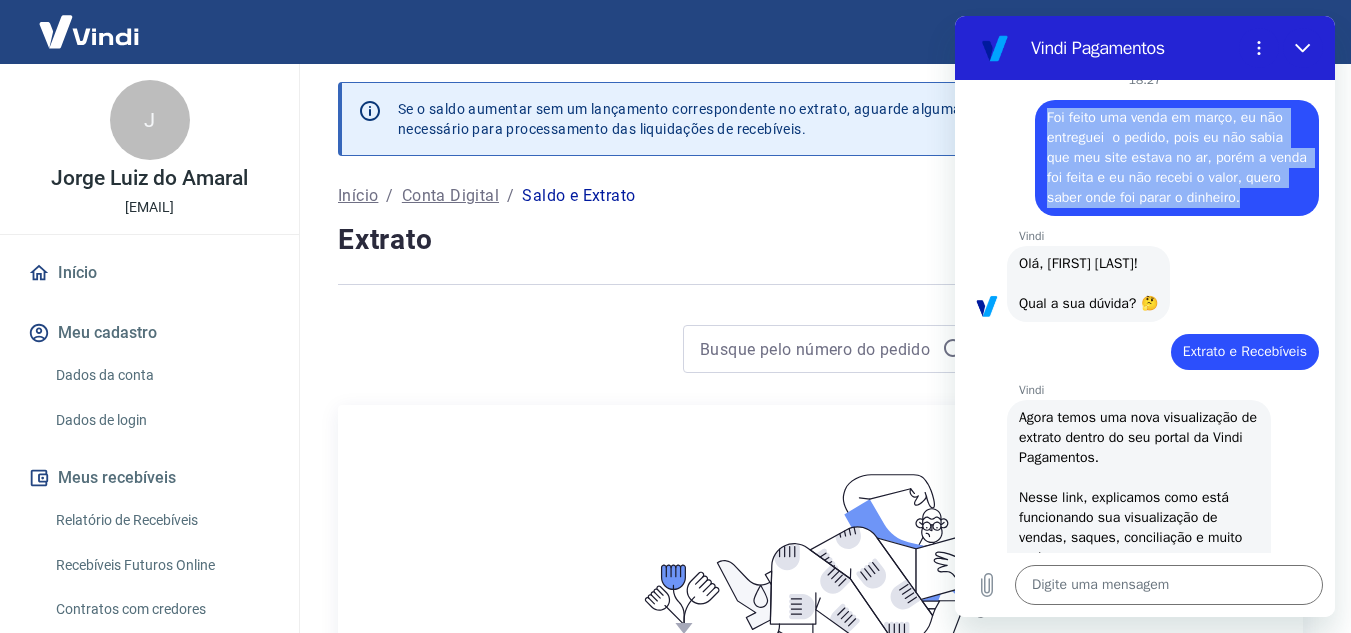 drag, startPoint x: 1045, startPoint y: 114, endPoint x: 1288, endPoint y: 203, distance: 258.7856 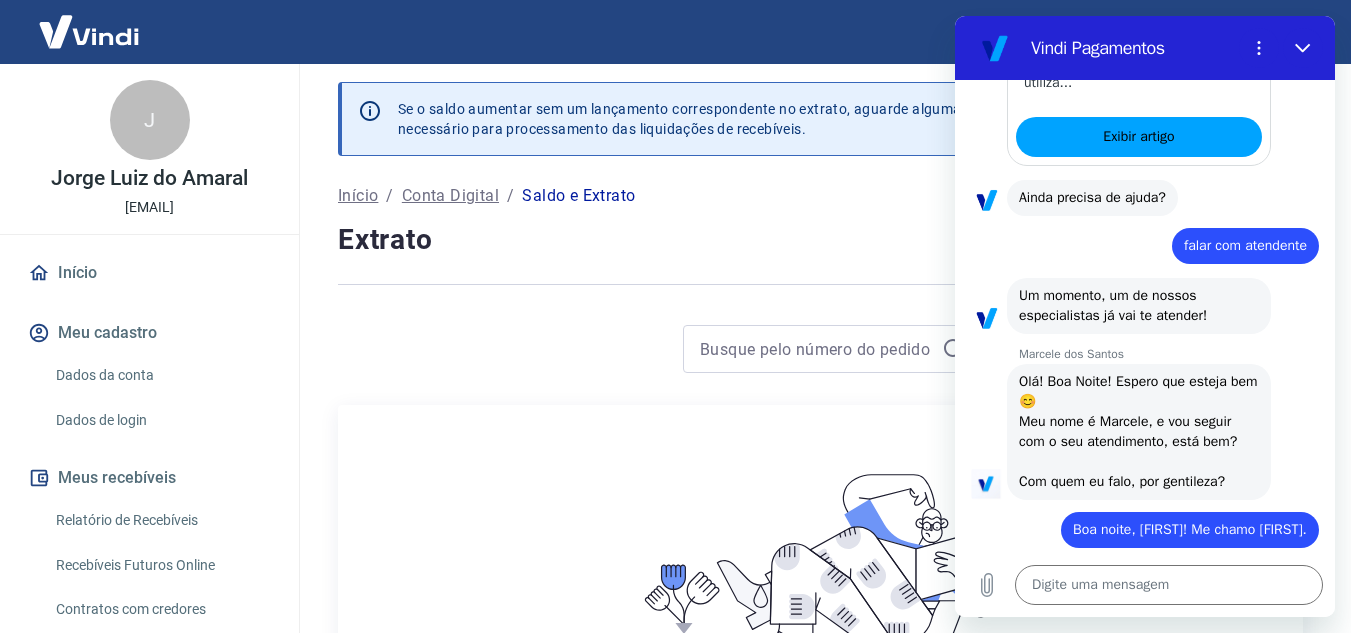 scroll, scrollTop: 756, scrollLeft: 0, axis: vertical 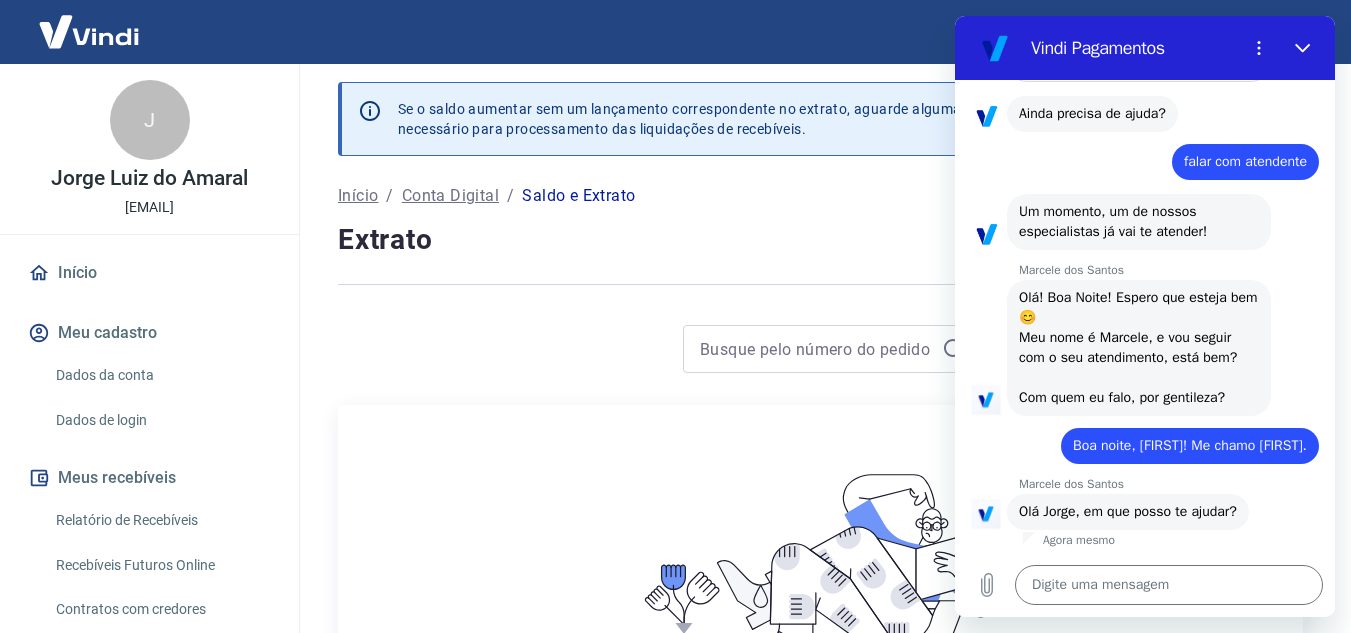drag, startPoint x: 1329, startPoint y: 171, endPoint x: 2320, endPoint y: 562, distance: 1065.346 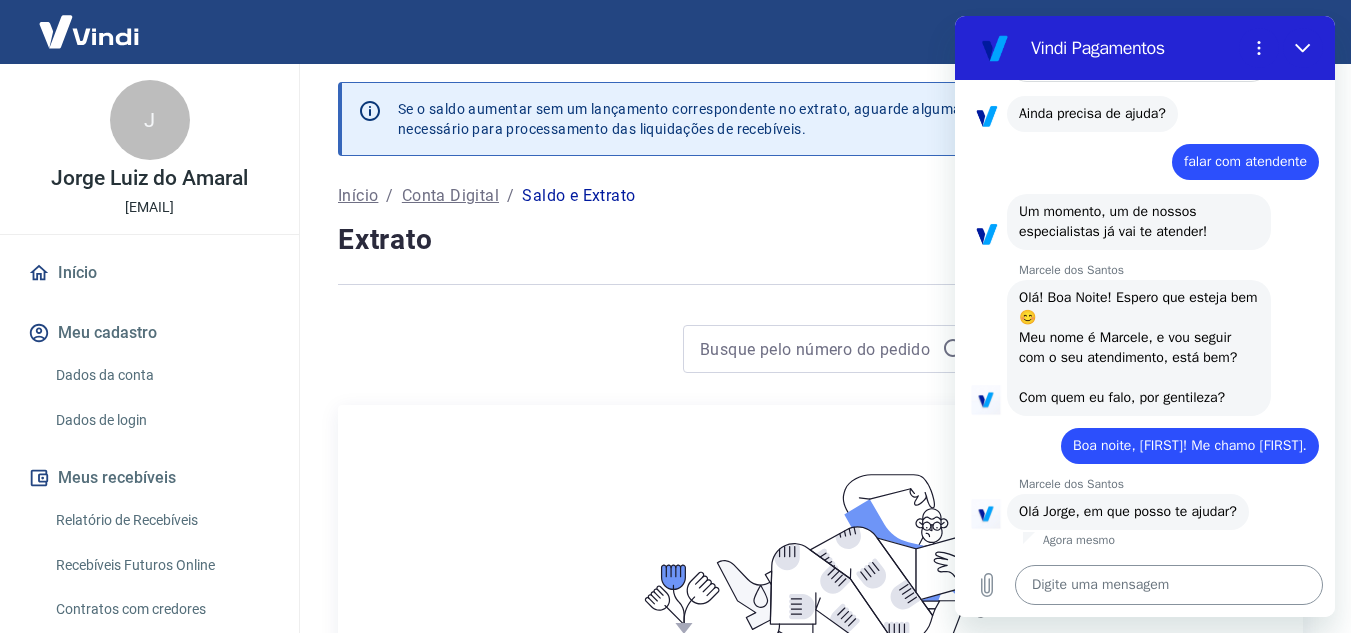 click at bounding box center [1169, 585] 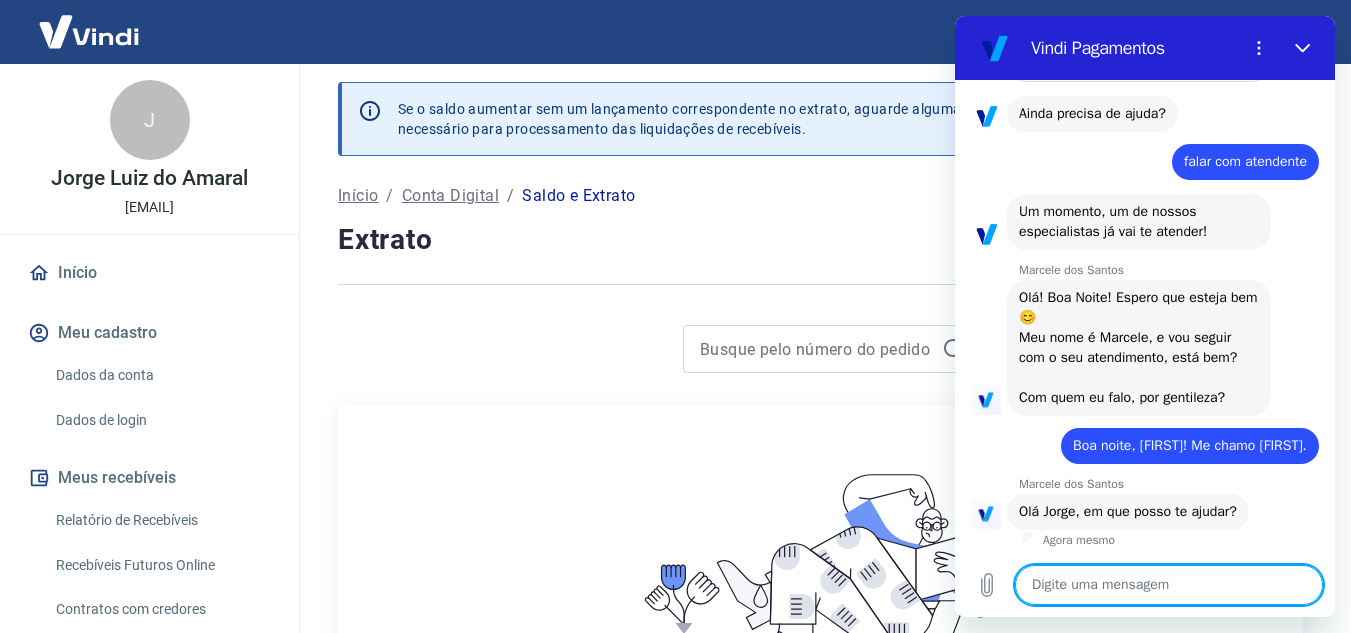 paste on "Foi feito uma venda em março, eu não entreguei  o pedido, pois eu não sabia que meu site estava no ar, porém a venda foi feita e eu não recebi o valor, quero saber onde foi parar o dinheiro." 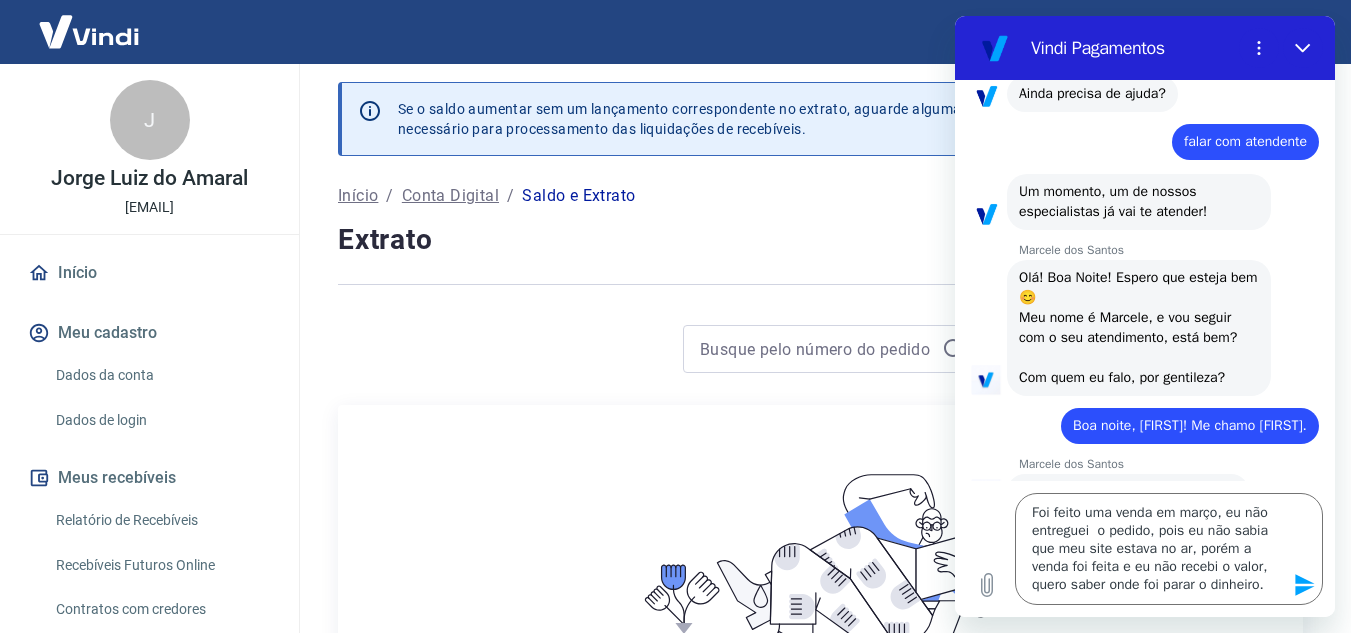 click 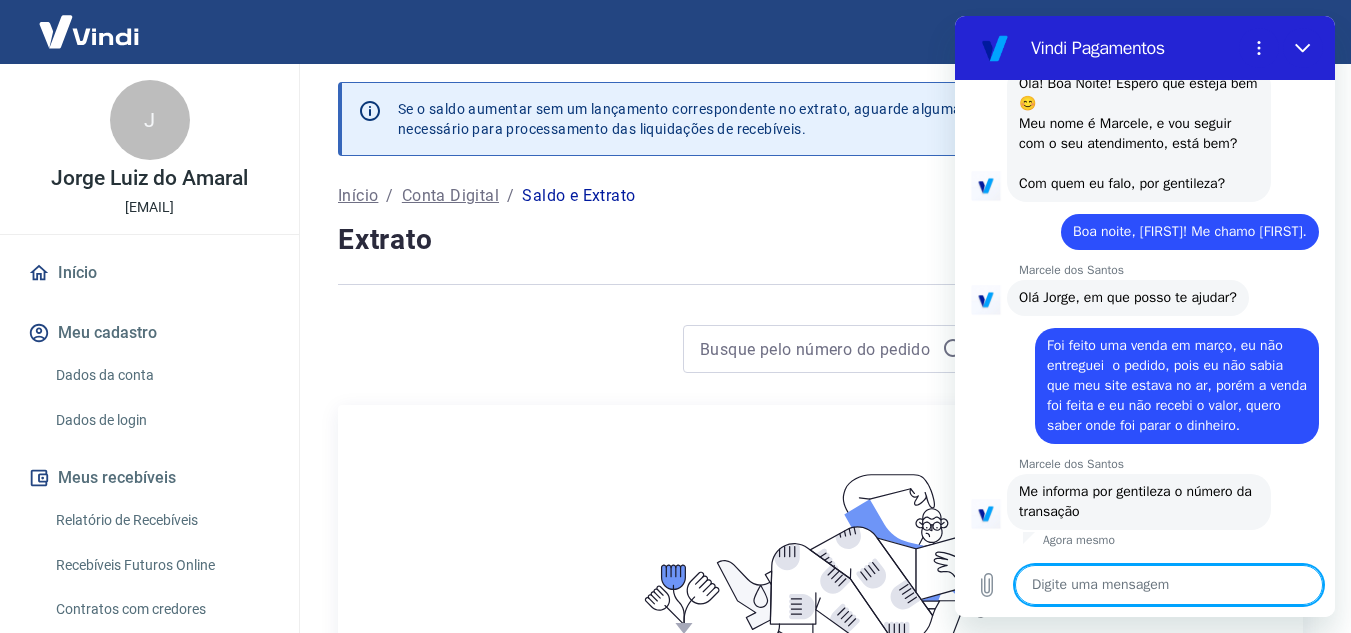scroll, scrollTop: 970, scrollLeft: 0, axis: vertical 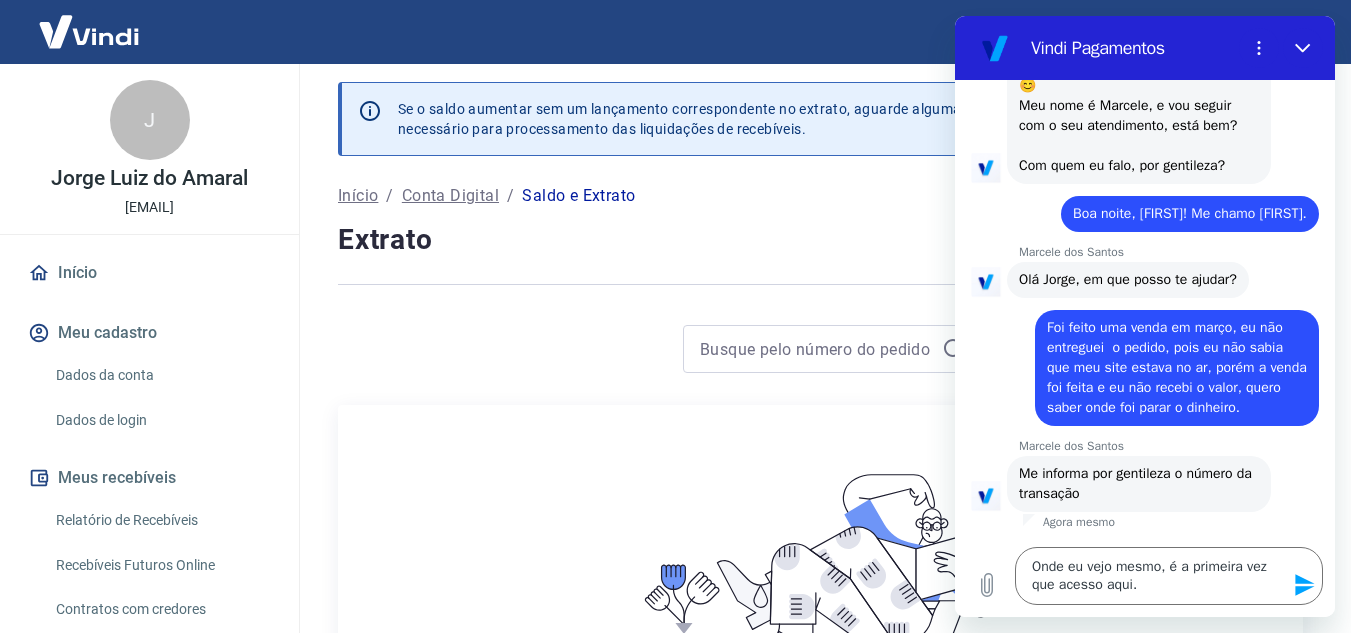 click 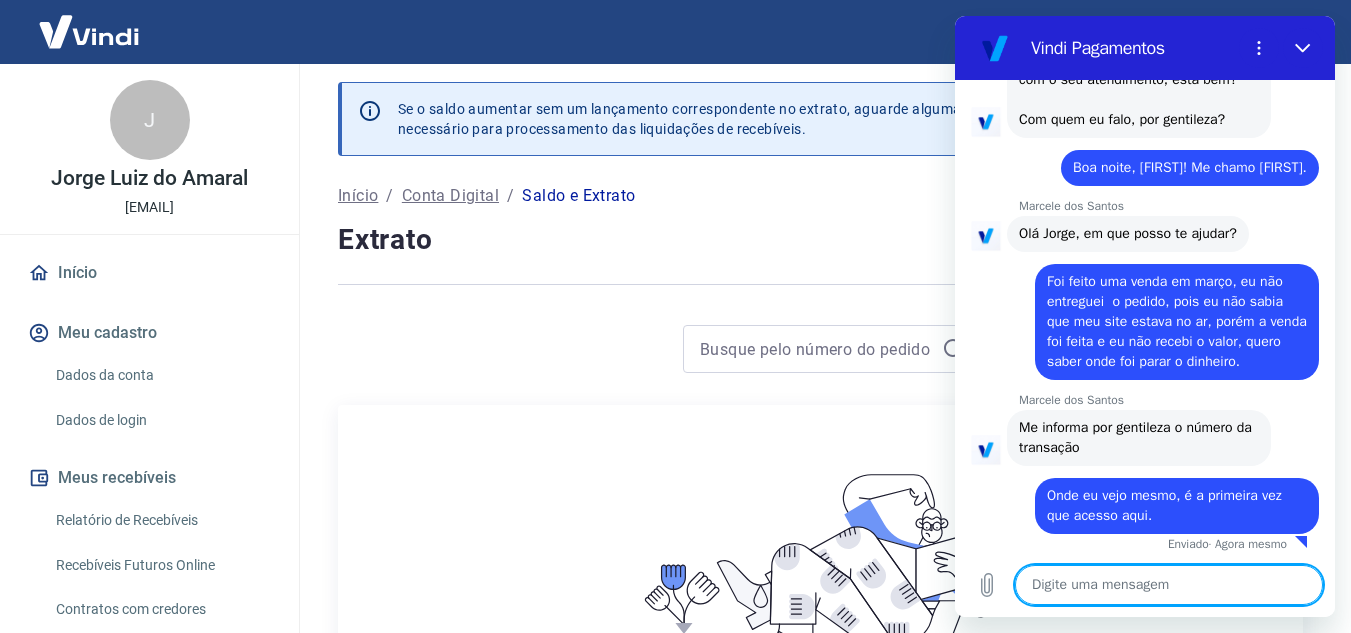 scroll, scrollTop: 1038, scrollLeft: 0, axis: vertical 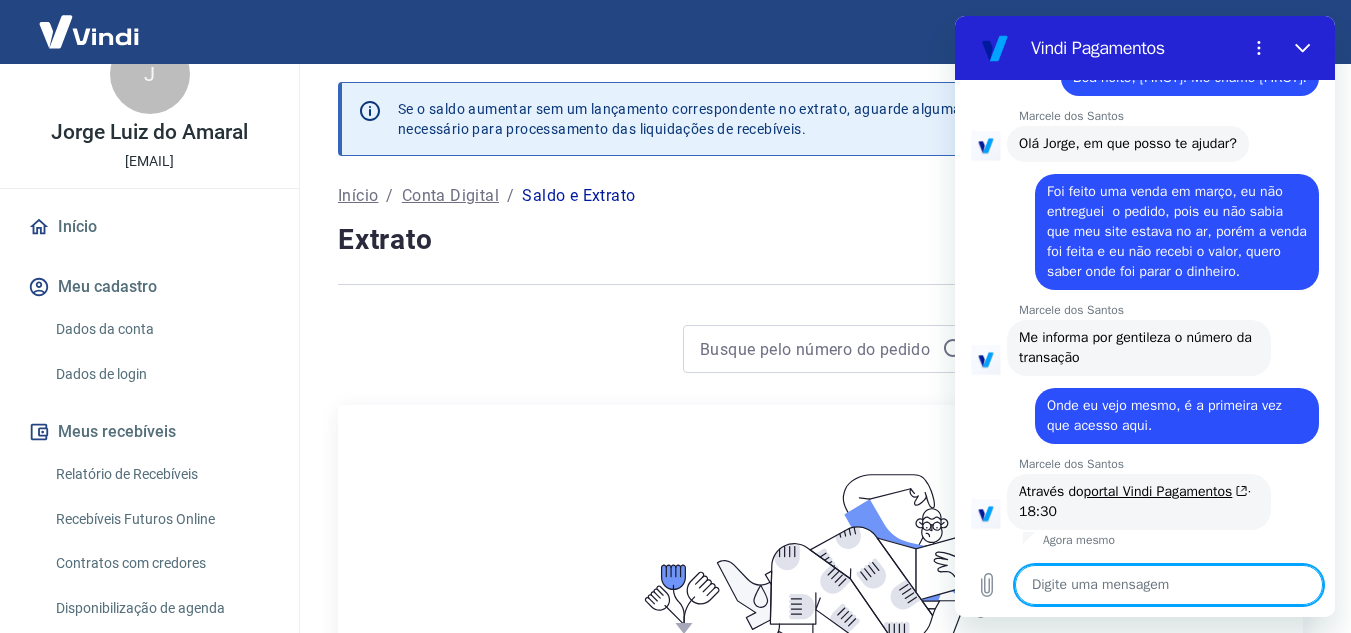 paste on "198621173" 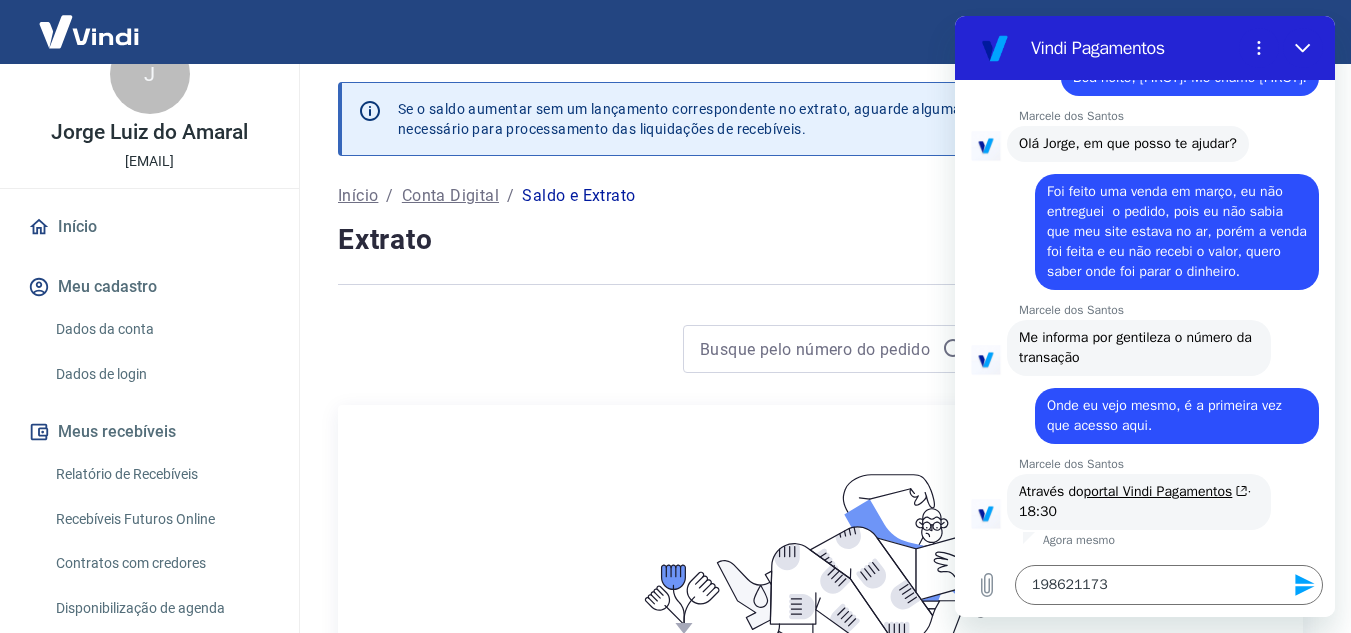 click 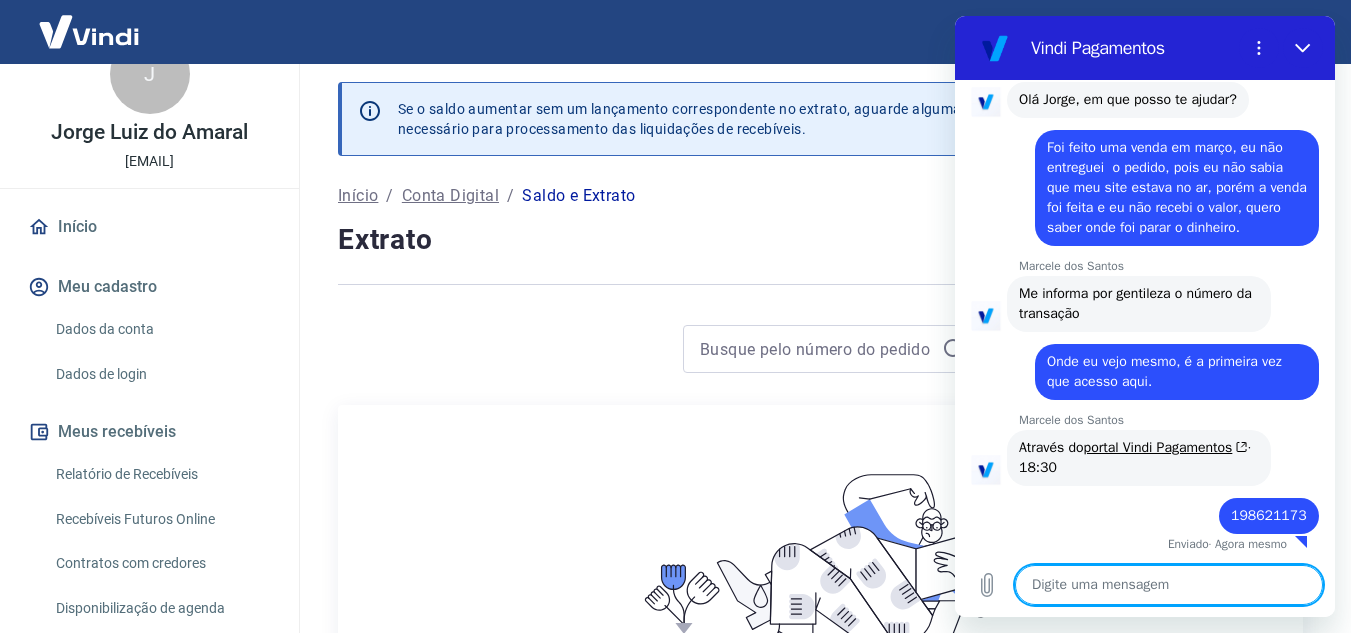 scroll, scrollTop: 1192, scrollLeft: 0, axis: vertical 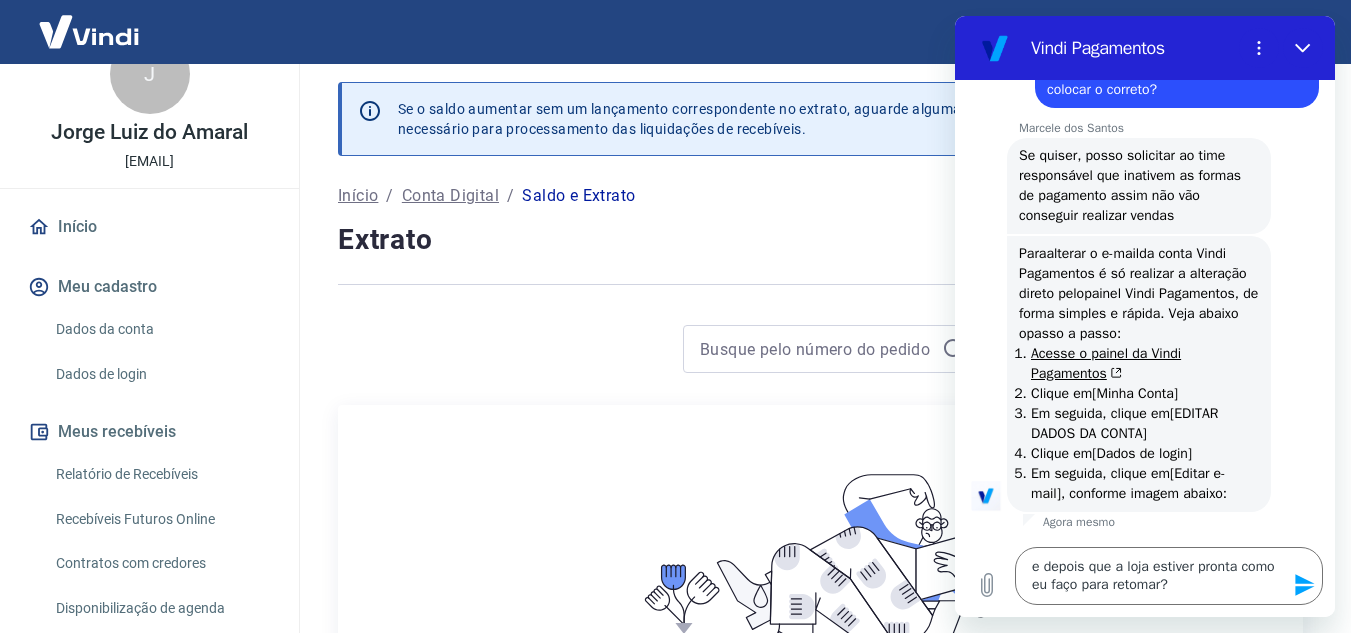 click 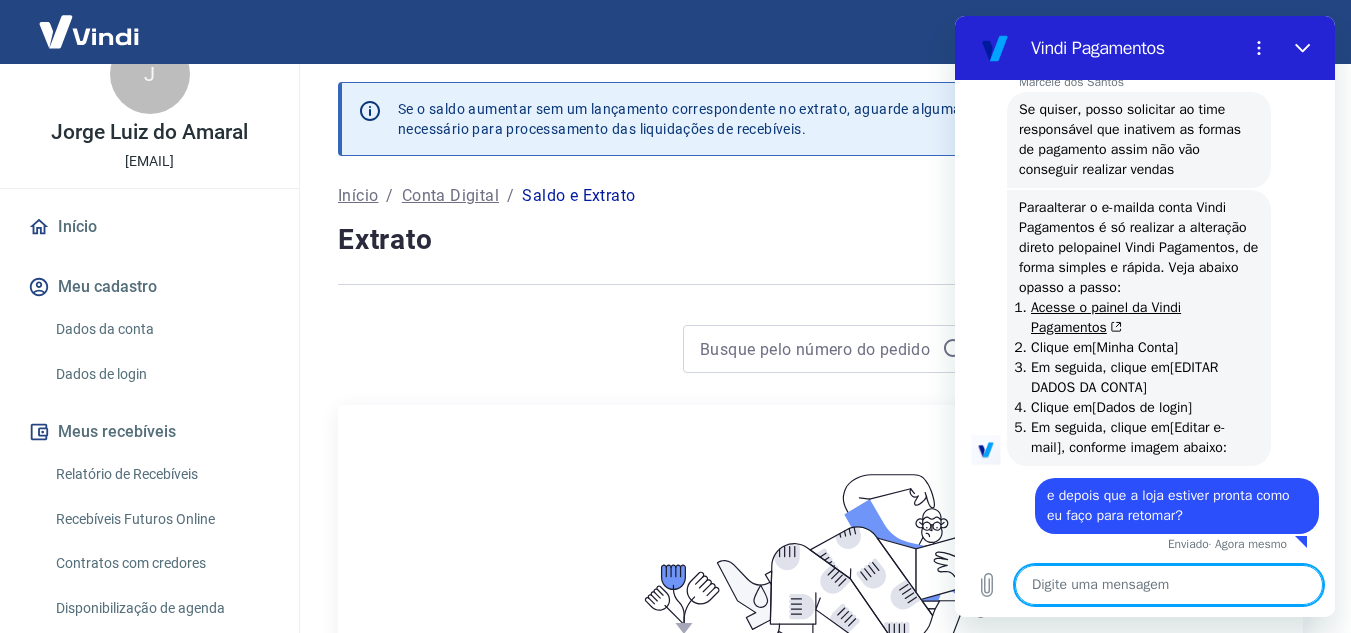 scroll, scrollTop: 3010, scrollLeft: 0, axis: vertical 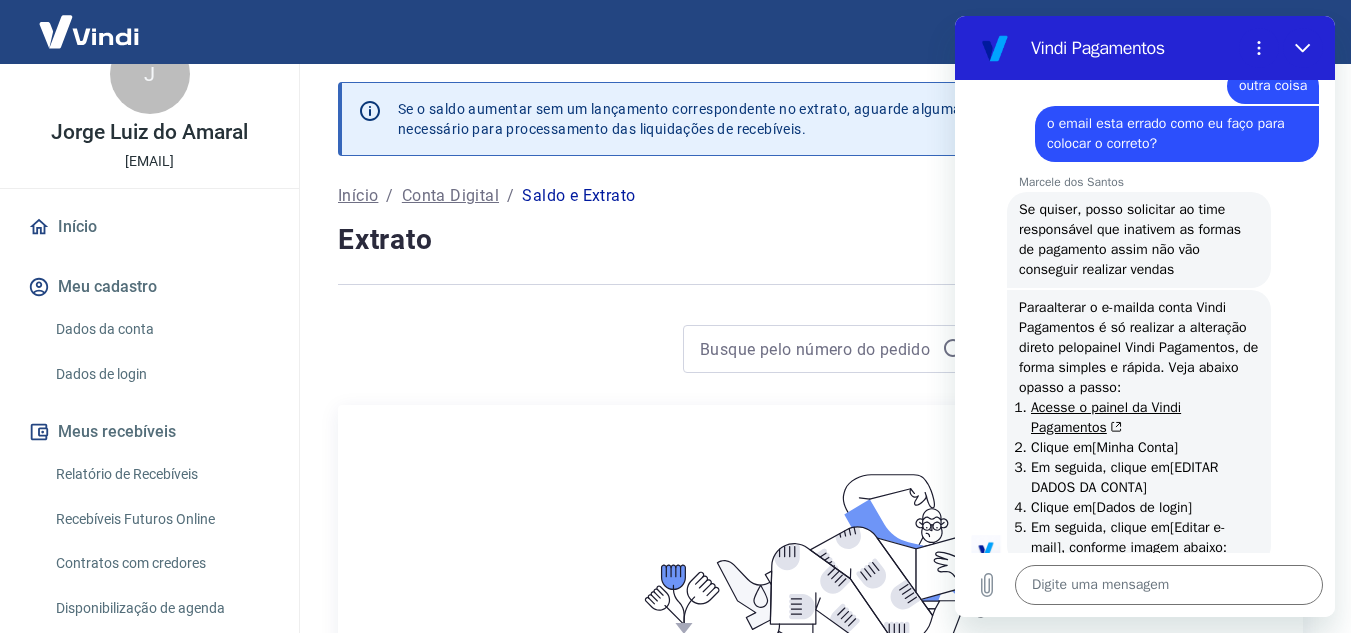 click on "Se quiser, posso solicitar ao time responsável que inativem as formas de pagamento assim não vão conseguir realizar vendas" at bounding box center [1139, 240] 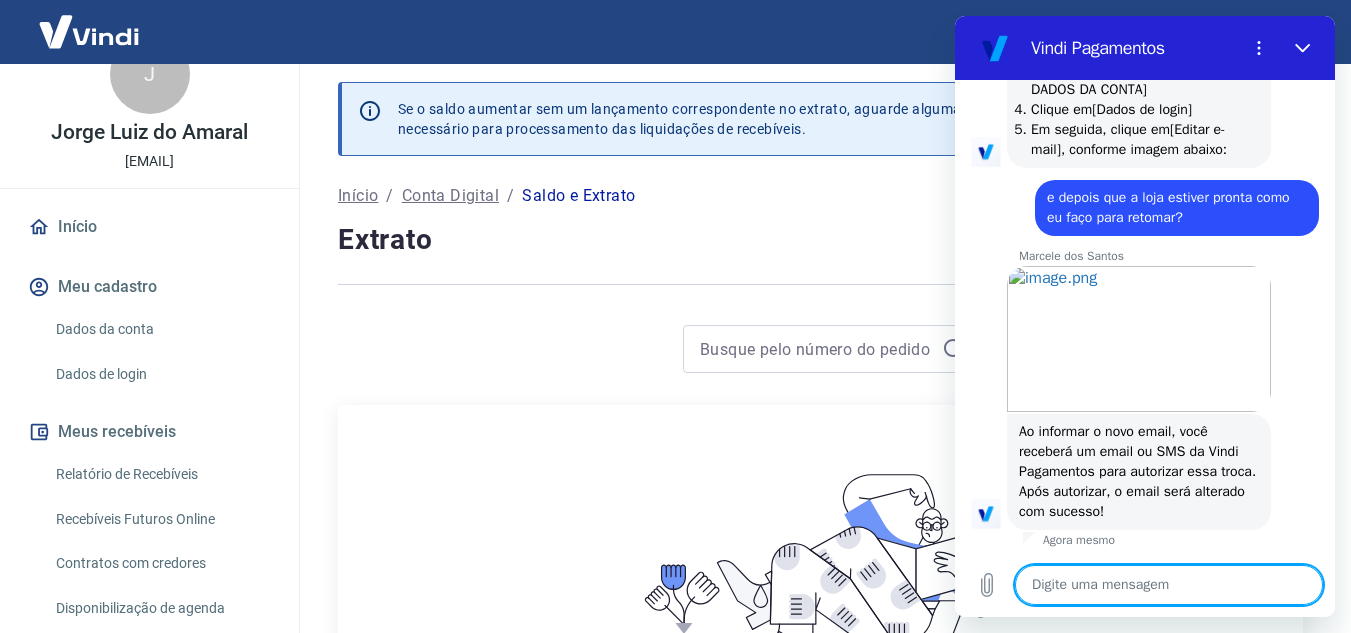 click at bounding box center [1169, 585] 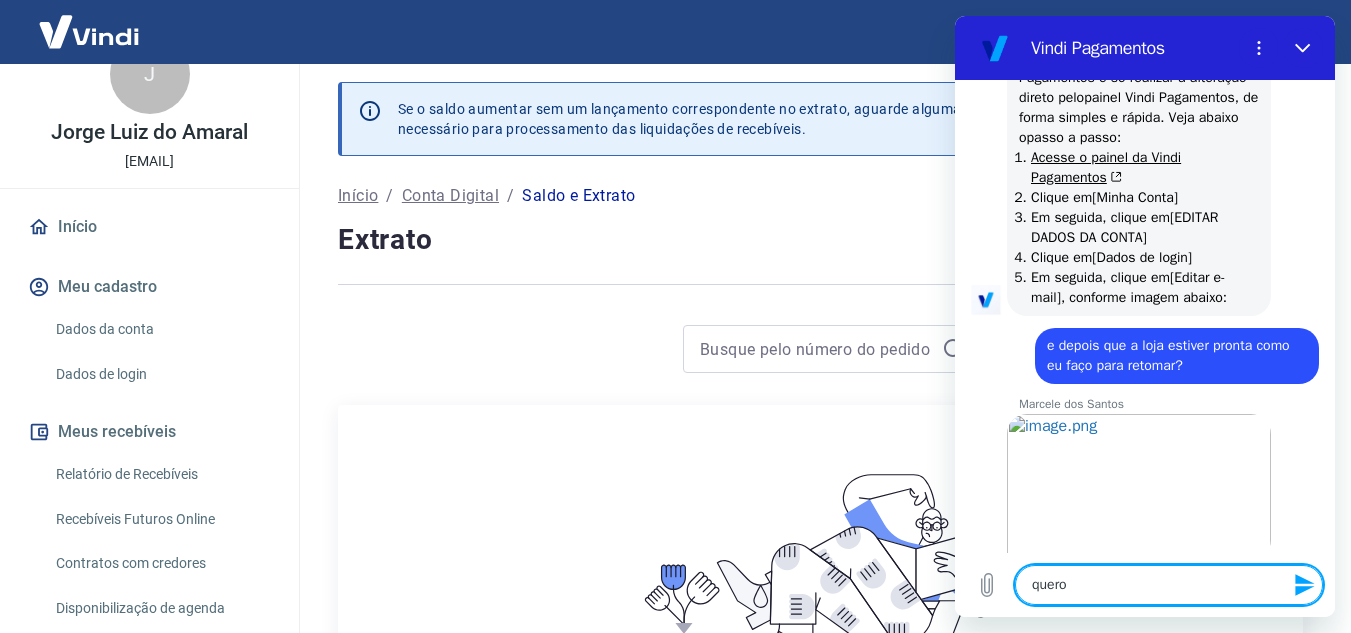 scroll, scrollTop: 3304, scrollLeft: 0, axis: vertical 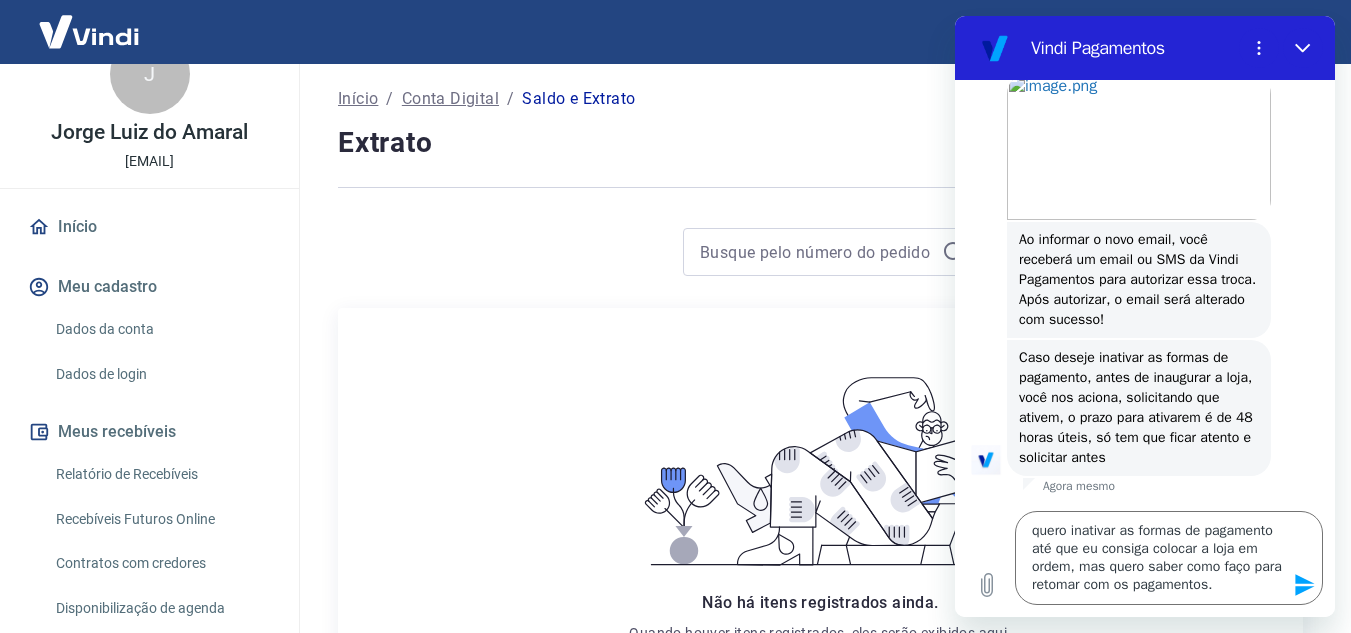 click 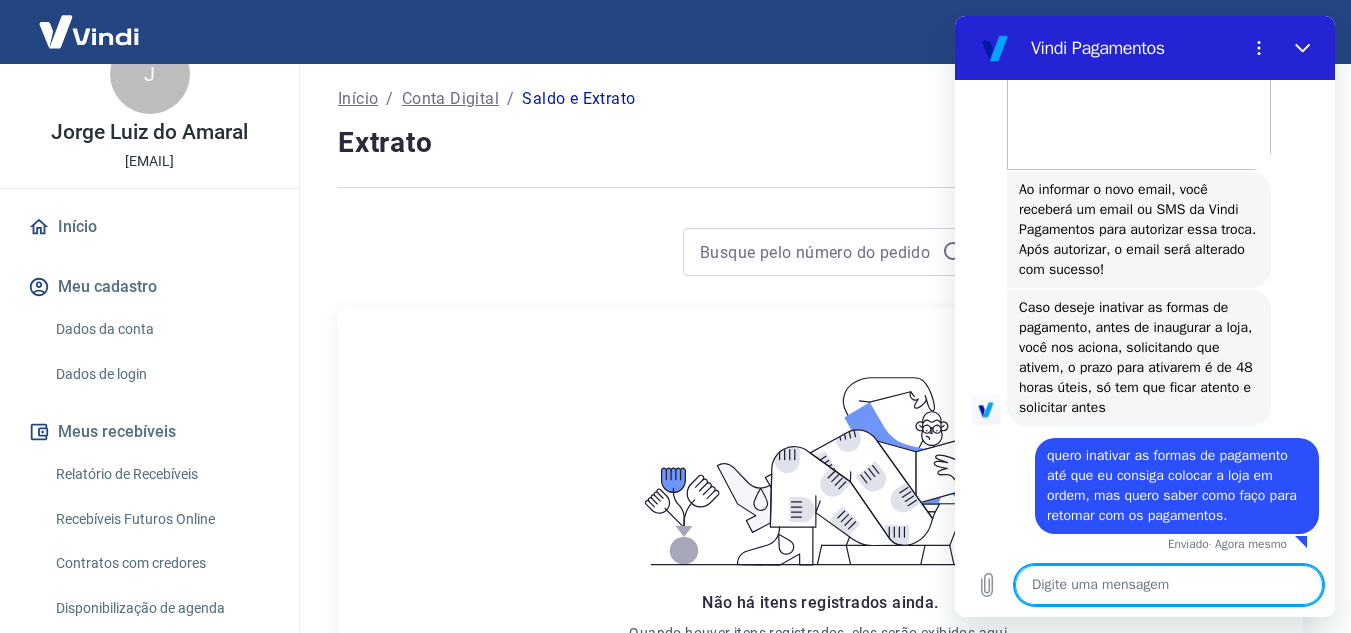 scroll, scrollTop: 3550, scrollLeft: 0, axis: vertical 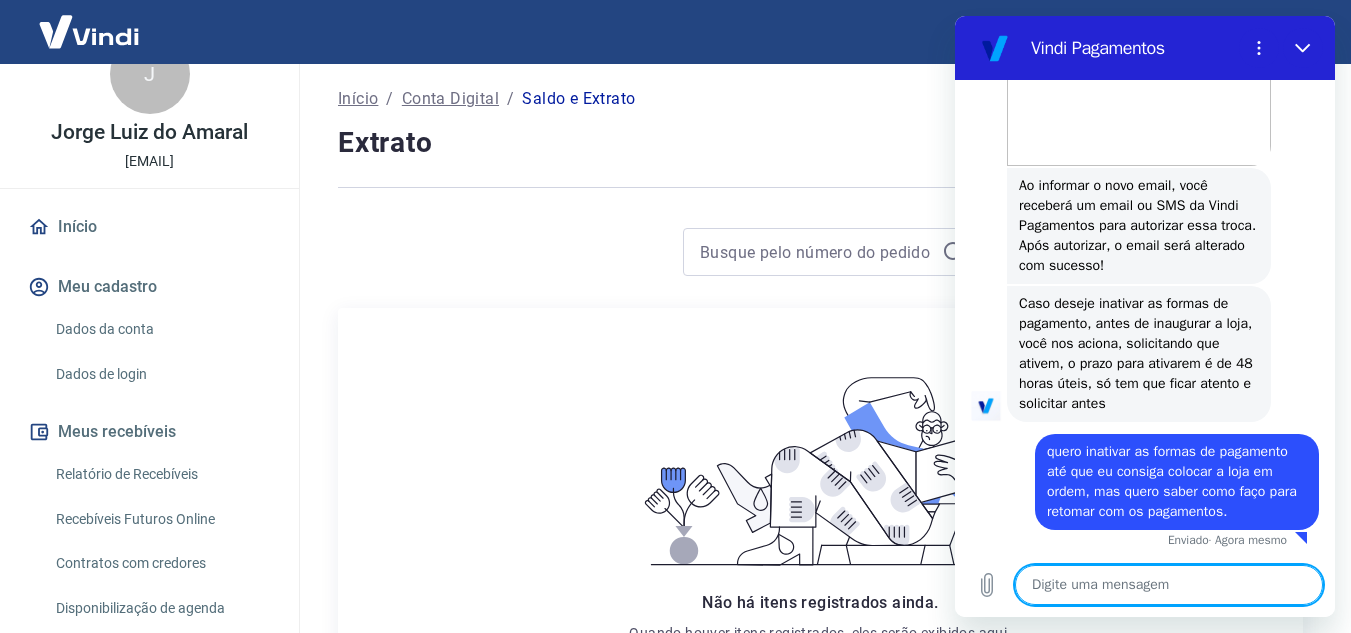 click at bounding box center [1169, 585] 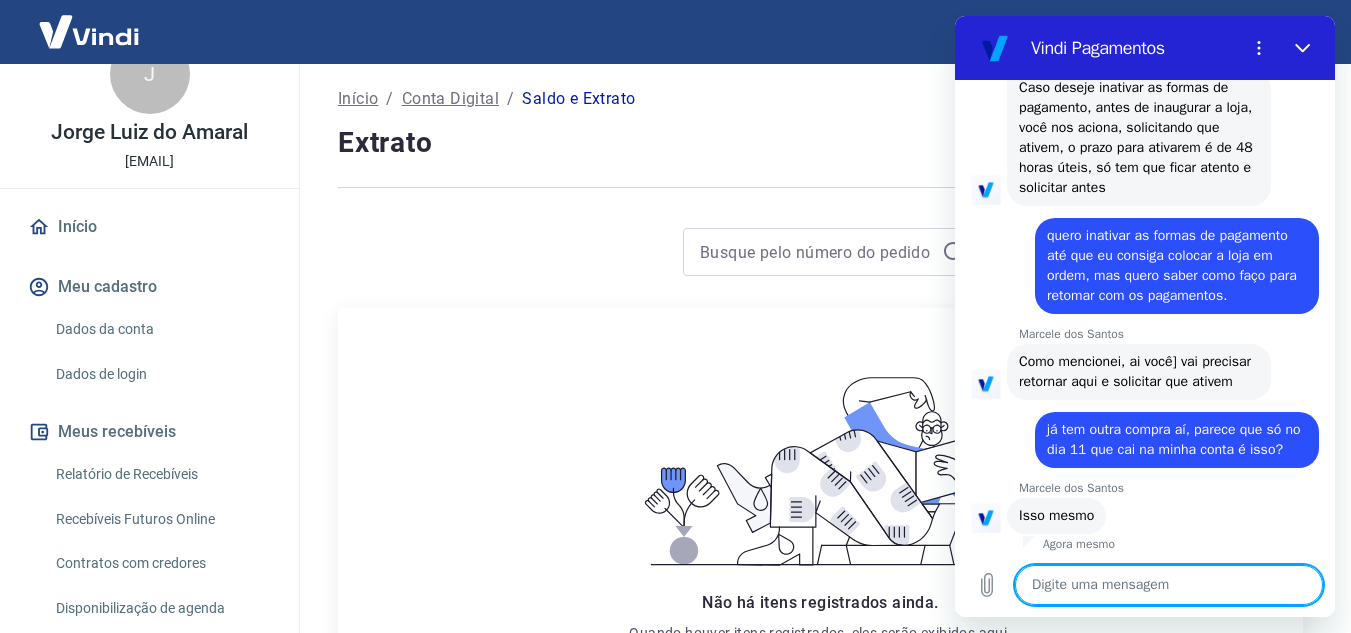 scroll, scrollTop: 3810, scrollLeft: 0, axis: vertical 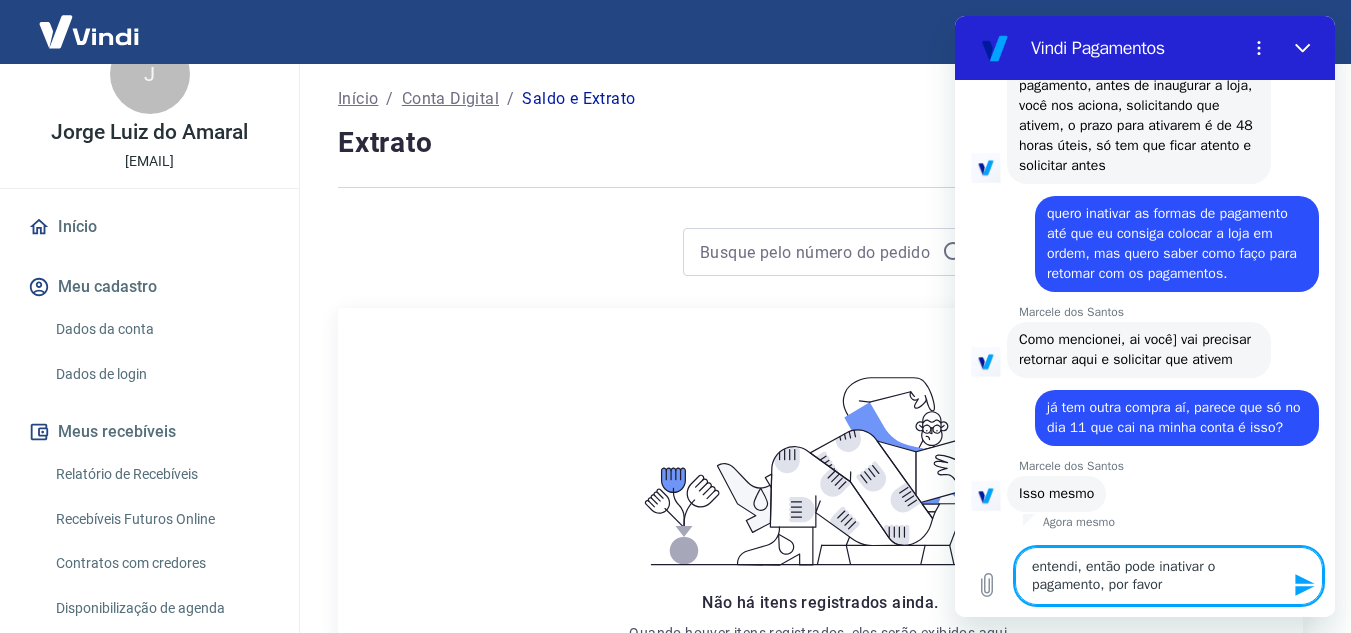 click on "entendi, então pode inativar o pagamento, por favor" at bounding box center [1169, 576] 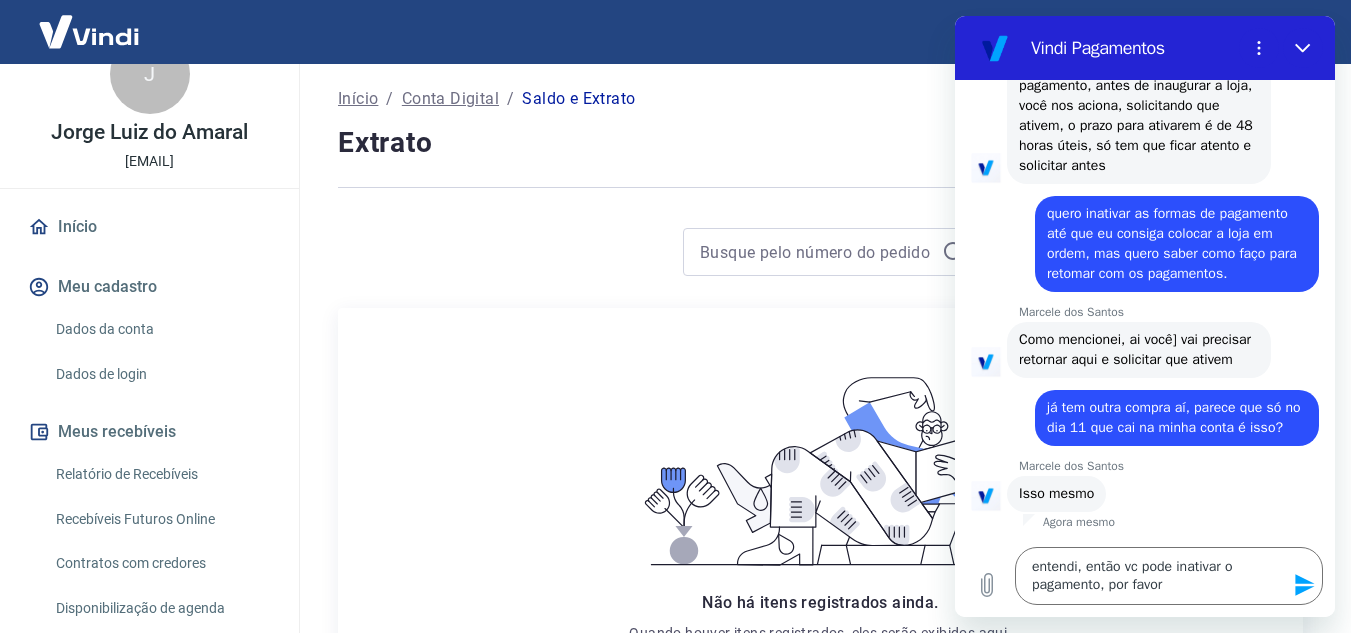 click 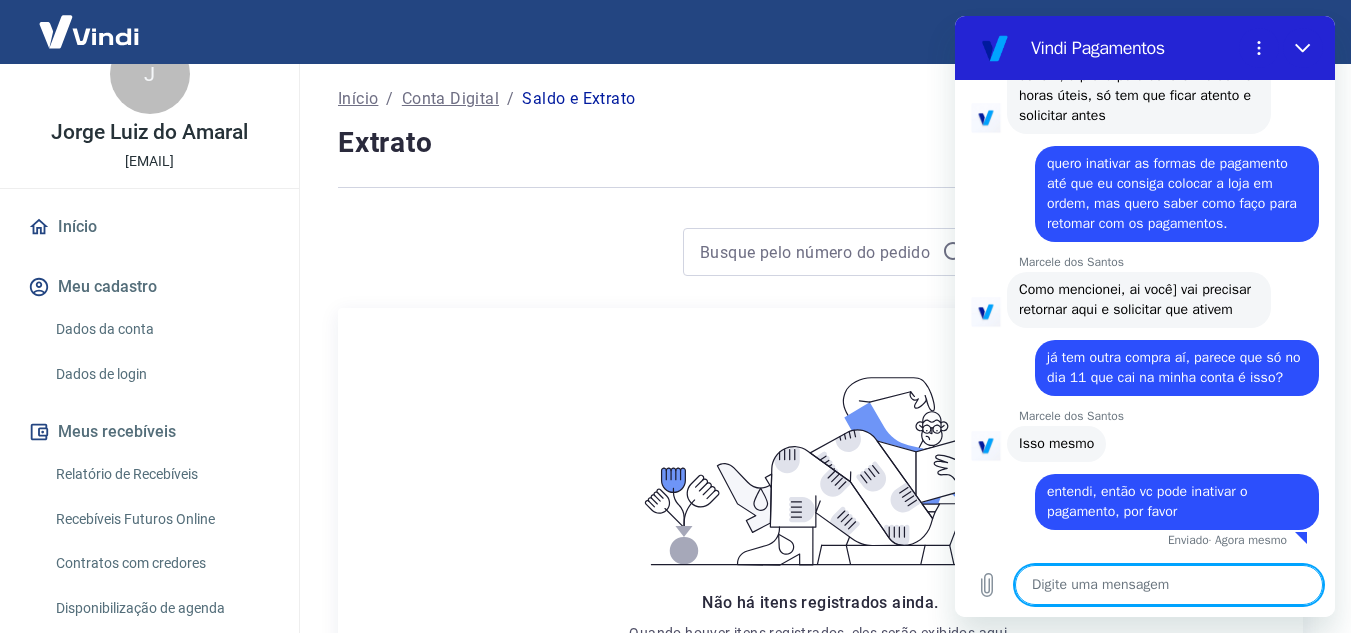 scroll, scrollTop: 3878, scrollLeft: 0, axis: vertical 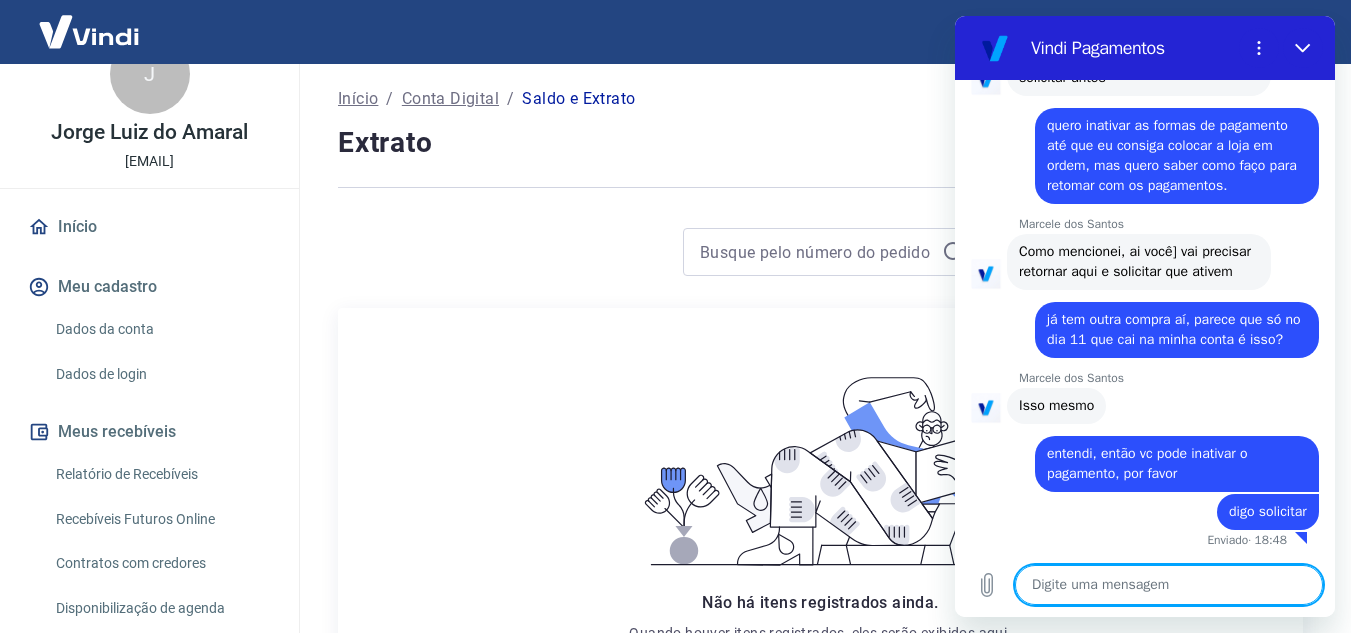 click at bounding box center [1169, 585] 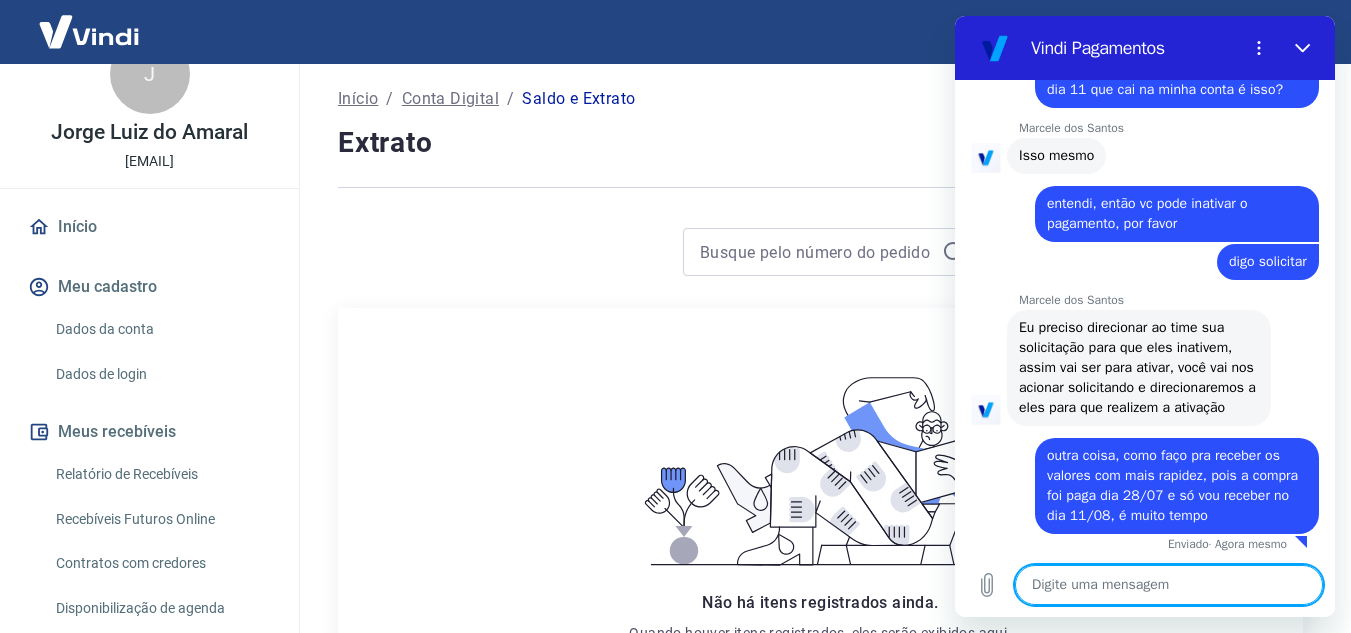 scroll, scrollTop: 4190, scrollLeft: 0, axis: vertical 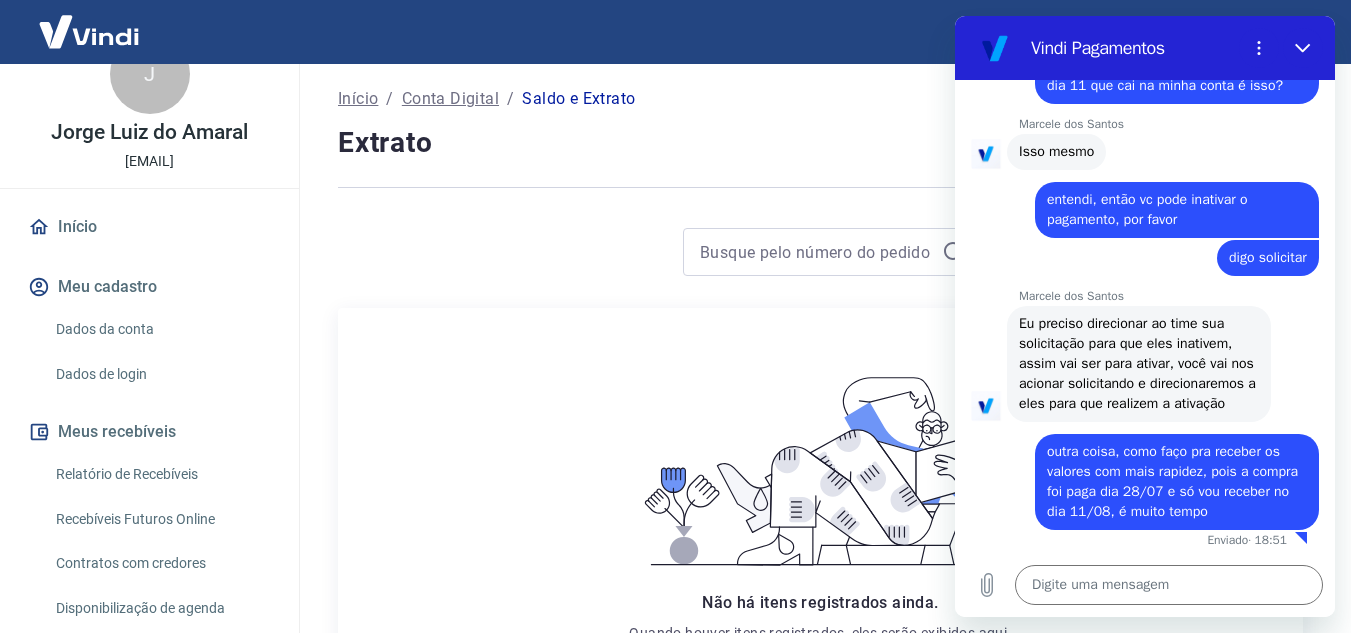 click on "Eu preciso direcionar ao time sua solicitação para que eles inativem, assim vai ser para ativar, você vai nos acionar solicitando e direcionaremos a eles para que realizem a ativação" at bounding box center (1139, 364) 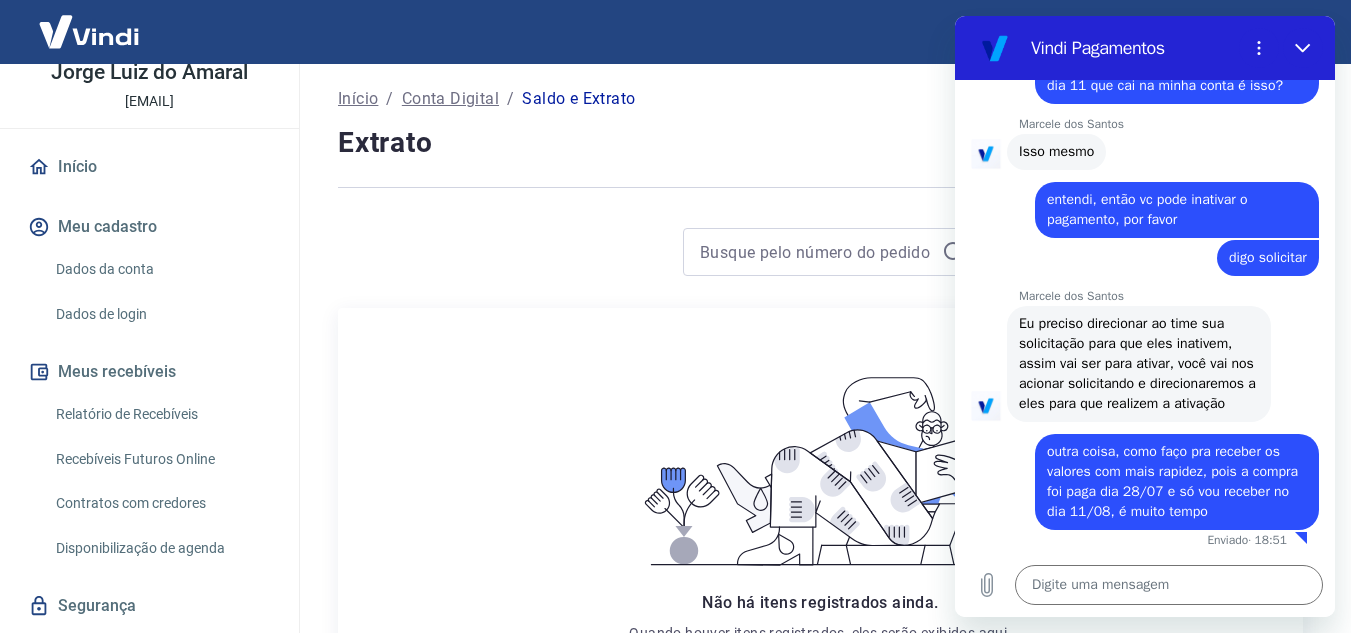 scroll, scrollTop: 161, scrollLeft: 0, axis: vertical 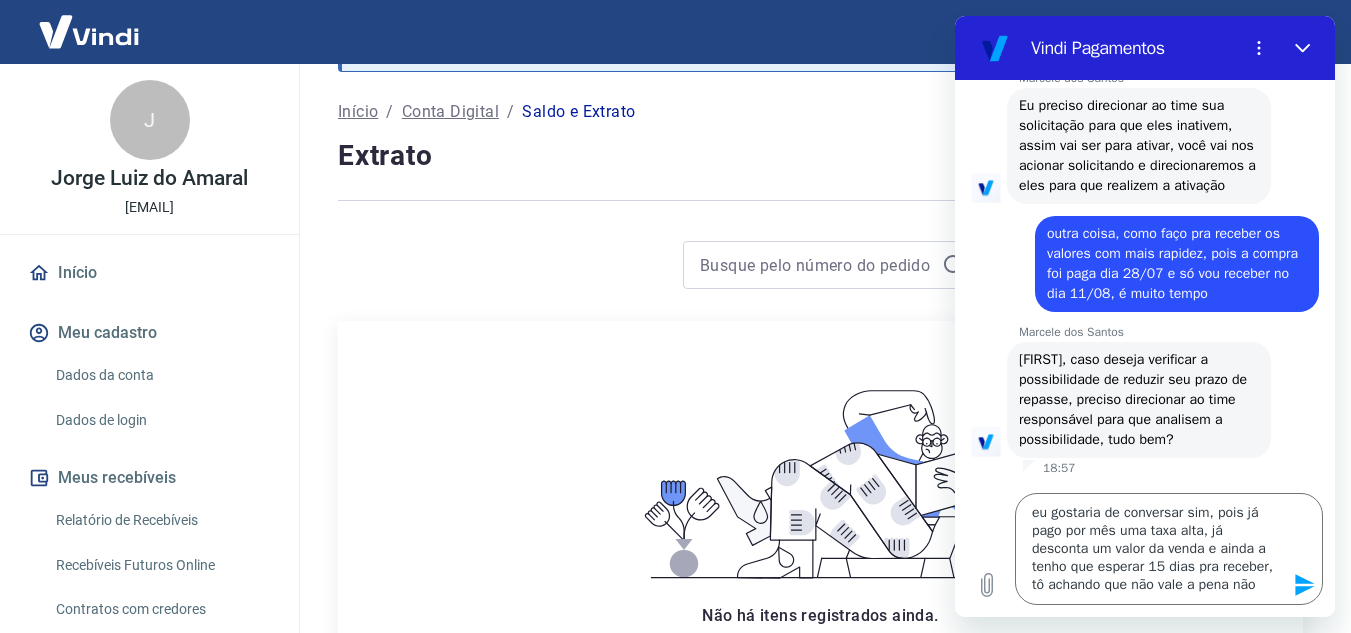 click 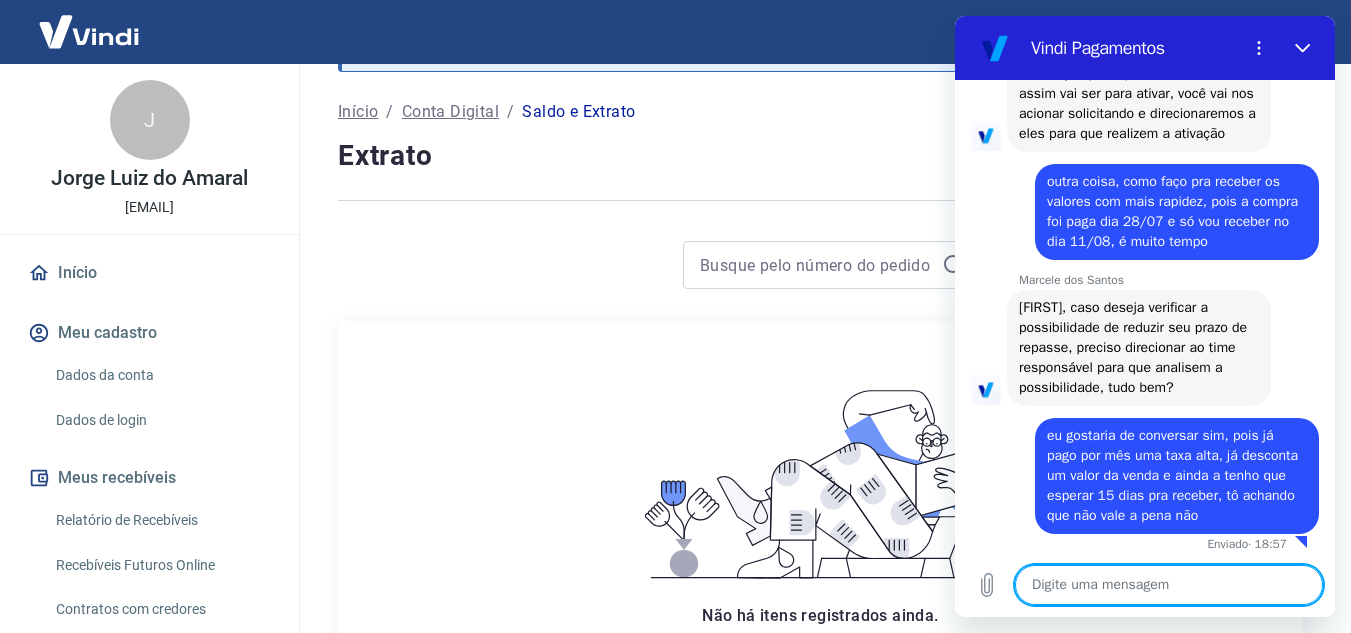 scroll, scrollTop: 4464, scrollLeft: 0, axis: vertical 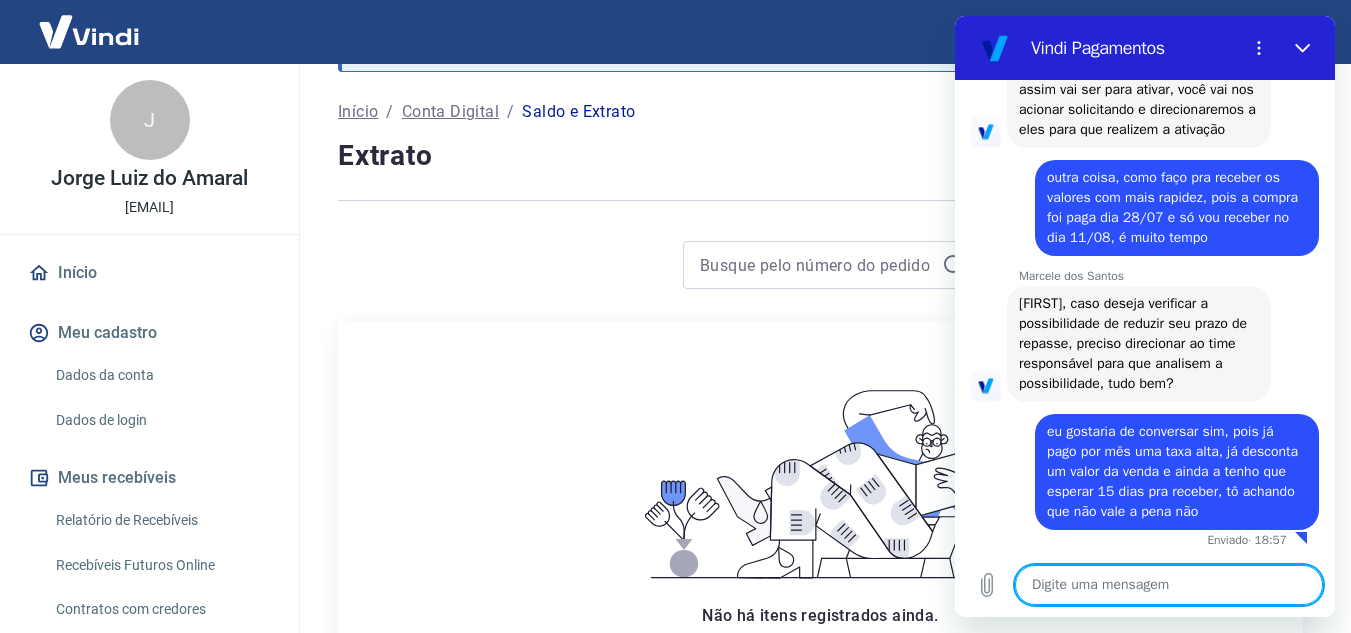 click at bounding box center (1169, 585) 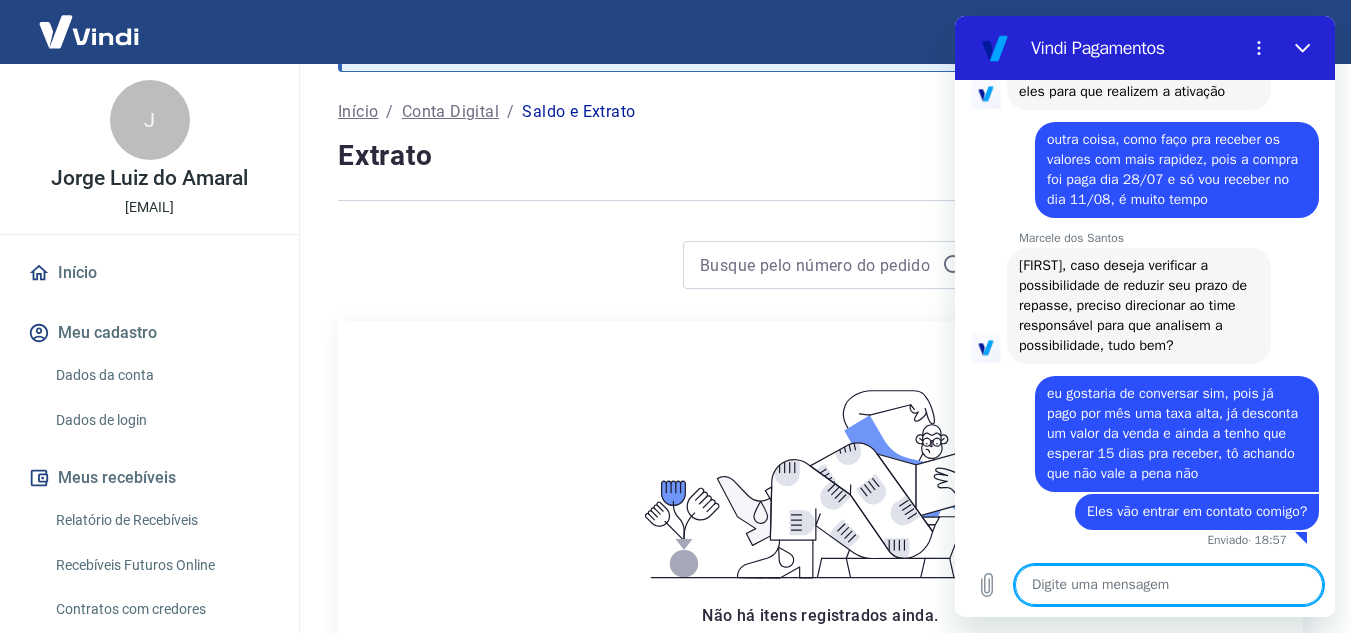 scroll, scrollTop: 4502, scrollLeft: 0, axis: vertical 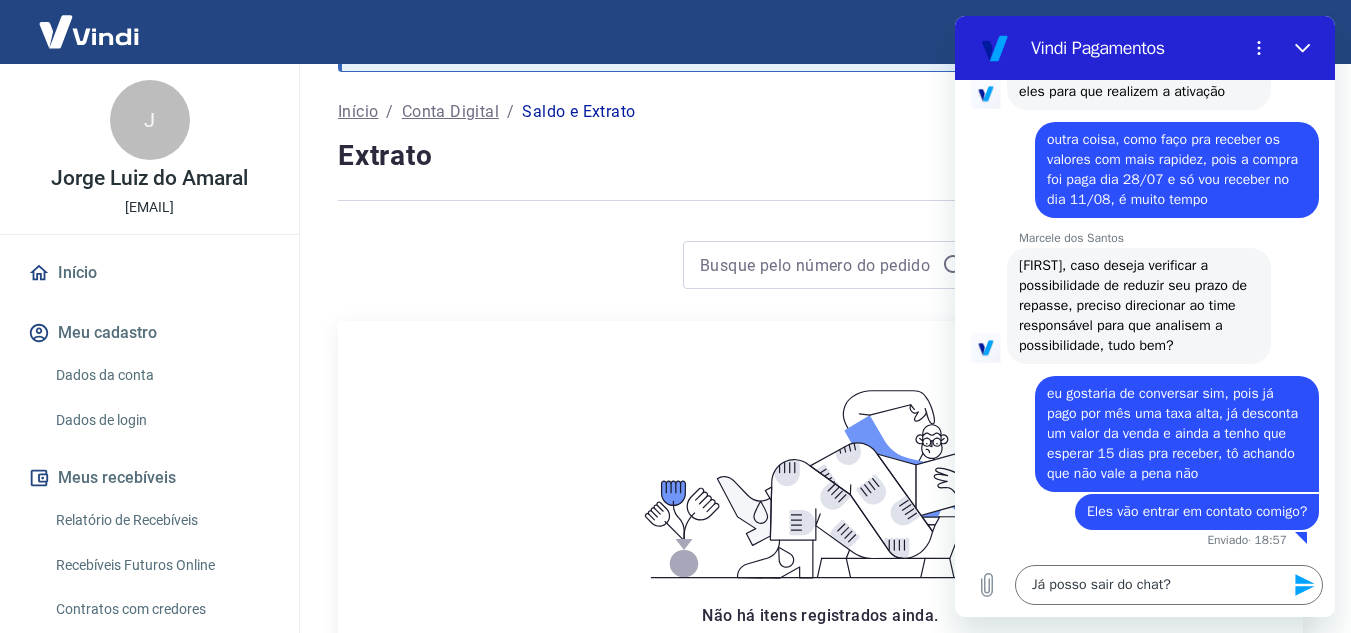 click 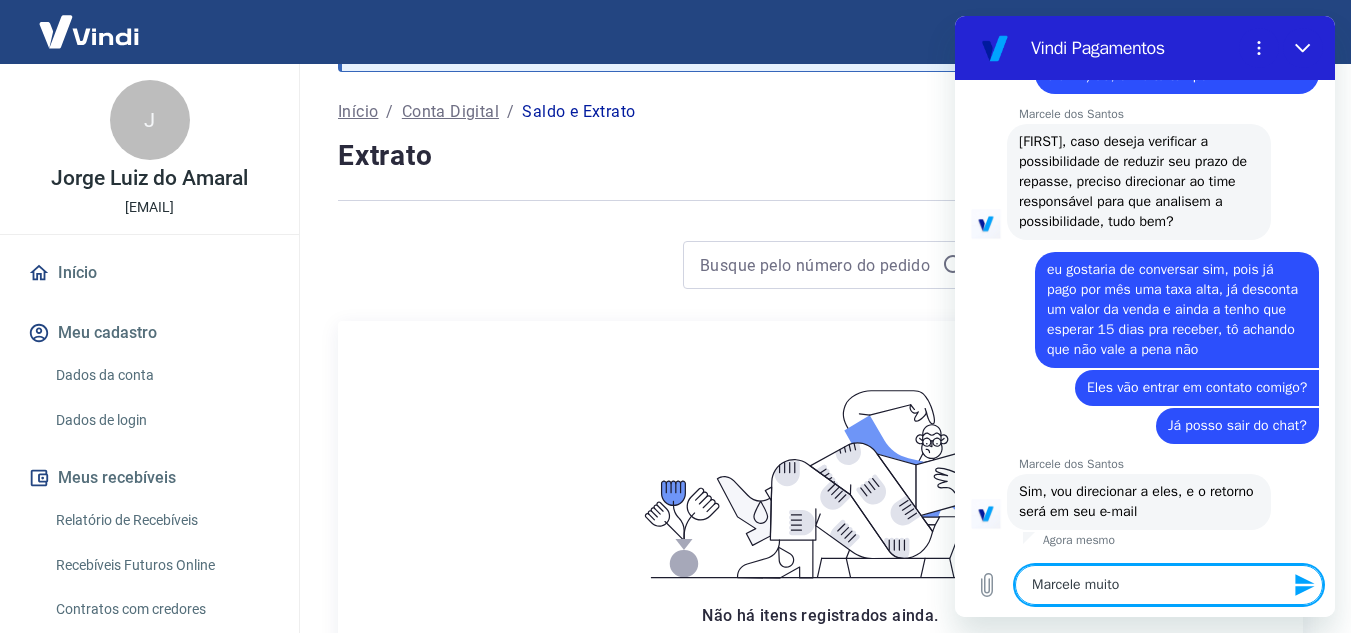 scroll, scrollTop: 4626, scrollLeft: 0, axis: vertical 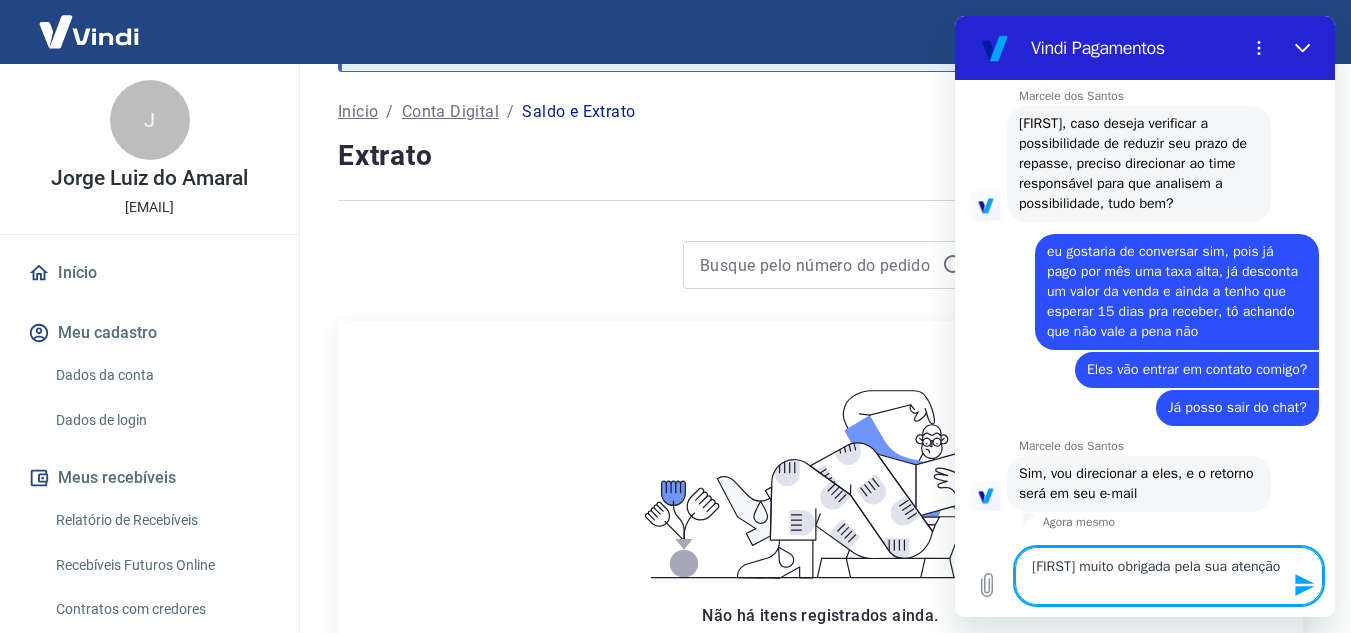 click 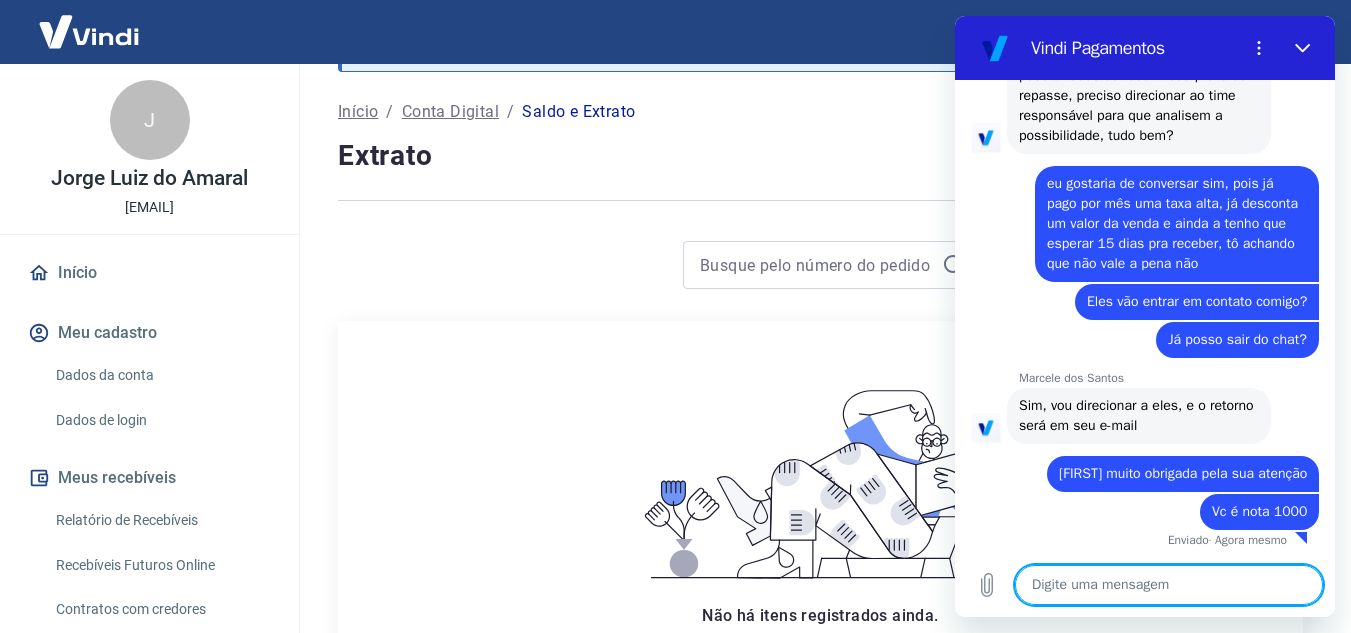 scroll, scrollTop: 4732, scrollLeft: 0, axis: vertical 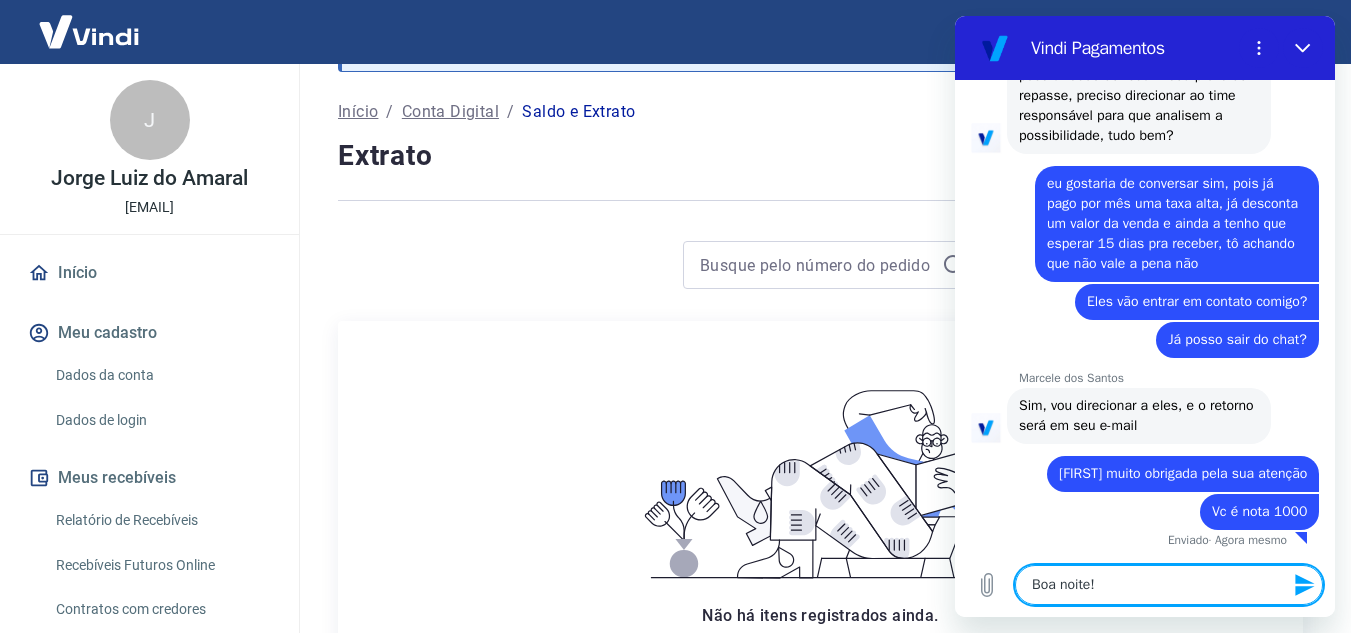 click 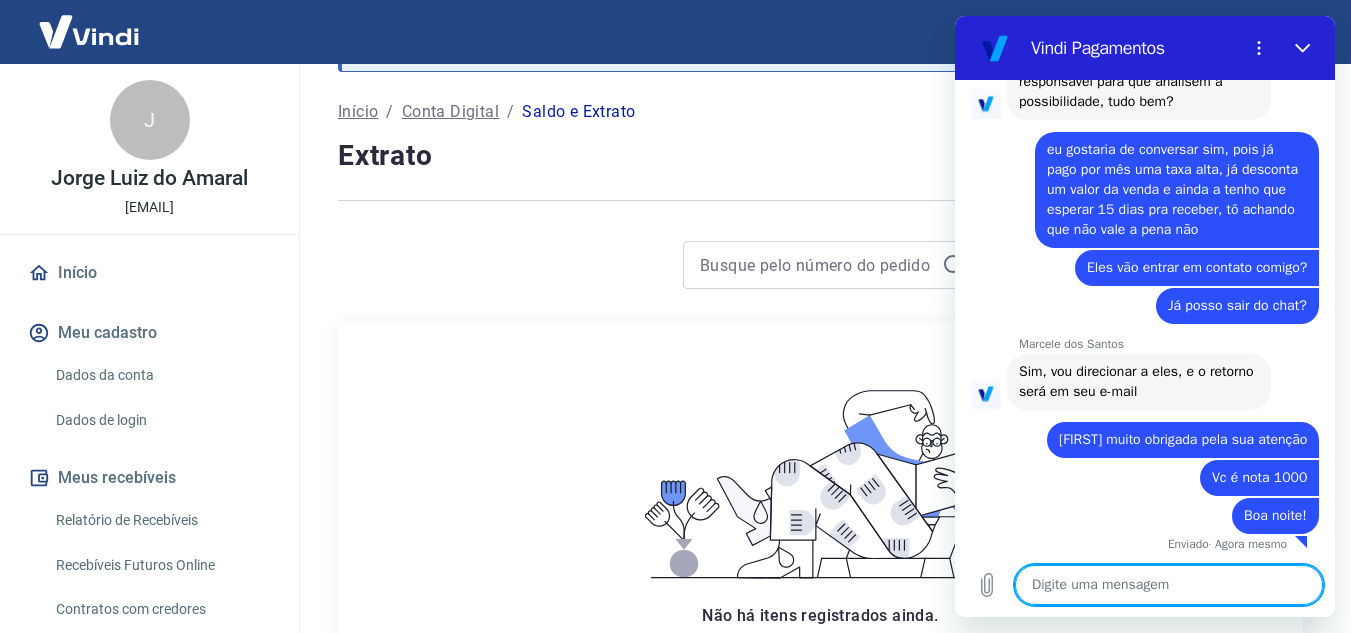 scroll, scrollTop: 4770, scrollLeft: 0, axis: vertical 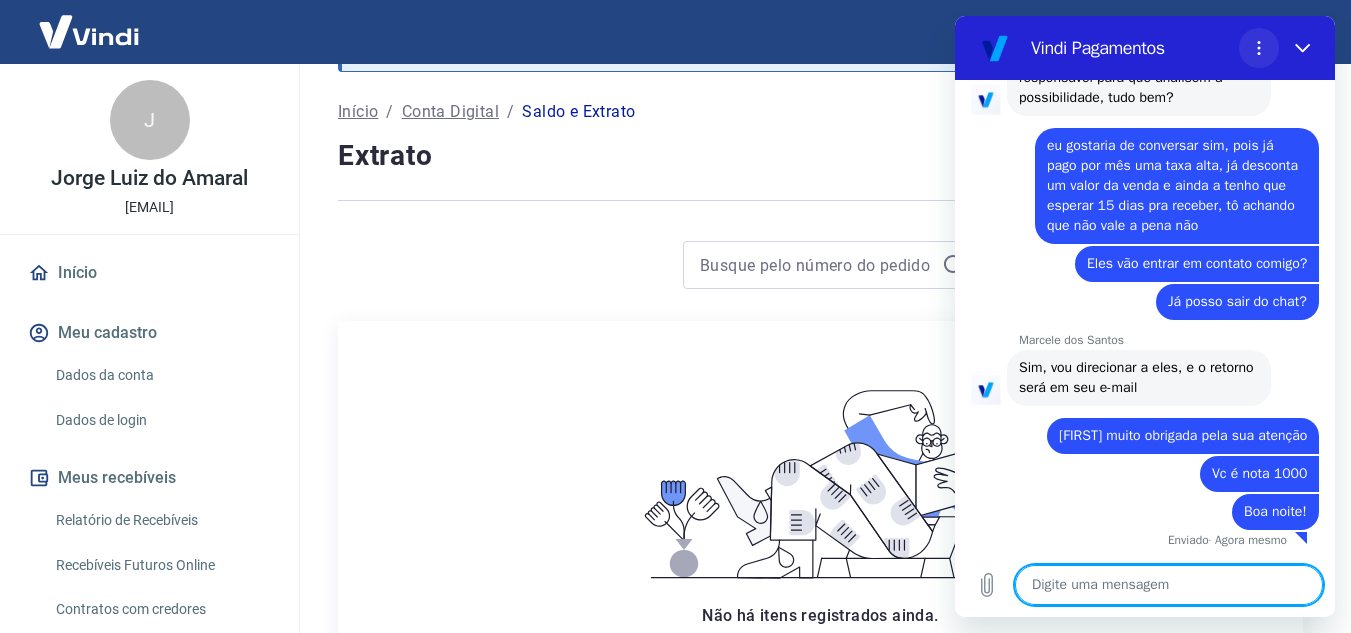 click 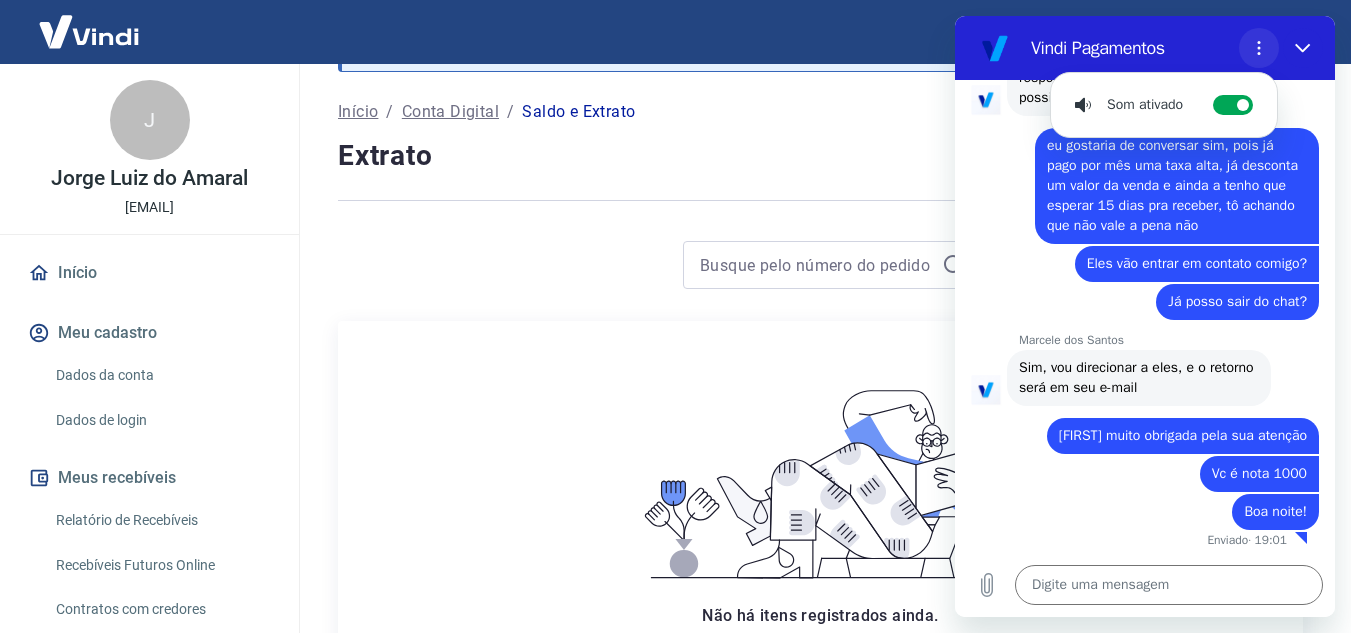 click 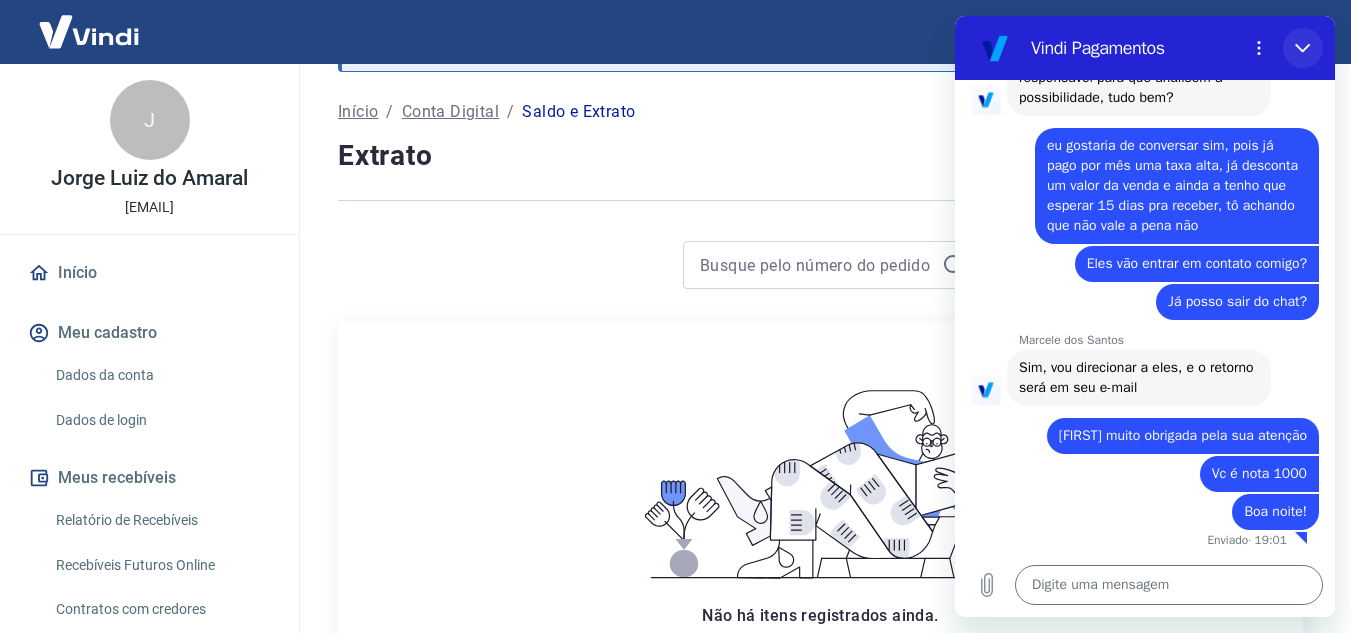 click 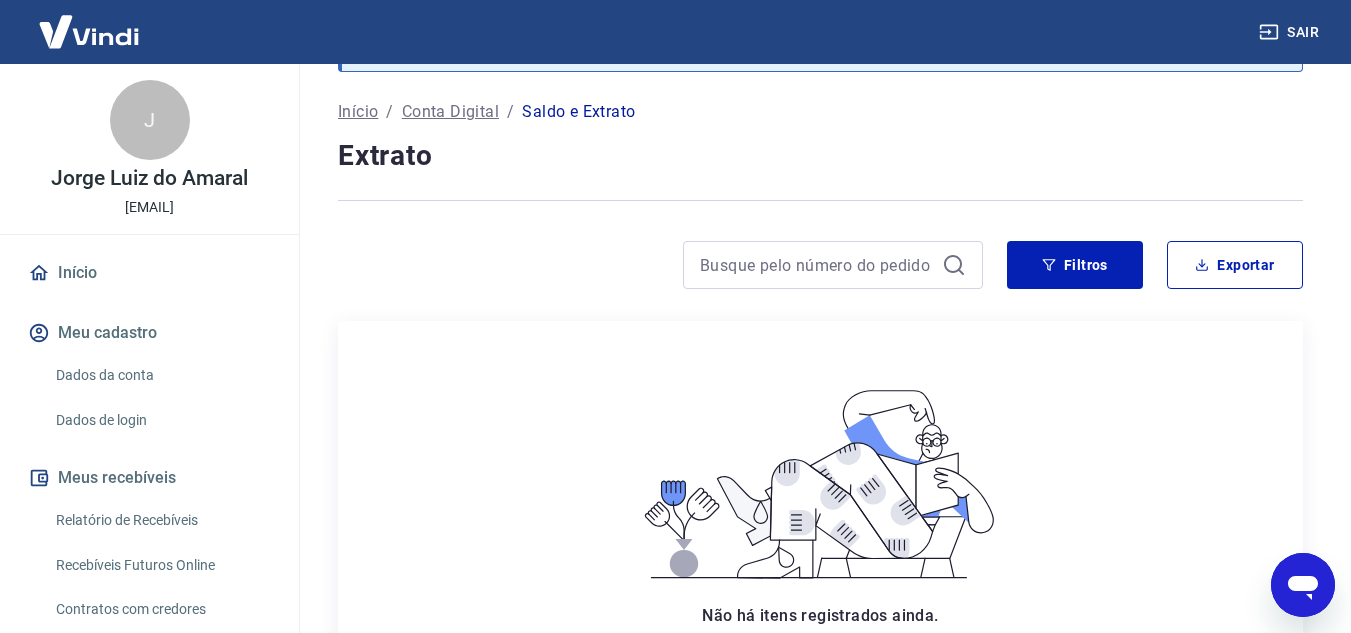 click 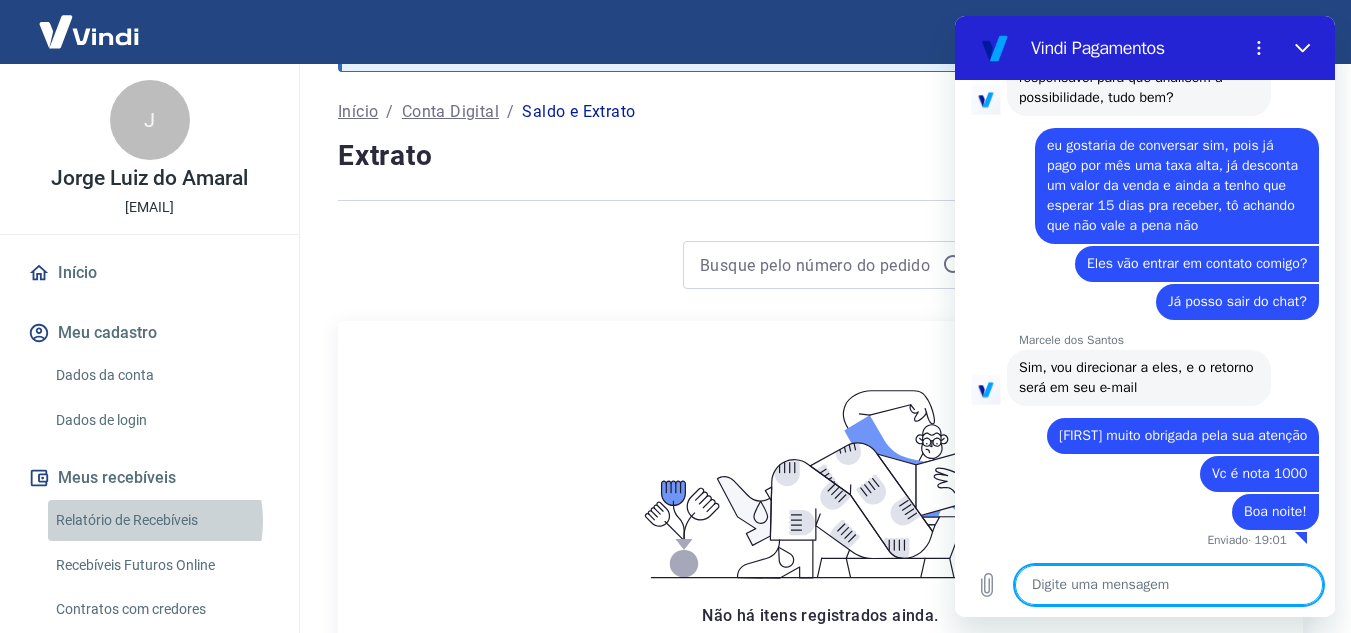 click on "Relatório de Recebíveis" at bounding box center (161, 520) 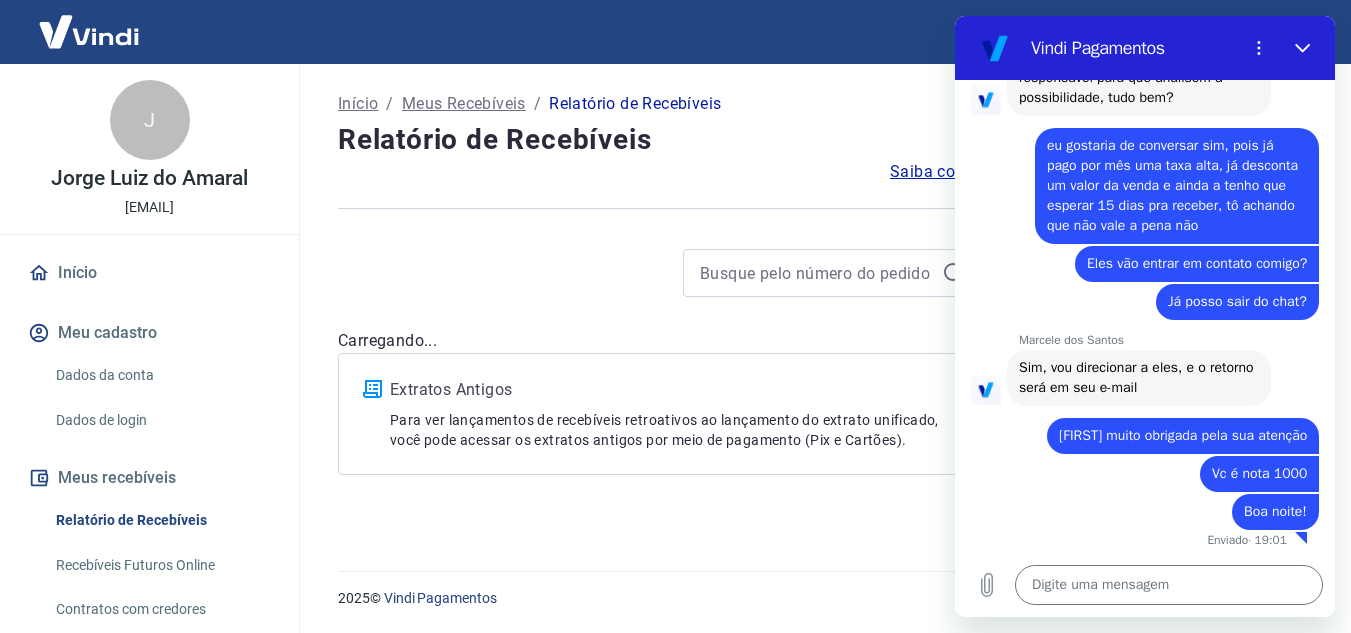 scroll, scrollTop: 0, scrollLeft: 0, axis: both 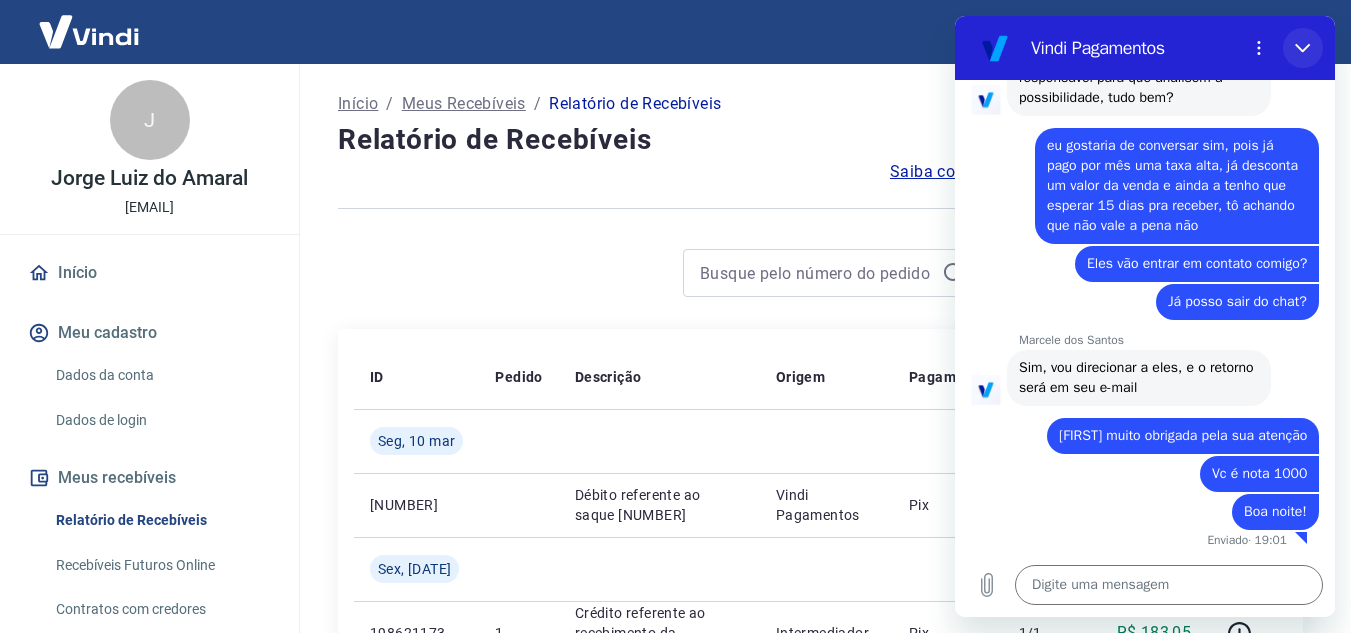 click 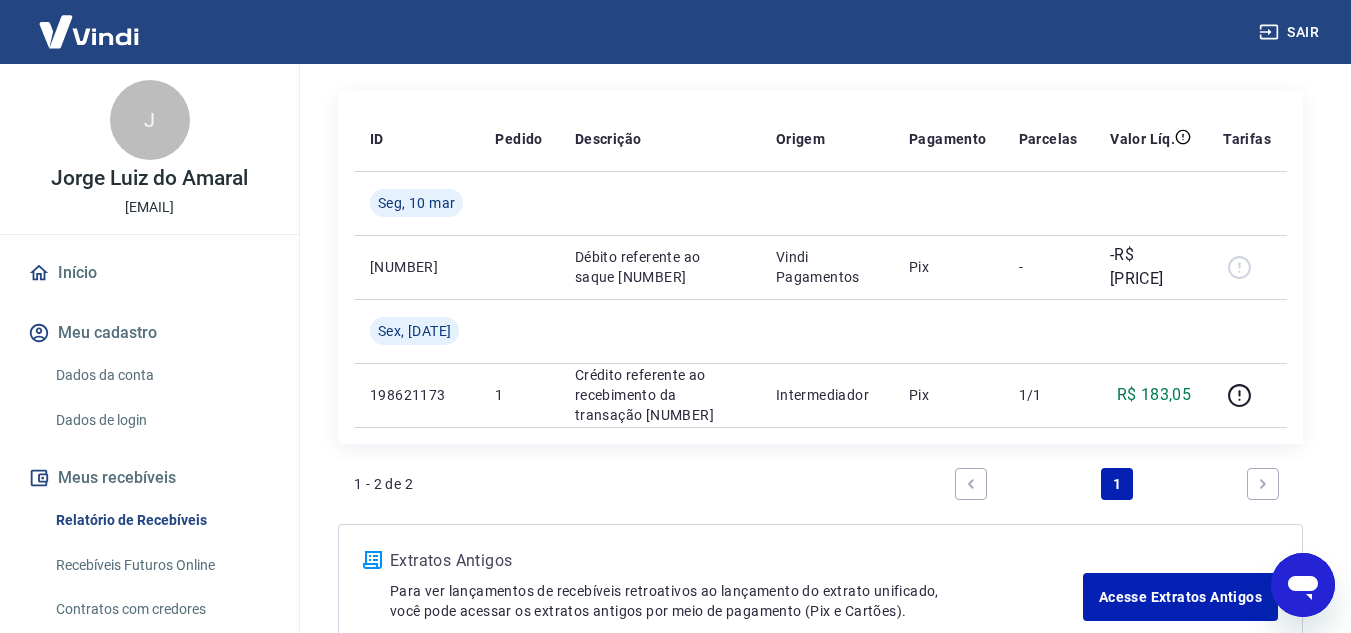 scroll, scrollTop: 273, scrollLeft: 0, axis: vertical 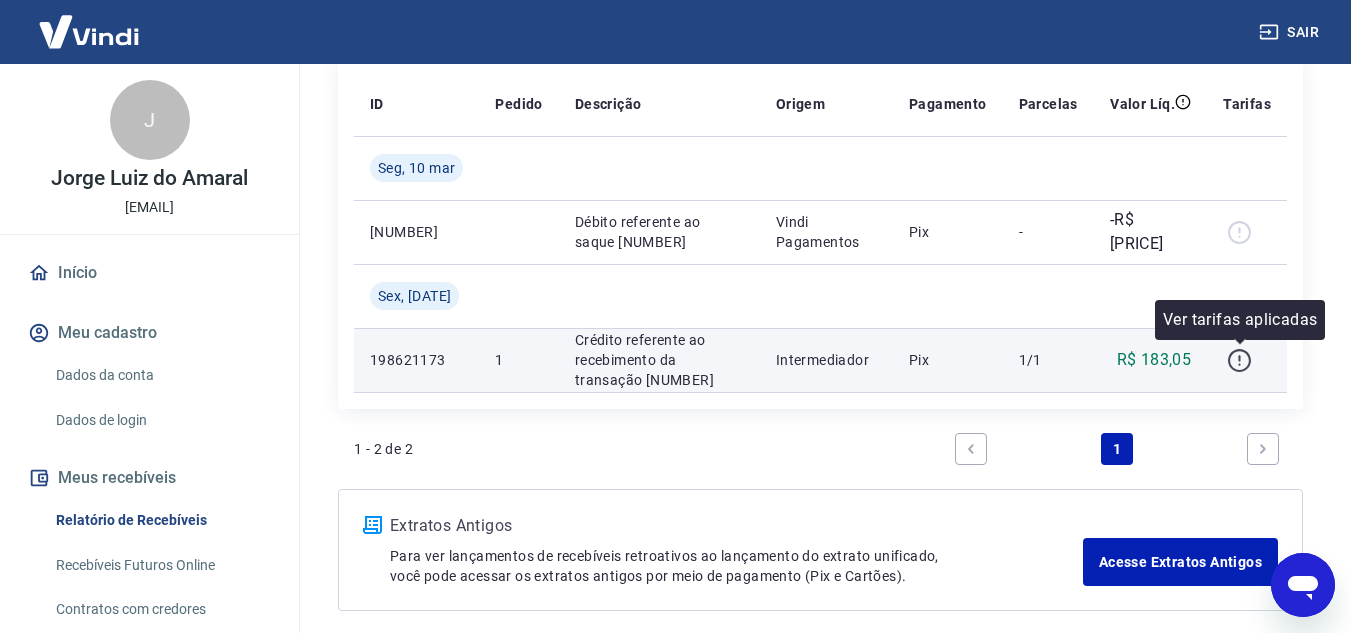 click 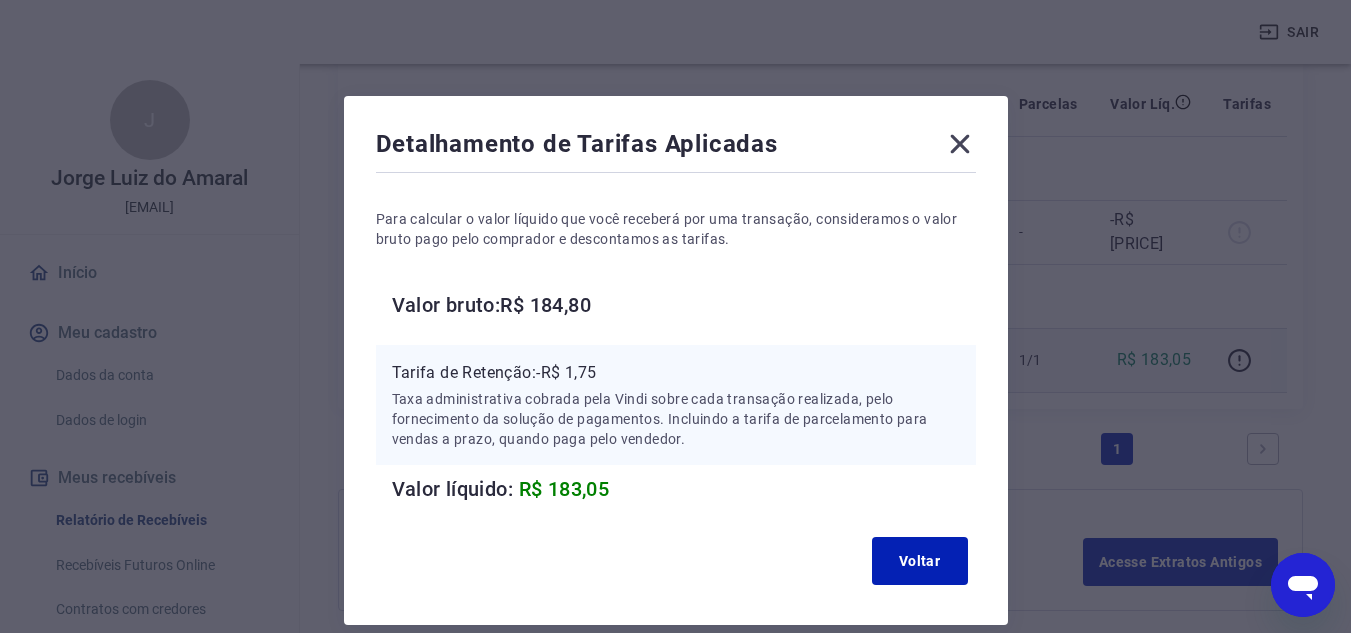 click 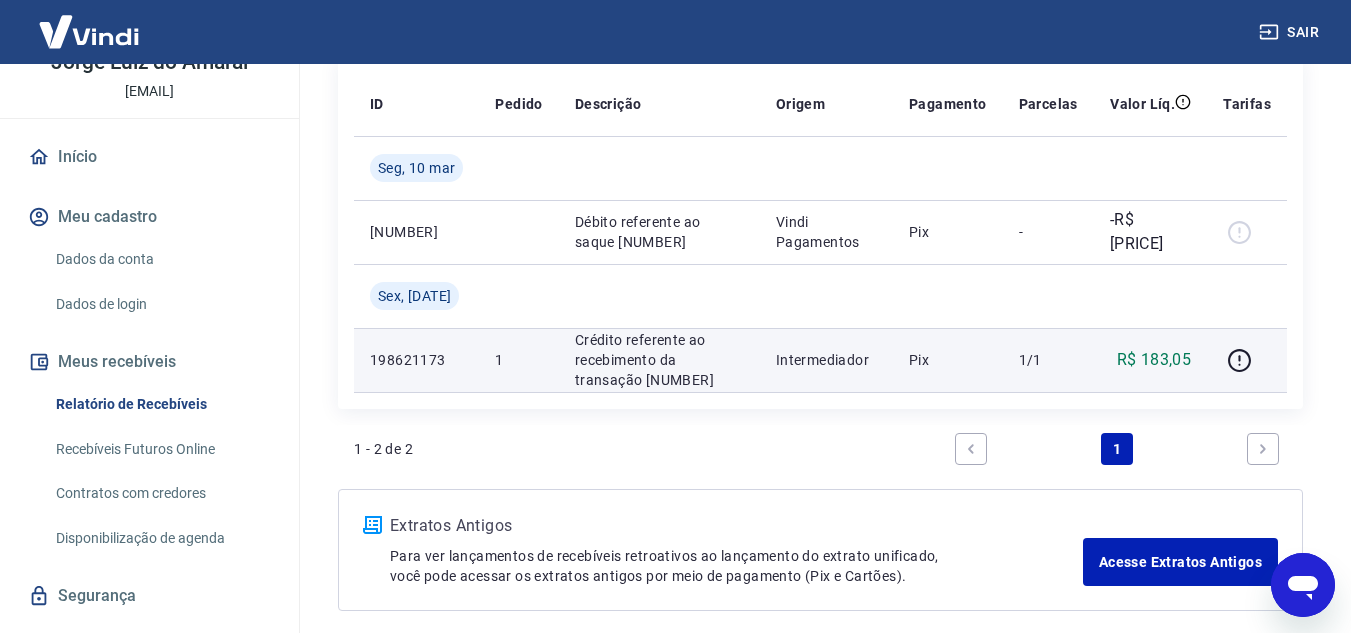 scroll, scrollTop: 161, scrollLeft: 0, axis: vertical 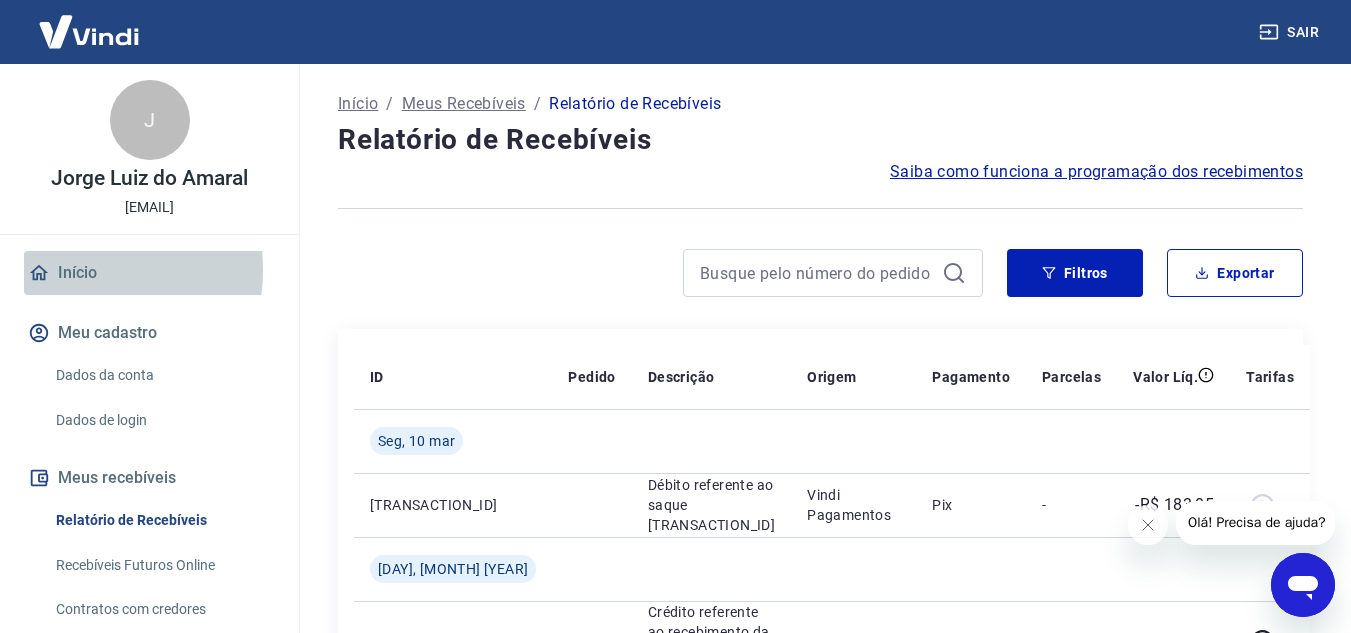 click on "Início" at bounding box center [149, 273] 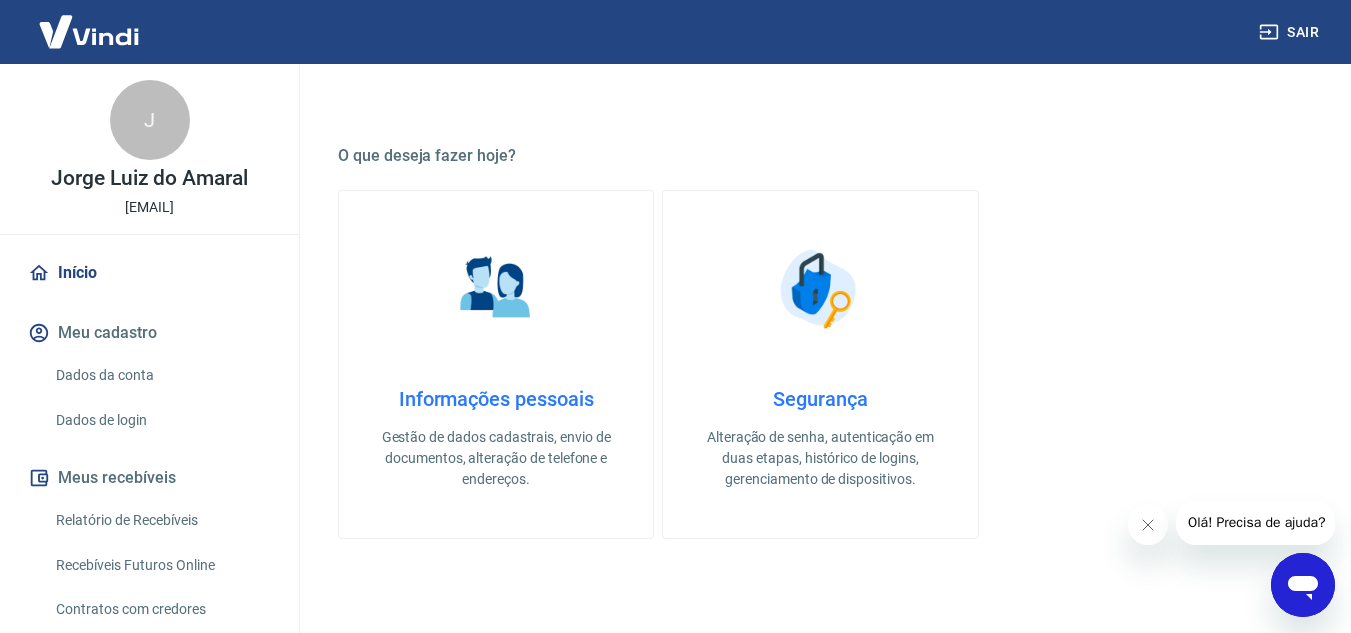 scroll, scrollTop: 470, scrollLeft: 0, axis: vertical 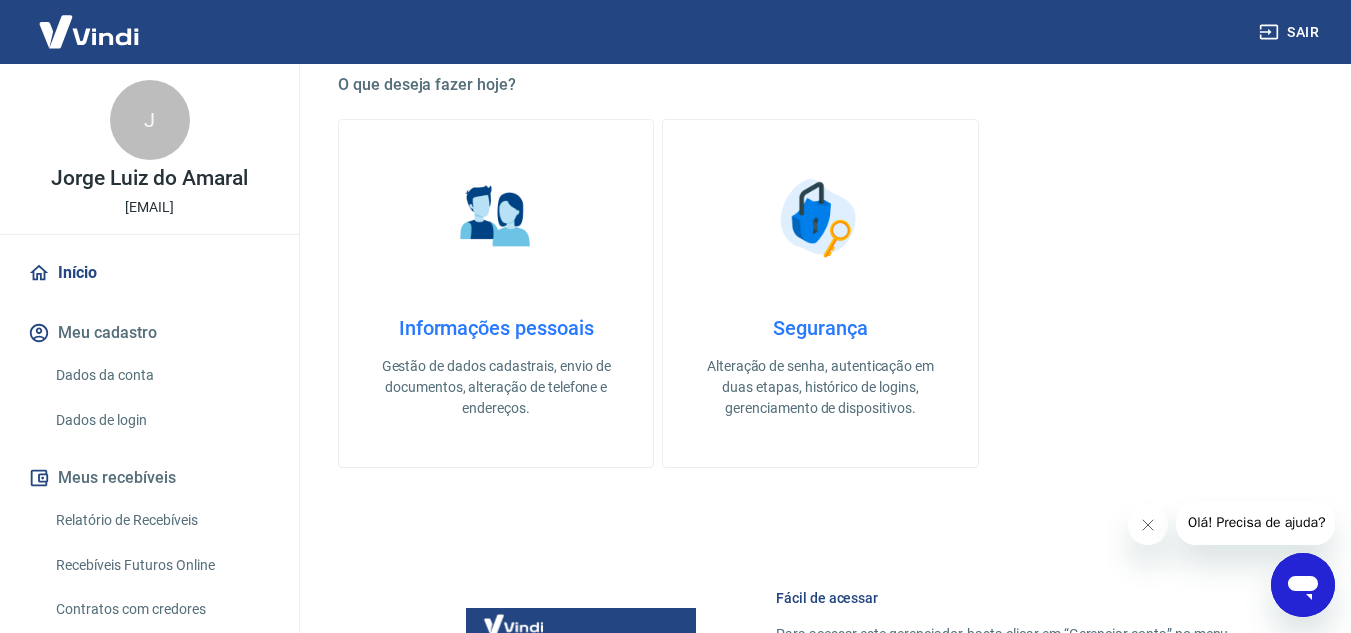 click on "Meu cadastro" at bounding box center (149, 333) 